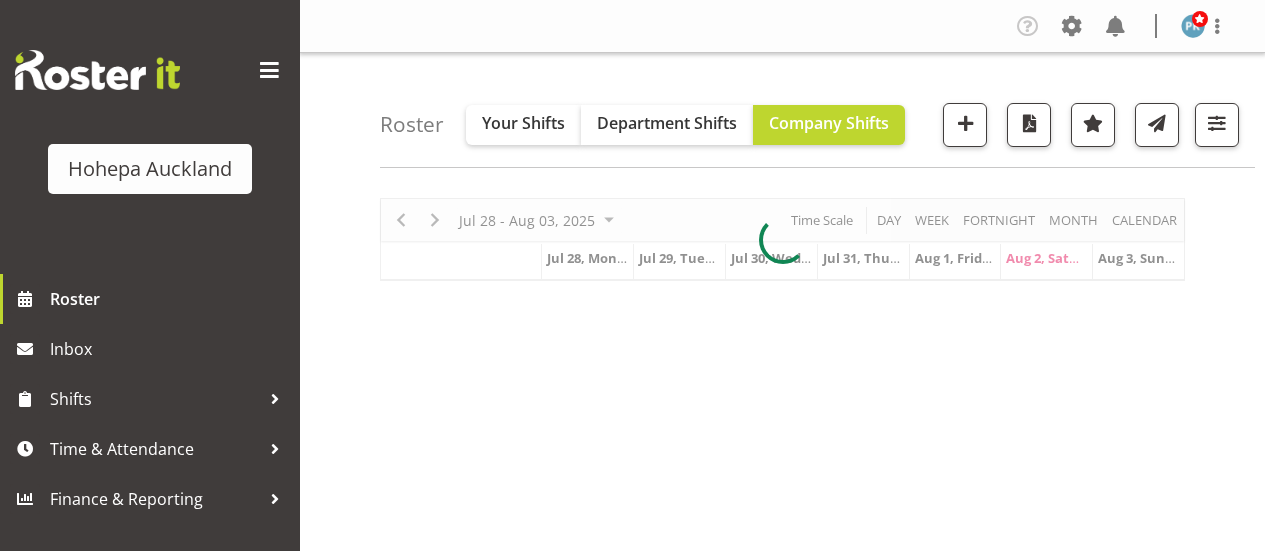 scroll, scrollTop: 0, scrollLeft: 0, axis: both 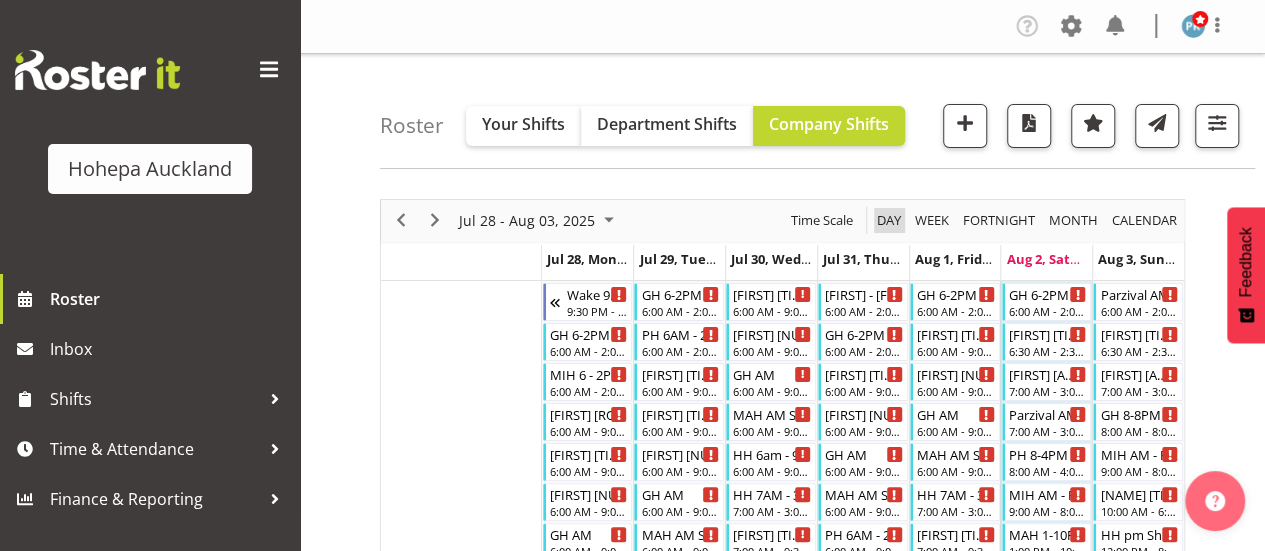 click on "Day" at bounding box center (889, 220) 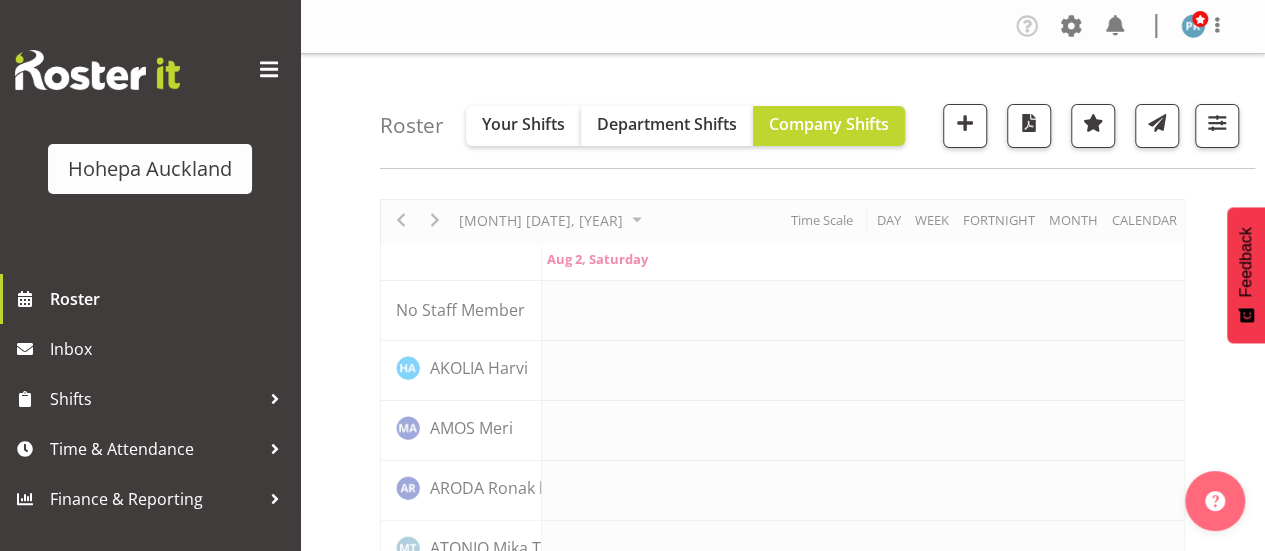 click at bounding box center [782, 2760] 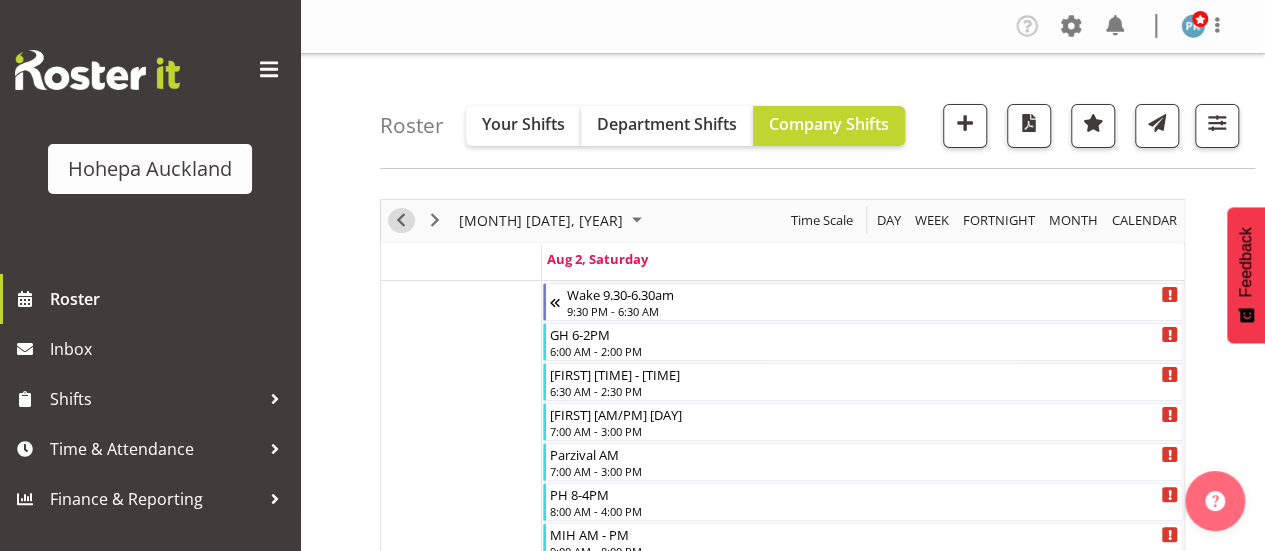 click at bounding box center [401, 220] 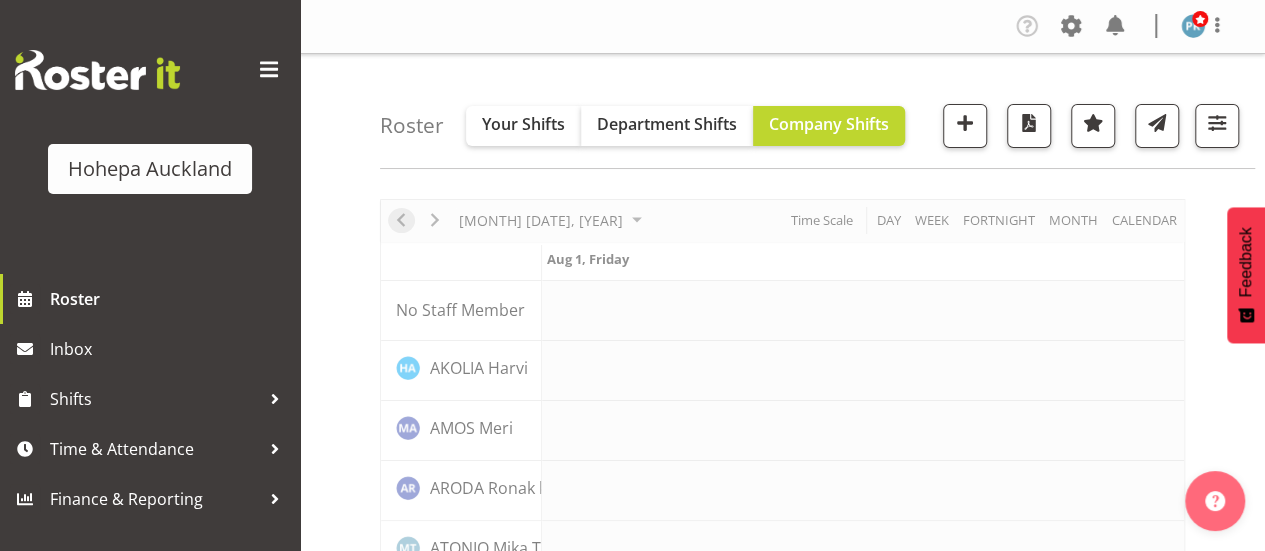 click at bounding box center [782, 2760] 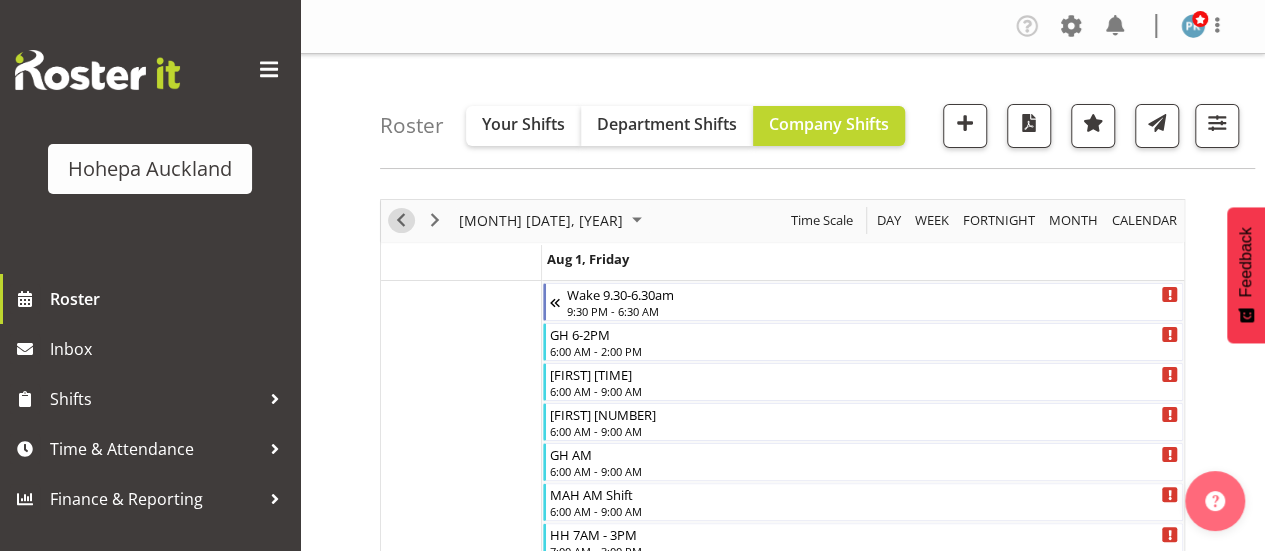 click at bounding box center (401, 220) 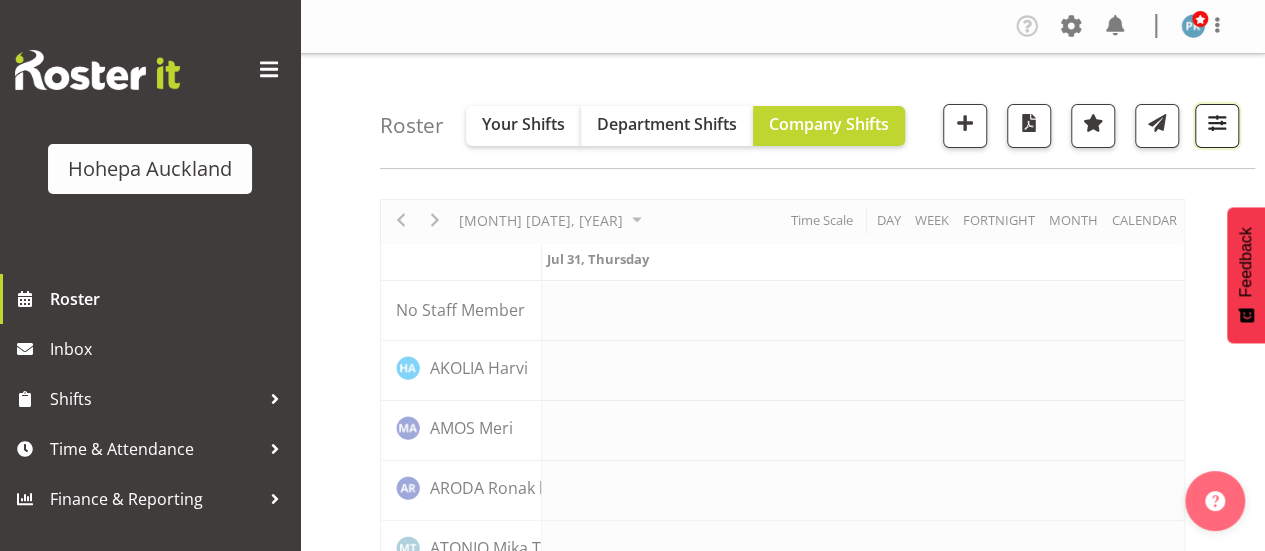 click at bounding box center (1217, 123) 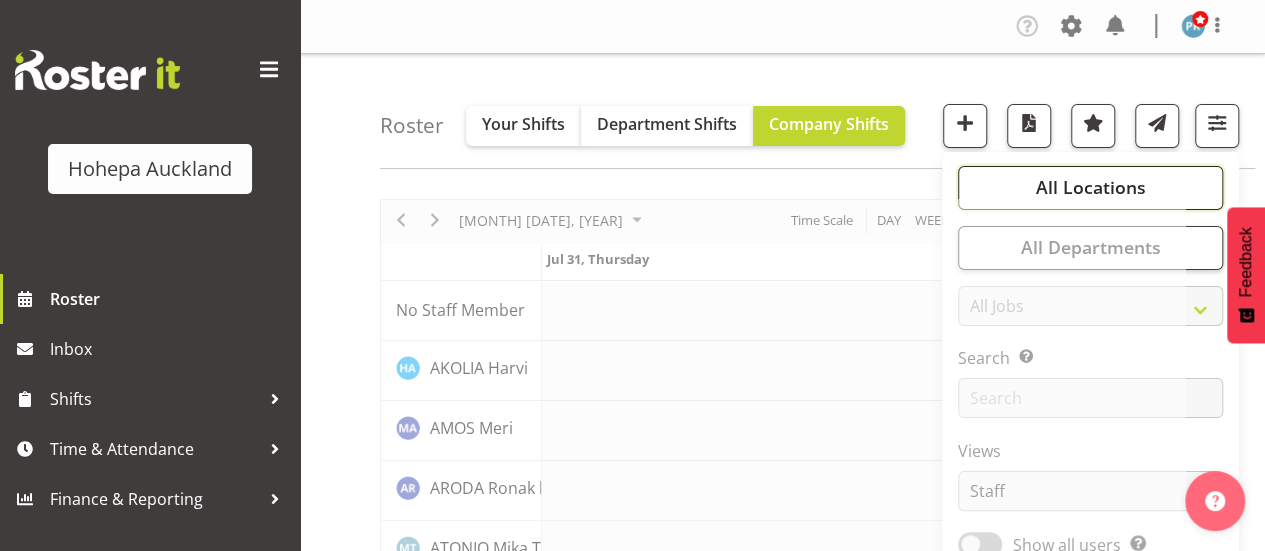 click on "All Locations" at bounding box center [1090, 187] 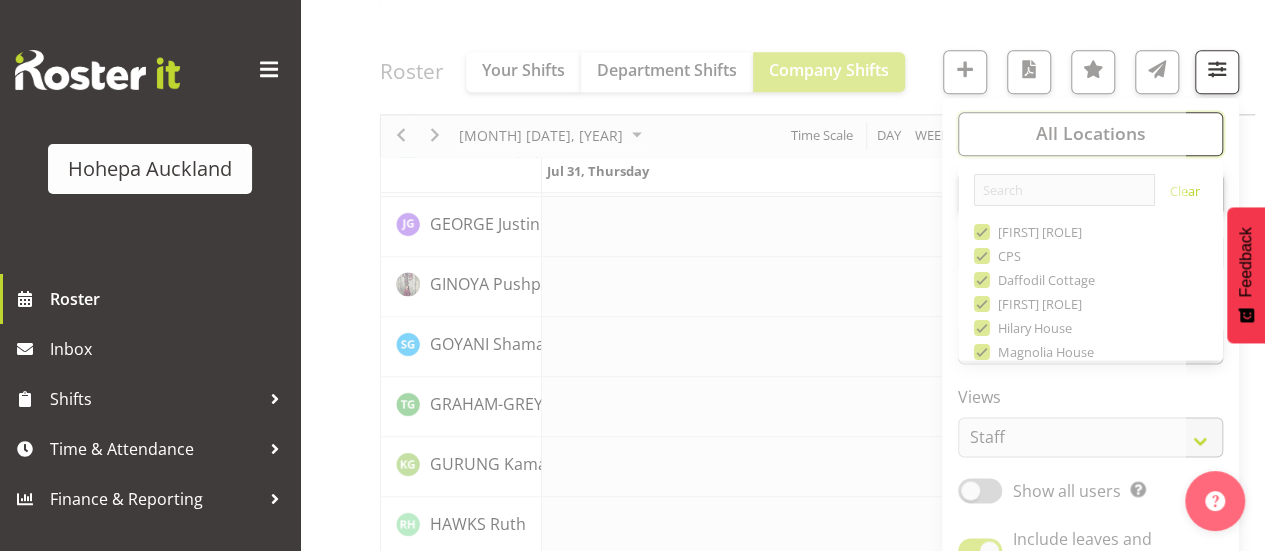 scroll, scrollTop: 1500, scrollLeft: 0, axis: vertical 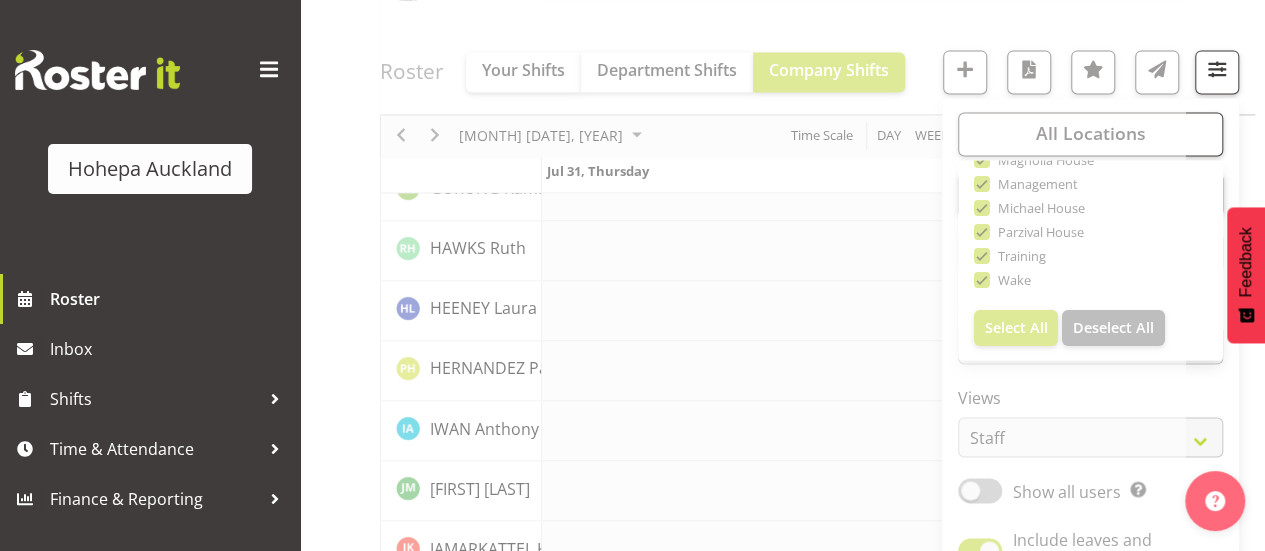 click at bounding box center (782, 1260) 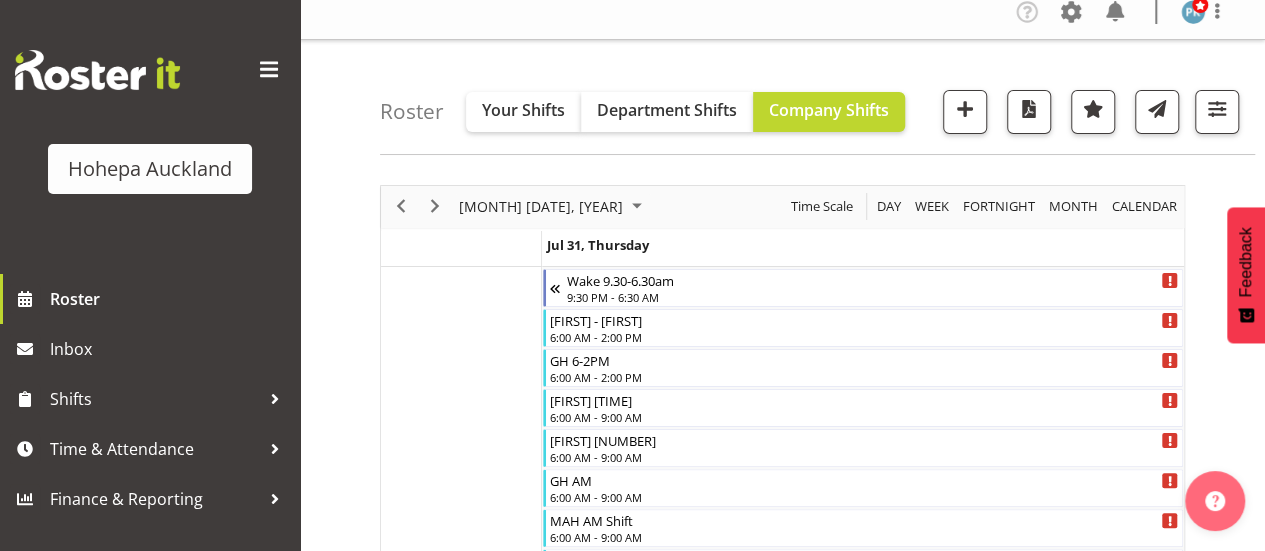 scroll, scrollTop: 0, scrollLeft: 0, axis: both 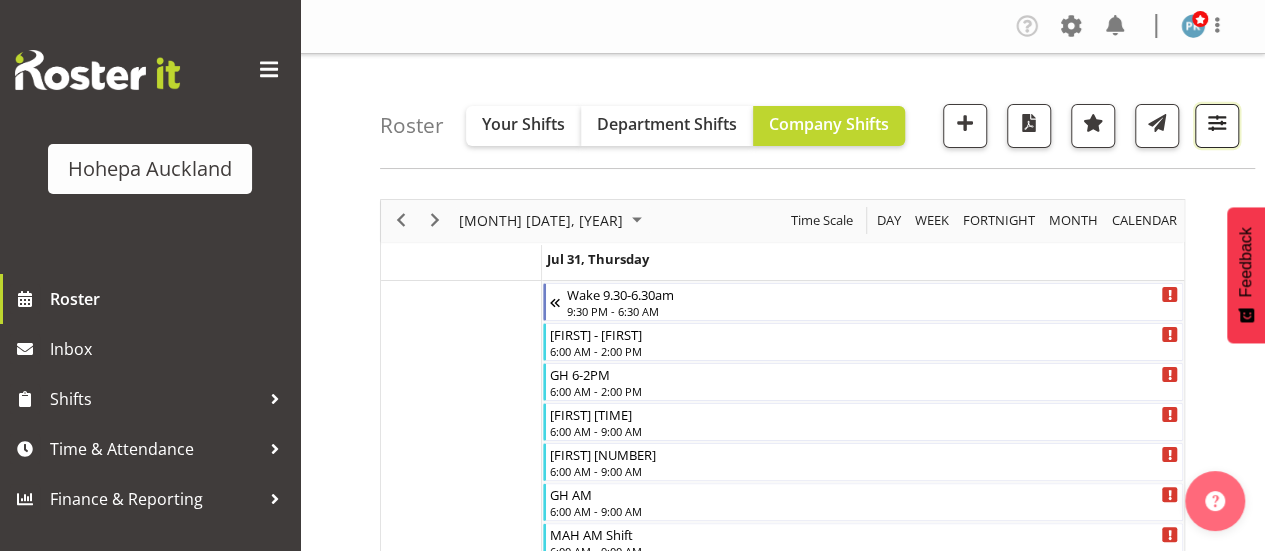 click at bounding box center (1217, 123) 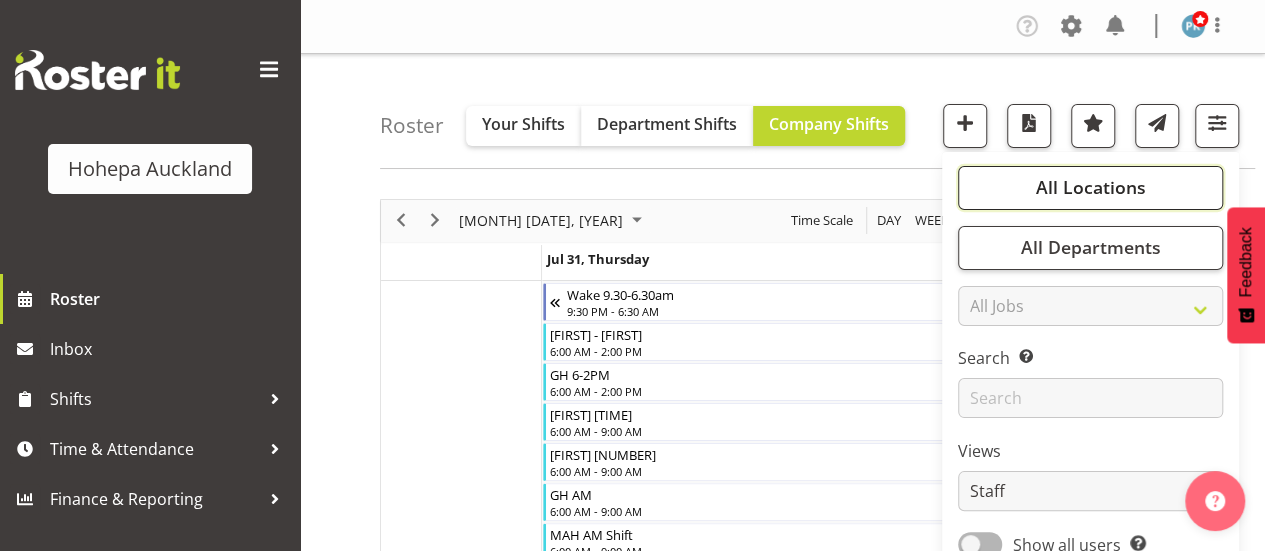 click on "All Locations" at bounding box center [1090, 187] 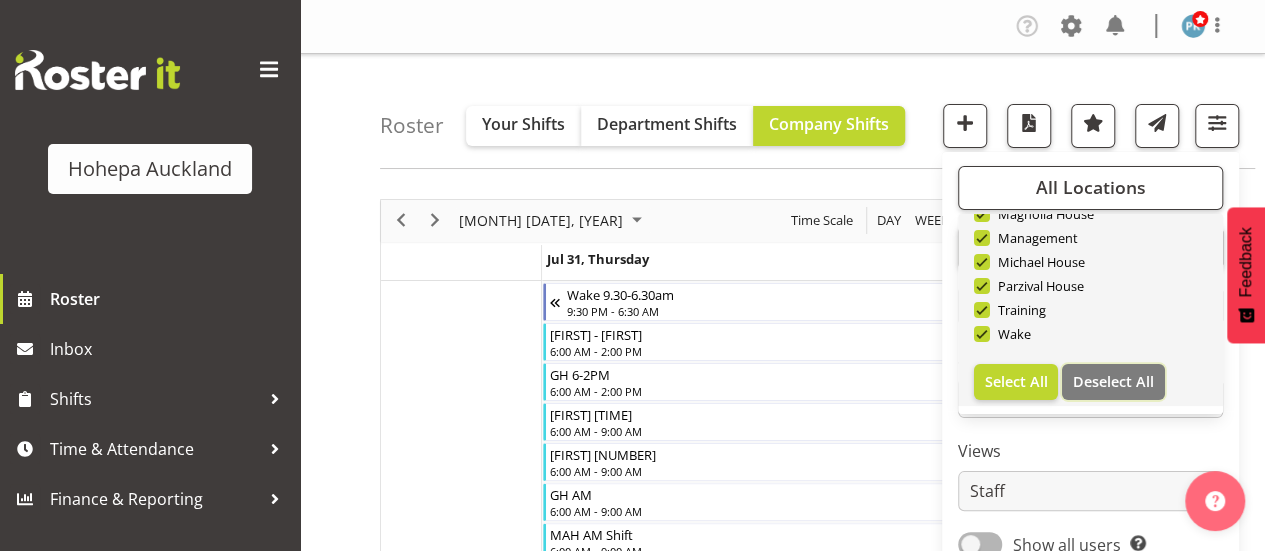 drag, startPoint x: 1112, startPoint y: 368, endPoint x: 1064, endPoint y: 317, distance: 70.035706 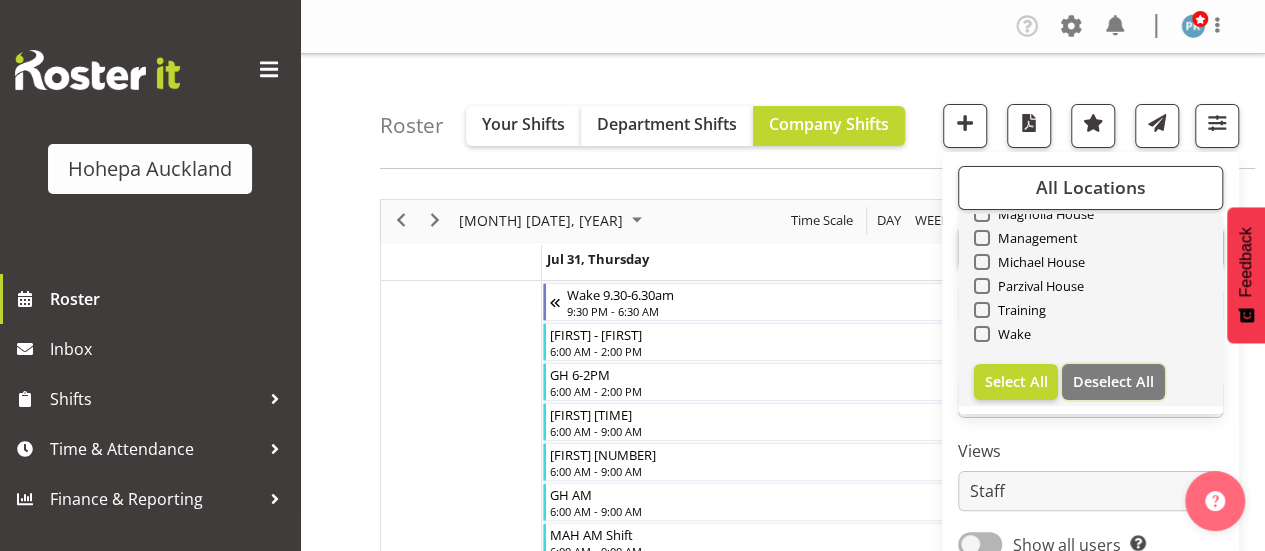 checkbox on "false" 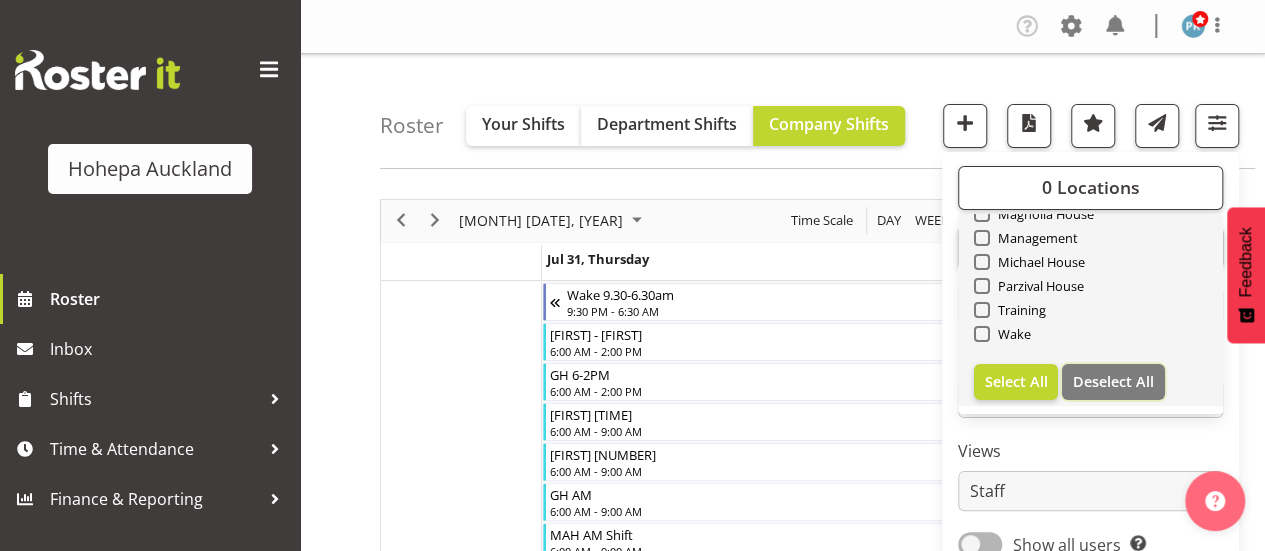 scroll, scrollTop: 0, scrollLeft: 0, axis: both 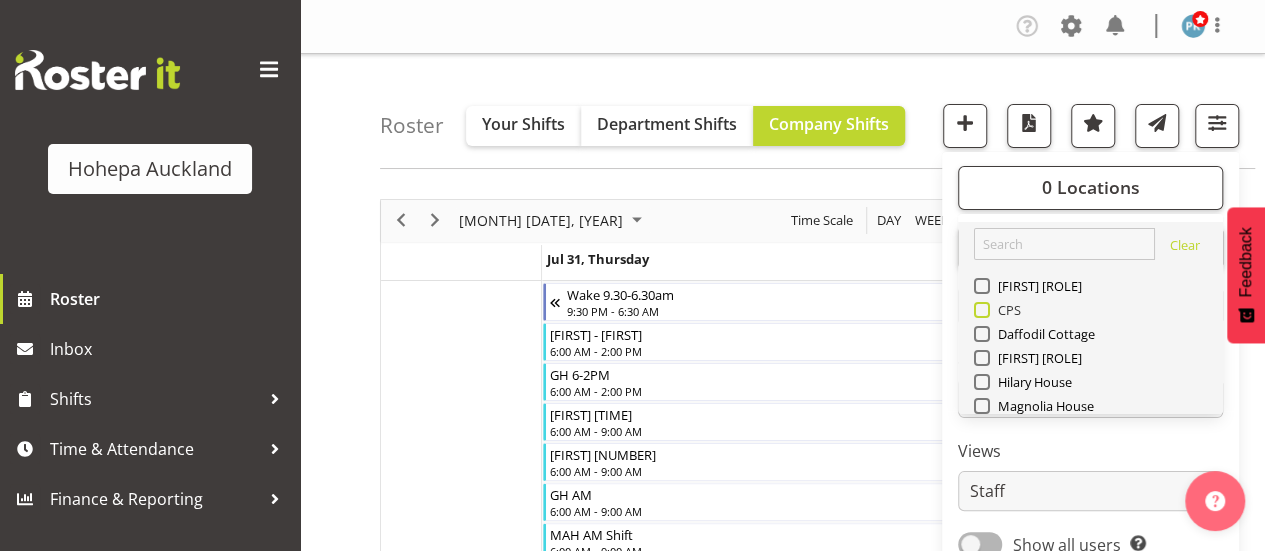 click at bounding box center (982, 310) 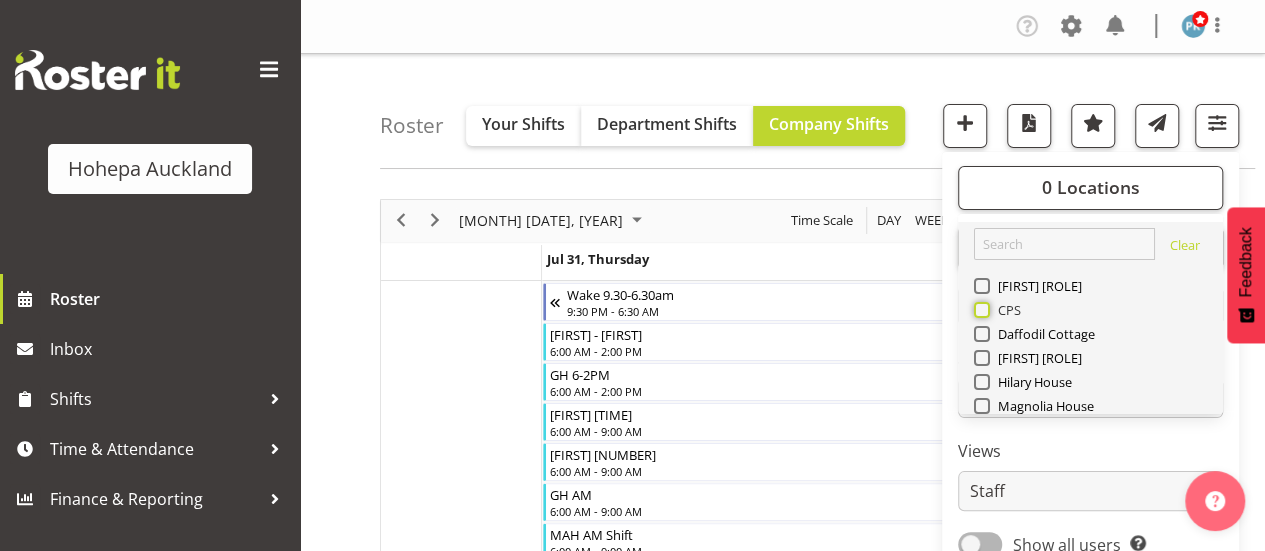click on "CPS" at bounding box center (980, 309) 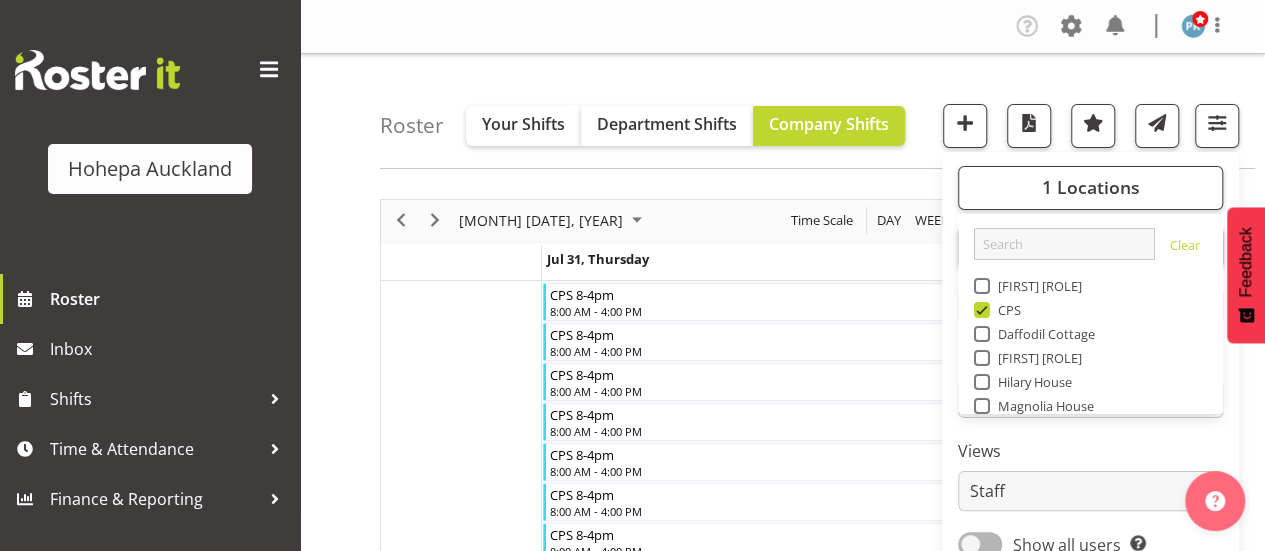 click on "Roster   Your Shifts
Department Shifts
Company Shifts
1 Locations
Clear
[LOCATION]
CPS
[LOCATION]
[LOCATION]
[LOCATION]
[LOCATION]
Management
Clear          All Jobs  All Jobs" at bounding box center [817, 111] 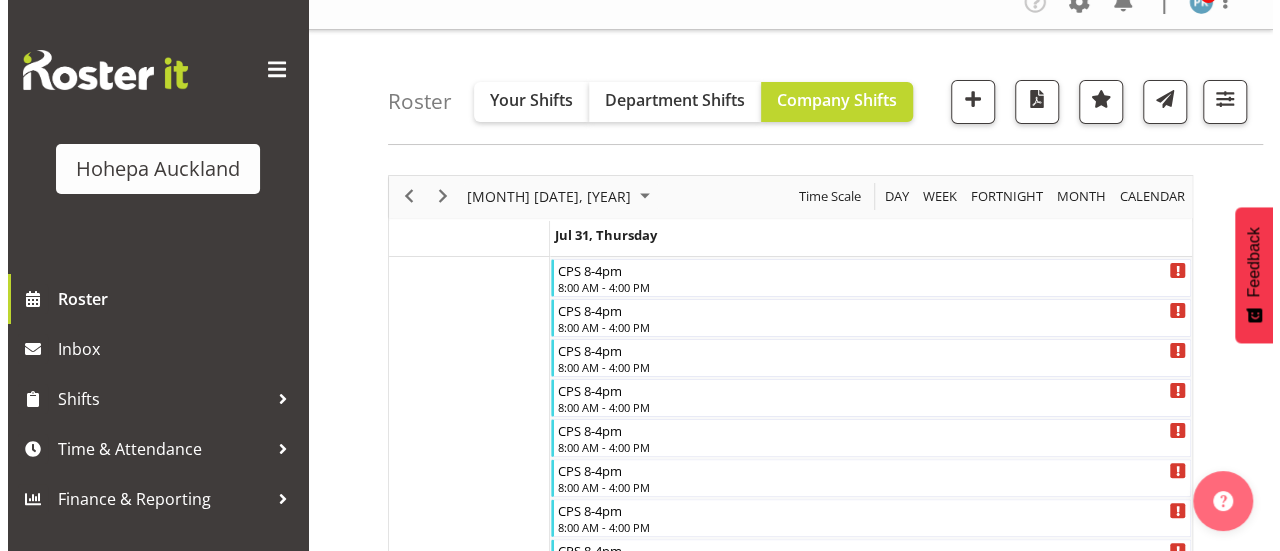 scroll, scrollTop: 0, scrollLeft: 0, axis: both 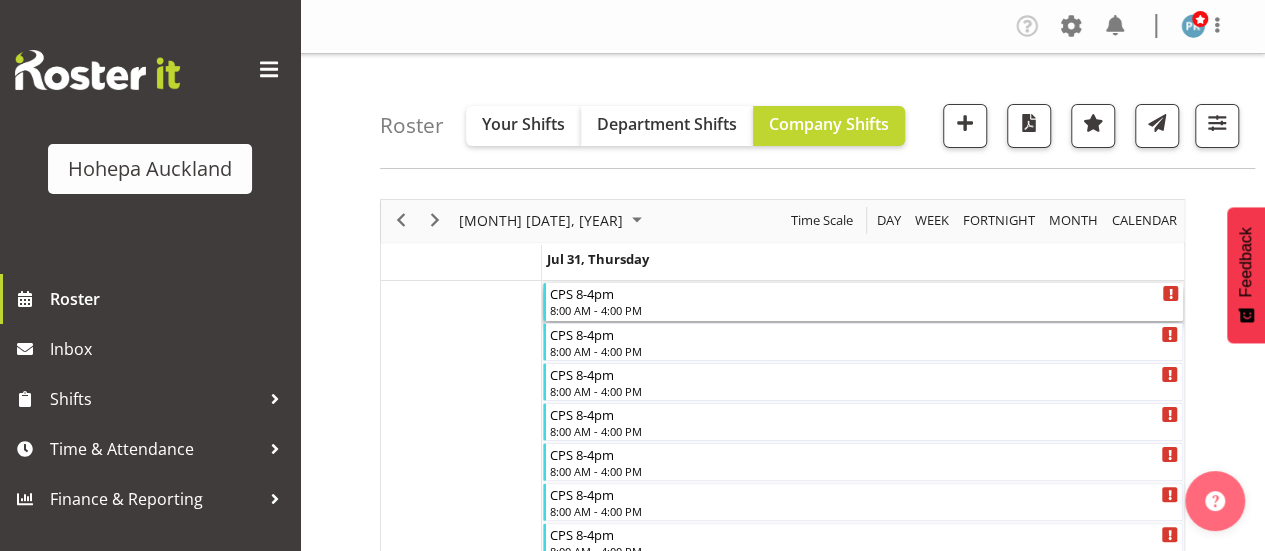 click on "8:00 AM - 4:00 PM" at bounding box center [865, 310] 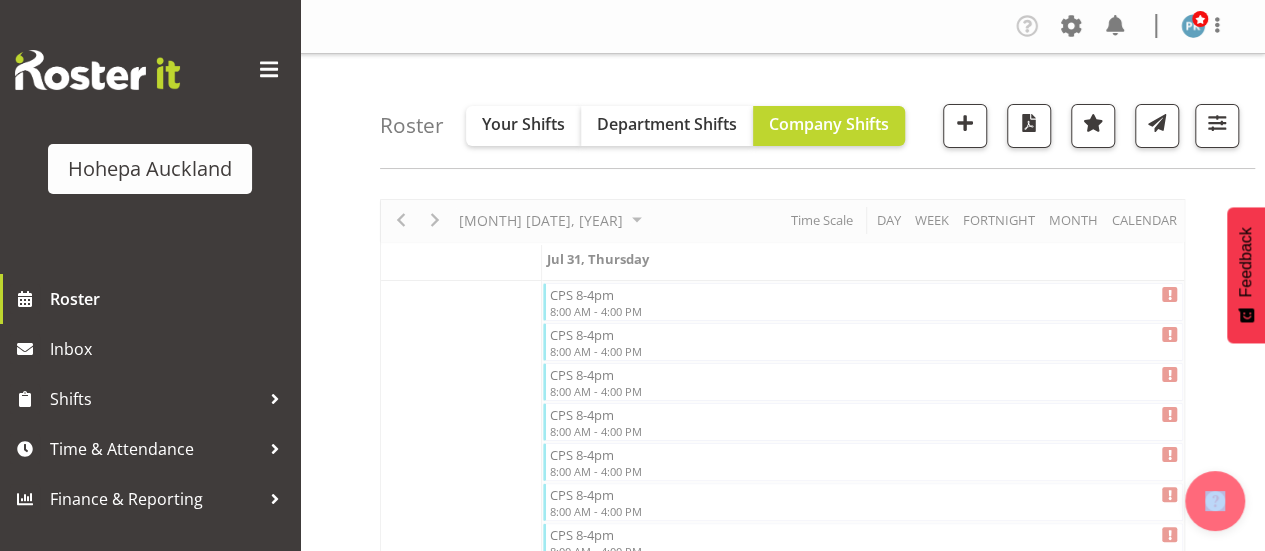 click at bounding box center [782, 2360] 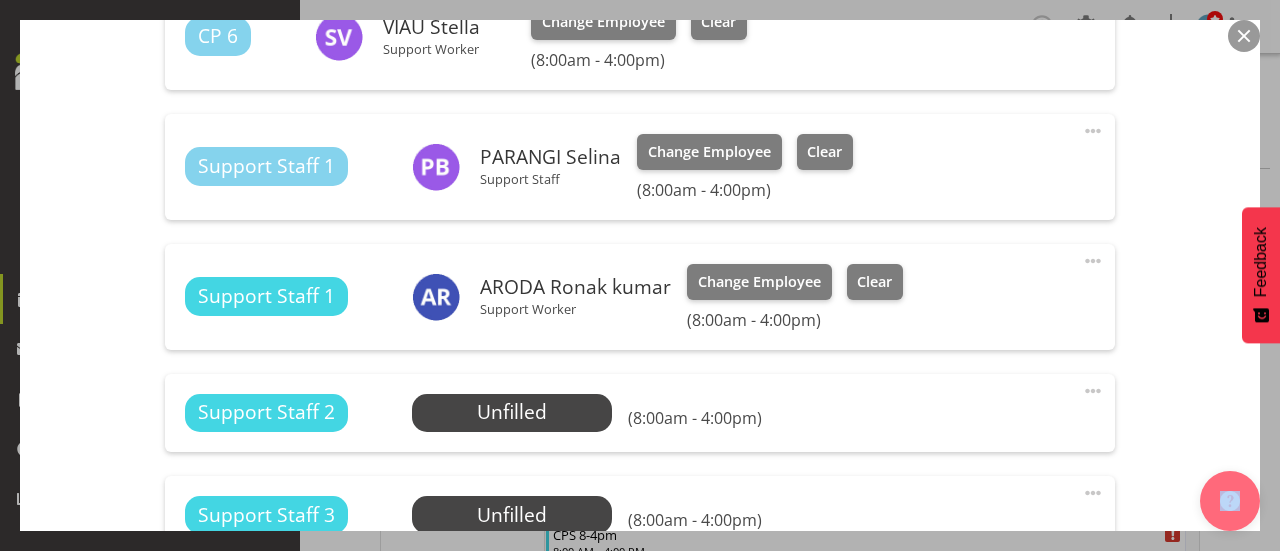 scroll, scrollTop: 1200, scrollLeft: 0, axis: vertical 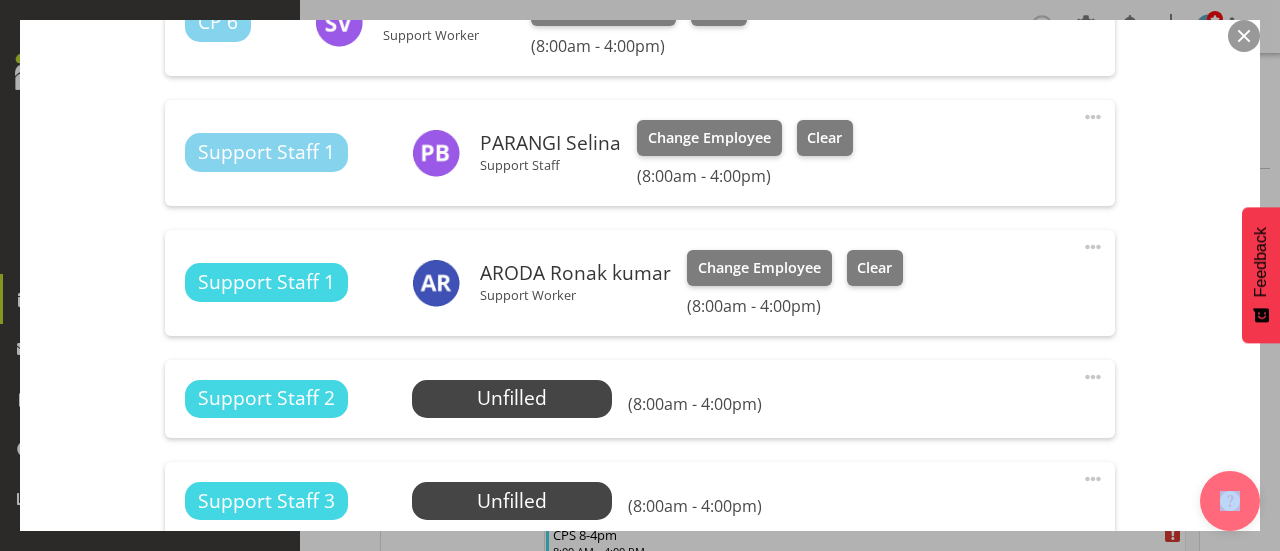 click at bounding box center [1093, 377] 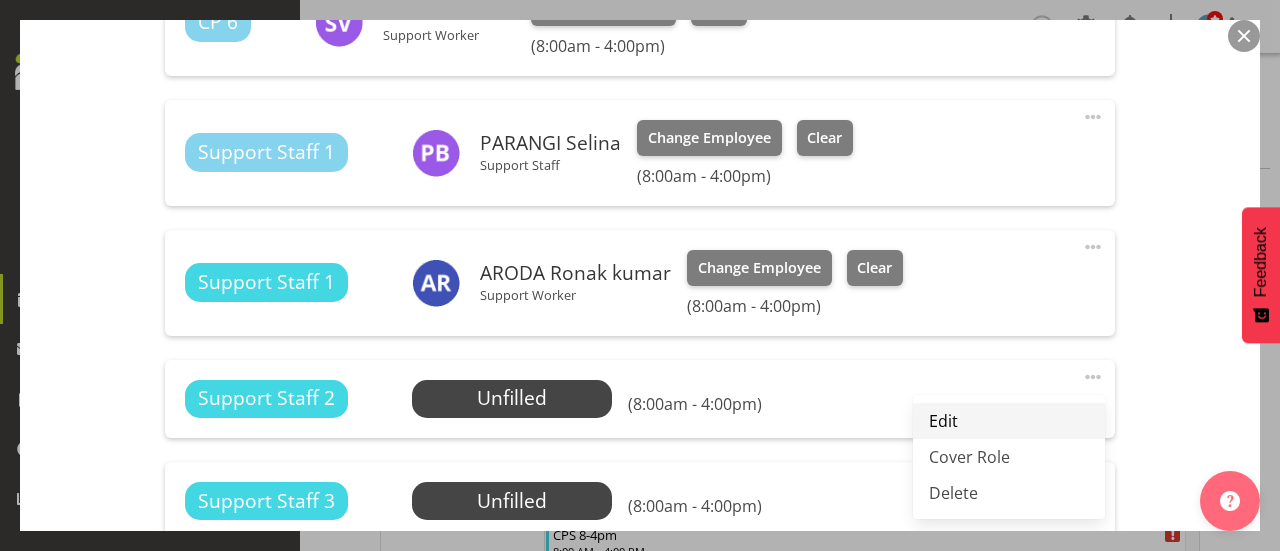 click on "Edit" at bounding box center (1009, 421) 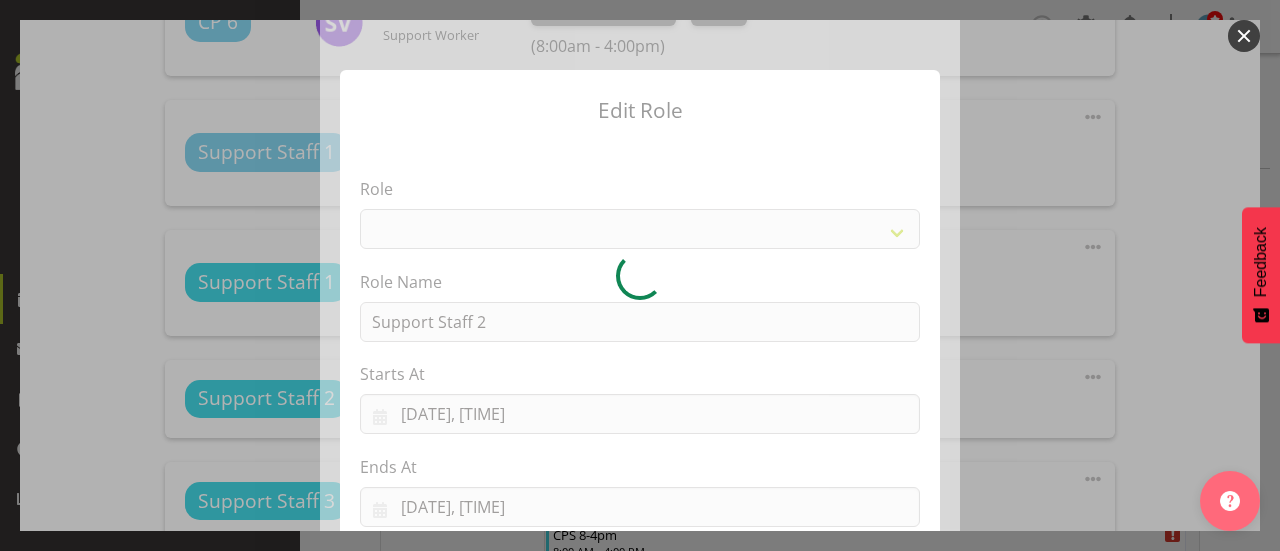 select on "1091" 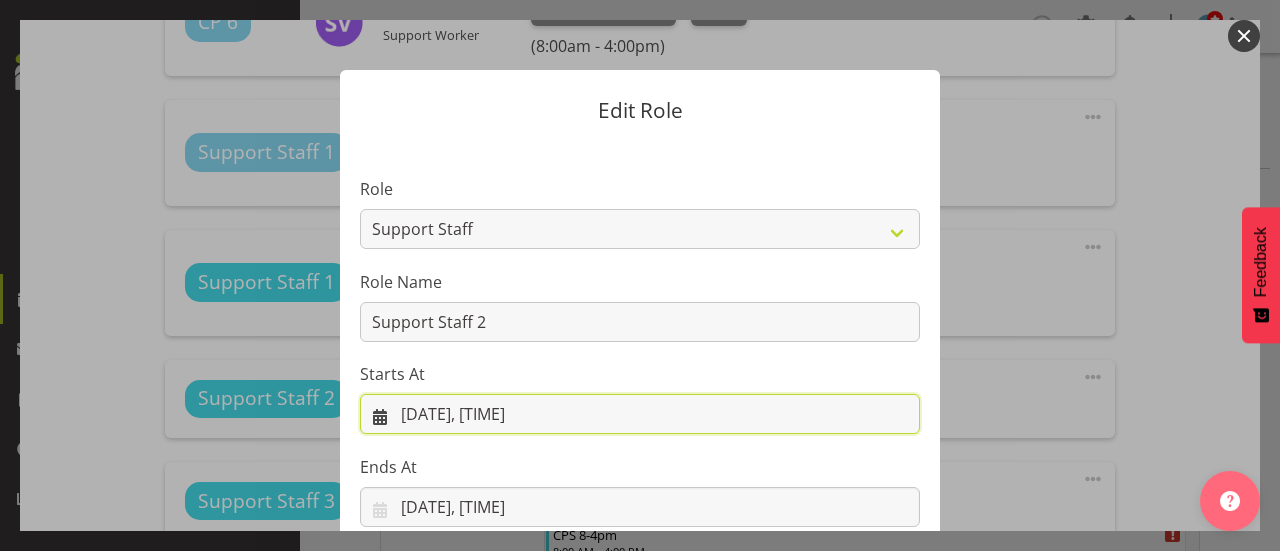 click on "[DATE], [TIME]" at bounding box center (640, 414) 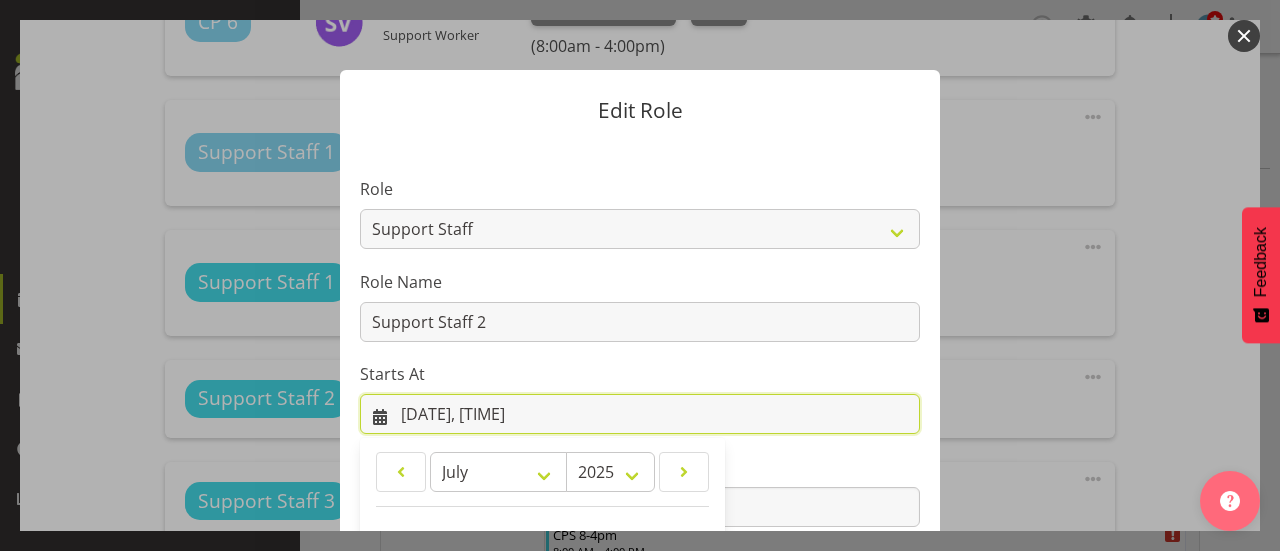 scroll, scrollTop: 358, scrollLeft: 0, axis: vertical 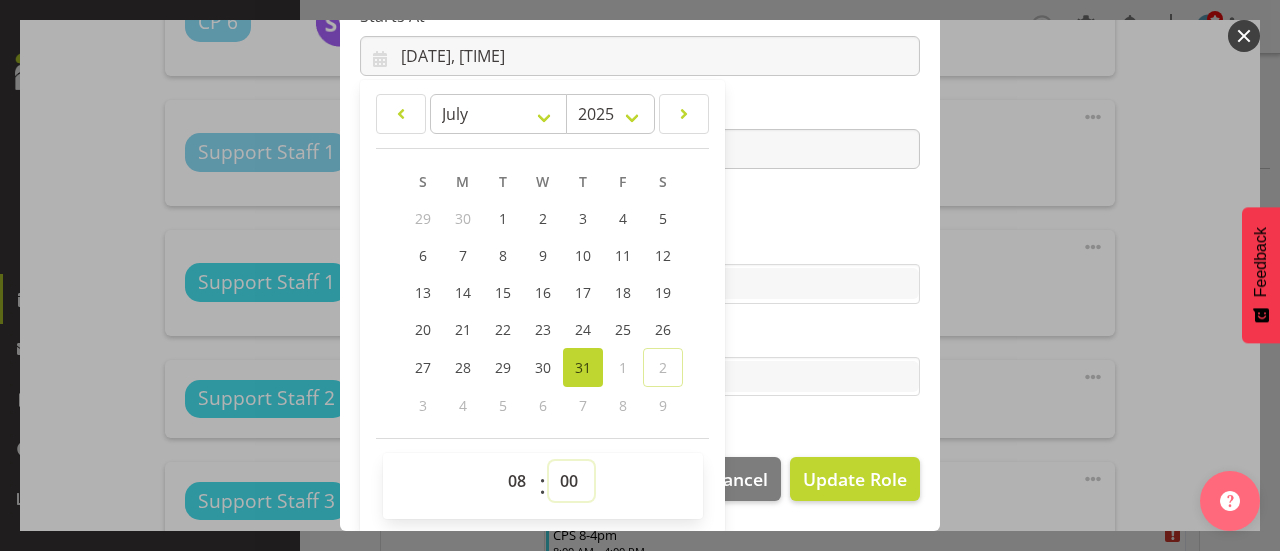 click on "00   01   02   03   04   05   06   07   08   09   10   11   12   13   14   15   16   17   18   19   20   21   22   23   24   25   26   27   28   29   30   31   32   33   34   35   36   37   38   39   40   41   42   43   44   45   46   47   48   49   50   51   52   53   54   55   56   57   58   59" at bounding box center (571, 481) 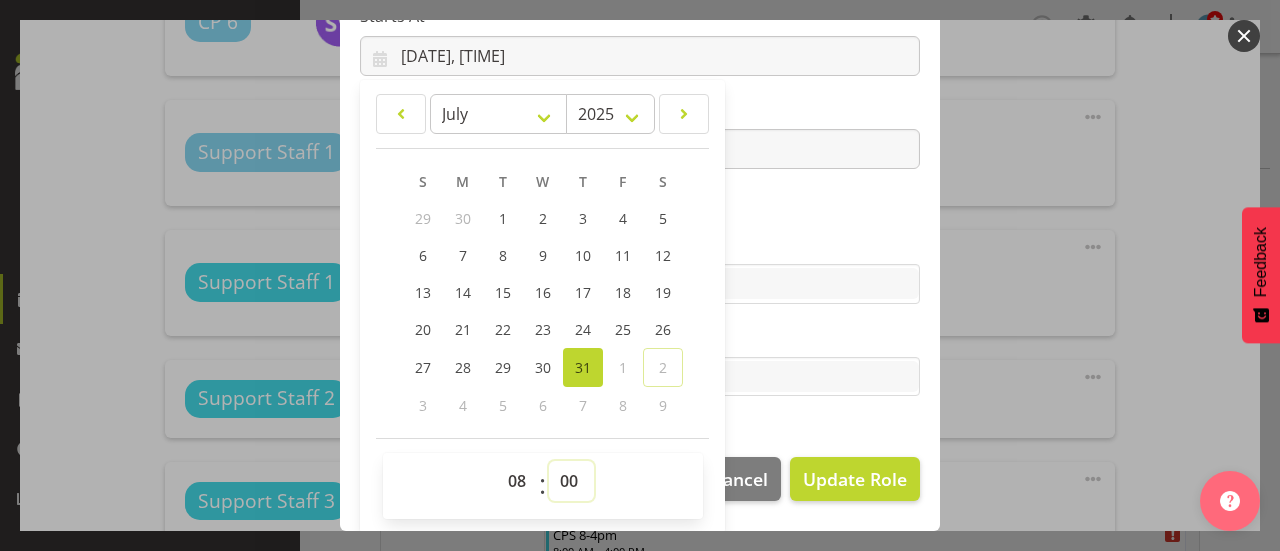 select on "30" 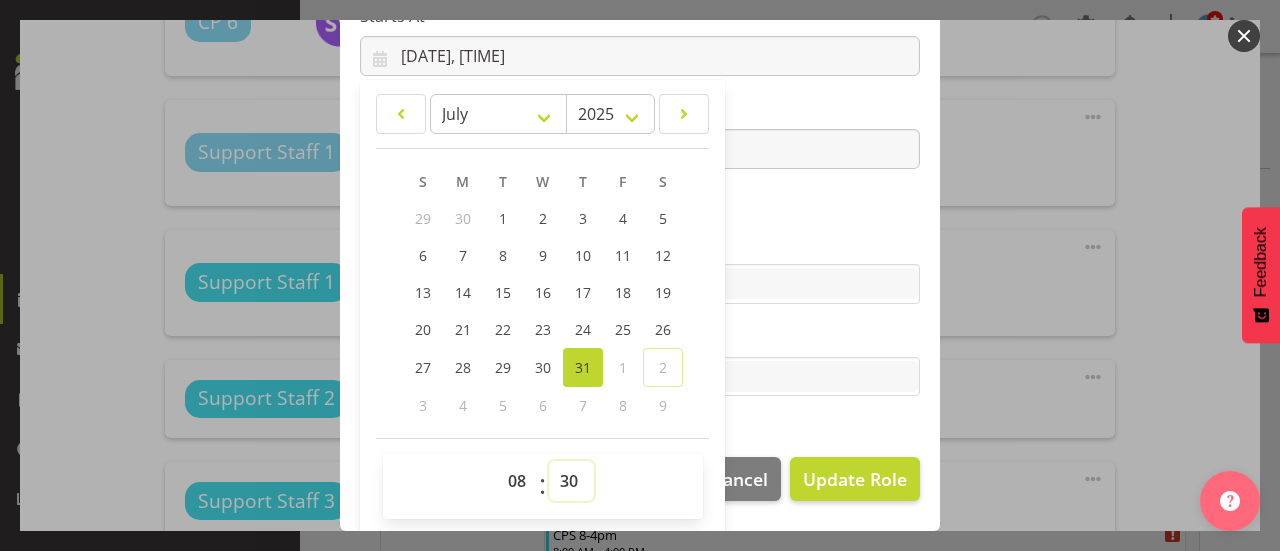 click on "00   01   02   03   04   05   06   07   08   09   10   11   12   13   14   15   16   17   18   19   20   21   22   23   24   25   26   27   28   29   30   31   32   33   34   35   36   37   38   39   40   41   42   43   44   45   46   47   48   49   50   51   52   53   54   55   56   57   58   59" at bounding box center (571, 481) 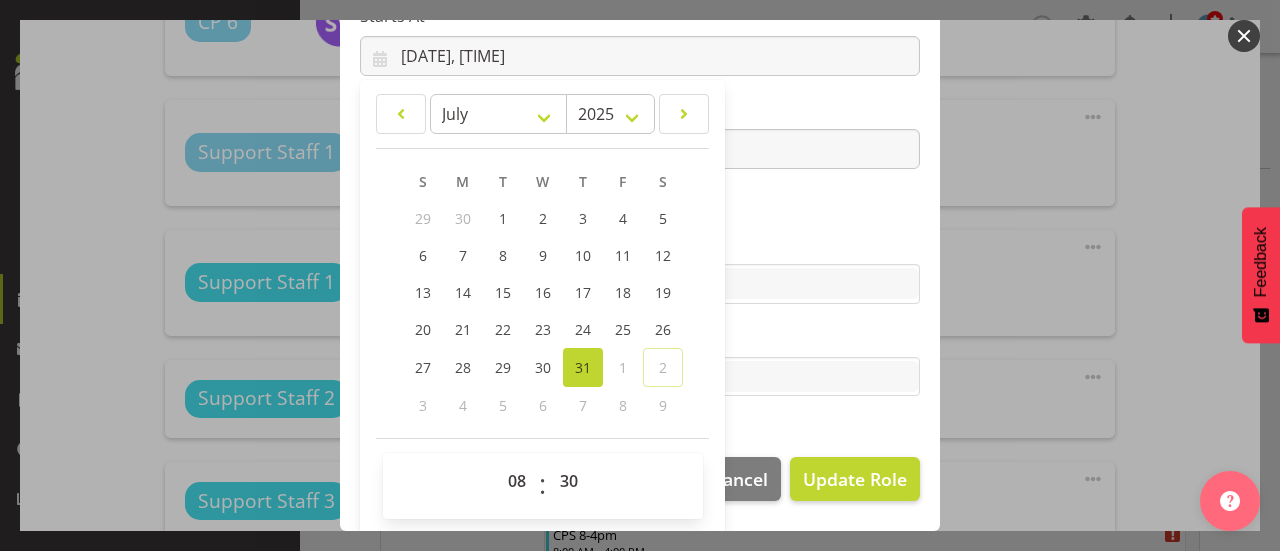 click on "Role [ROLE] [ROLE] [ROLE] [ROLE]   Role Name [ROLE] [NUMBER]
Starts At
[DATE], [TIME]  January   February   March   April   May   June   July   August   September   October   November   December   2035   2034   2033   2032   2031   2030   2029   2028   2027   2026   2025   2024   2023   2022   2021   2020   2019   2018   2017   2016   2015   2014   2013   2012   2011   2010   2009   2008   2007   2006   2005   2004   2003   2002   2001   2000   1999   1998   1997   1996   1995   1994   1993   1992   1991   1990   1989   1988   1987   1986   1985   1984   1983   1982   1981   1980   1979   1978   1977   1976   1975   1974   1973   1972   1971   1970   1969   1968   1967   1966   1965   1964   1963   1962   1961   1960   1959   1958   1957   1956   1955   1954   1953   1952   1951   1950   1949   1948   1947   1946   1945   1944   1943   1942   1941   1940   1939   1938   1937   1936   1935   1934   1933   1932   1931   1930   1929   1928   1927   1926   1925  S M T W T F S 29 1" at bounding box center [640, 110] 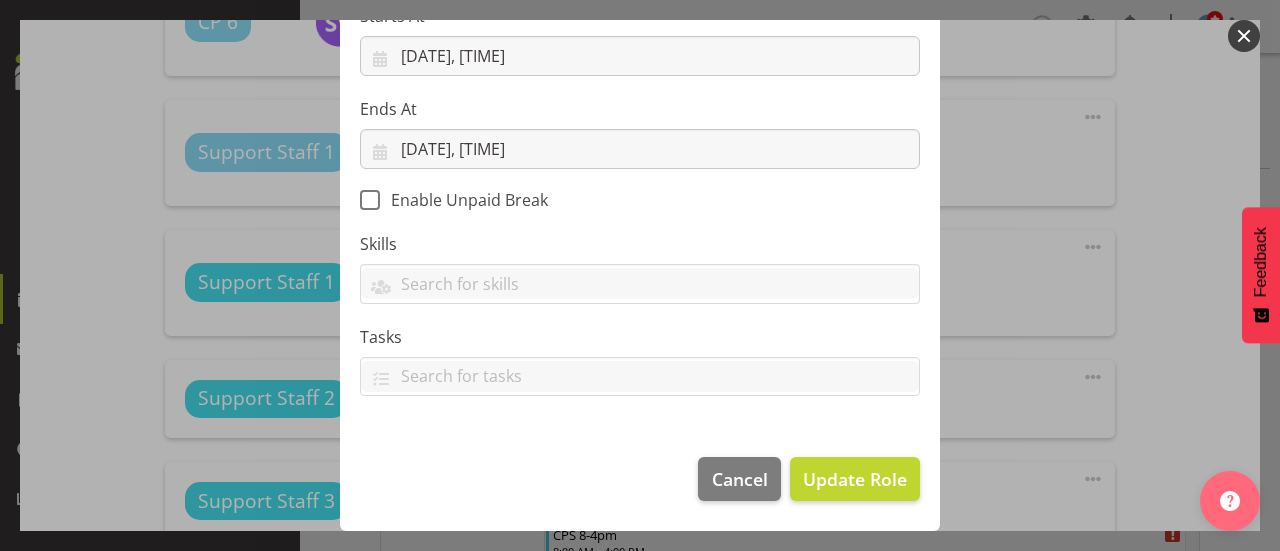 scroll, scrollTop: 356, scrollLeft: 0, axis: vertical 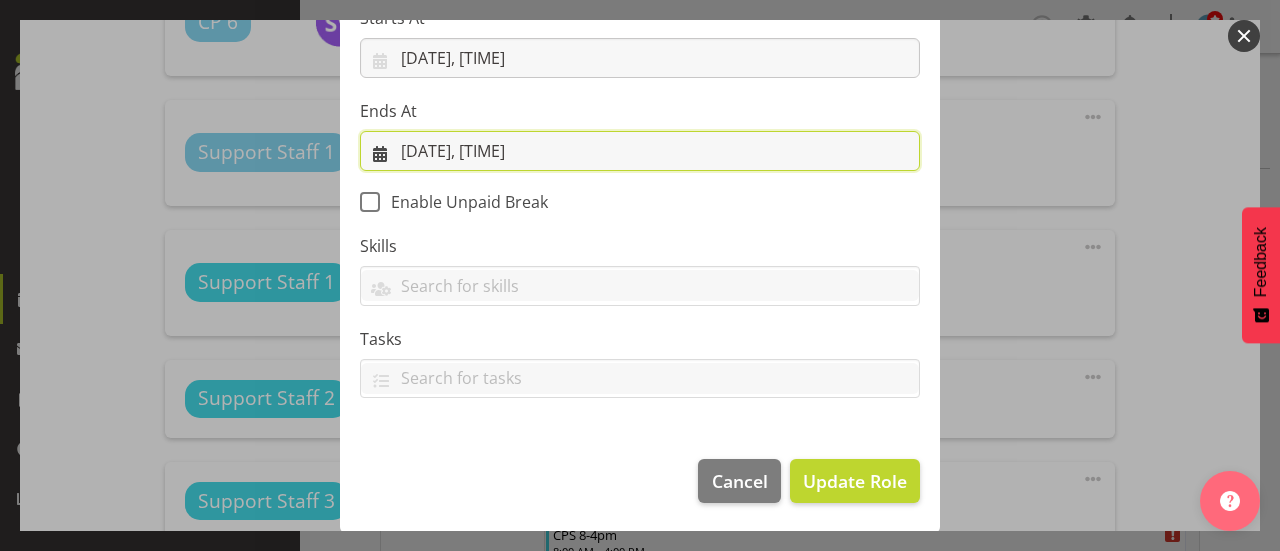 click on "[DATE], [TIME]" at bounding box center (640, 151) 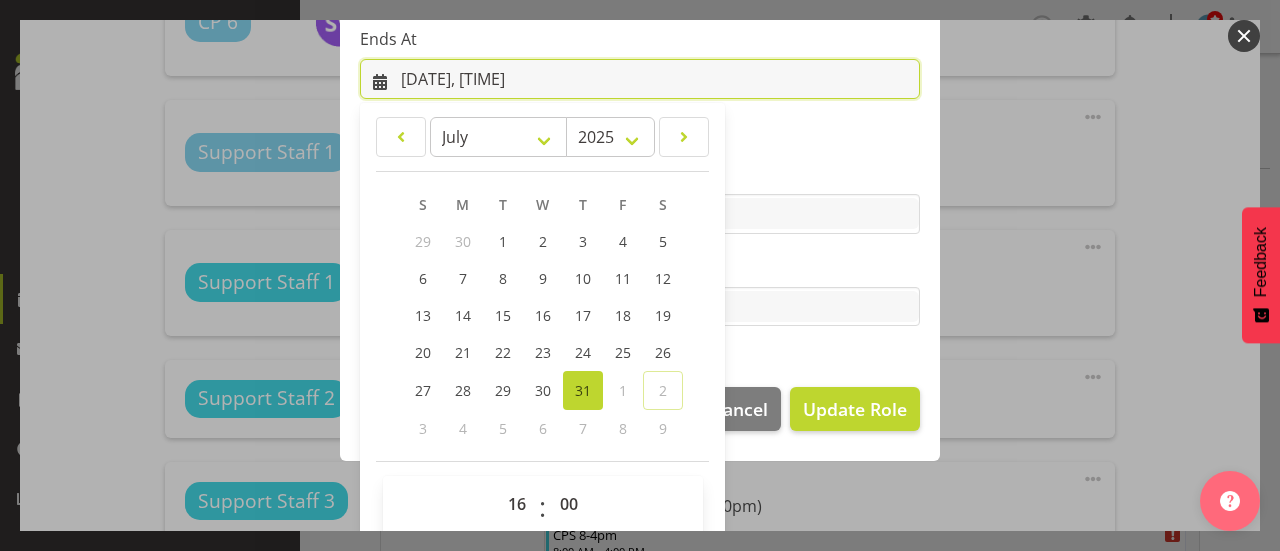 scroll, scrollTop: 451, scrollLeft: 0, axis: vertical 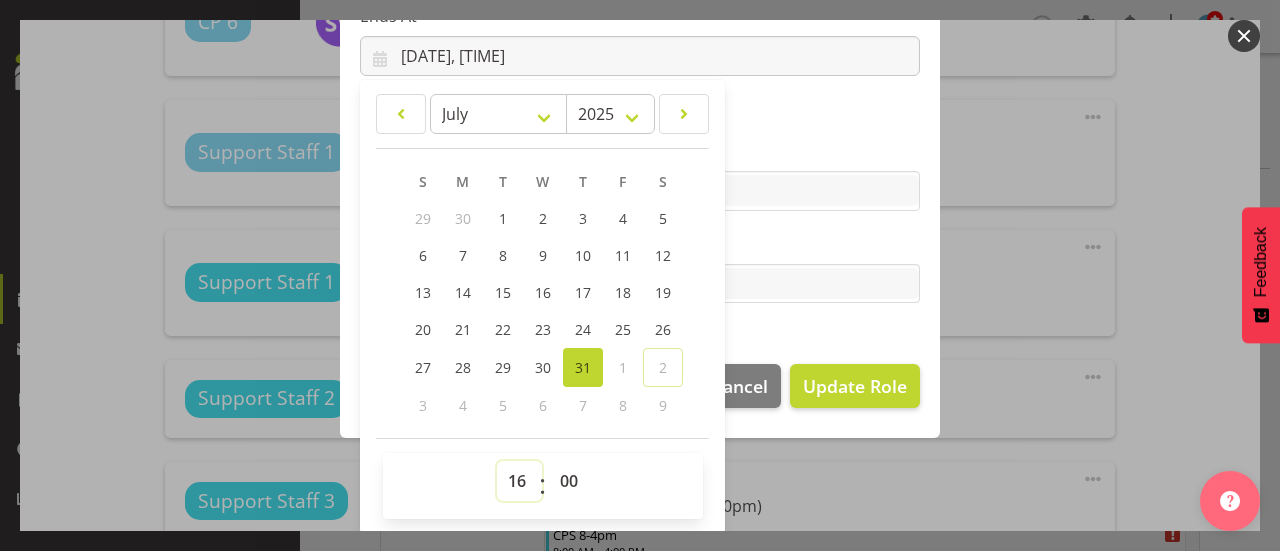 click on "00   01   02   03   04   05   06   07   08   09   10   11   12   13   14   15   16   17   18   19   20   21   22   23" at bounding box center [519, 481] 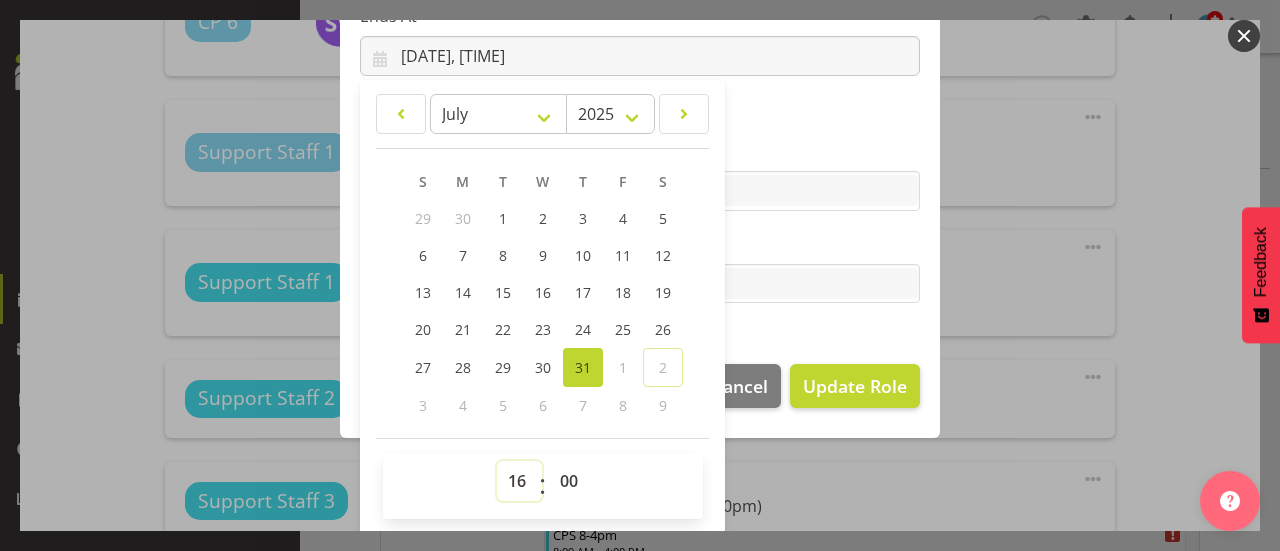 select on "15" 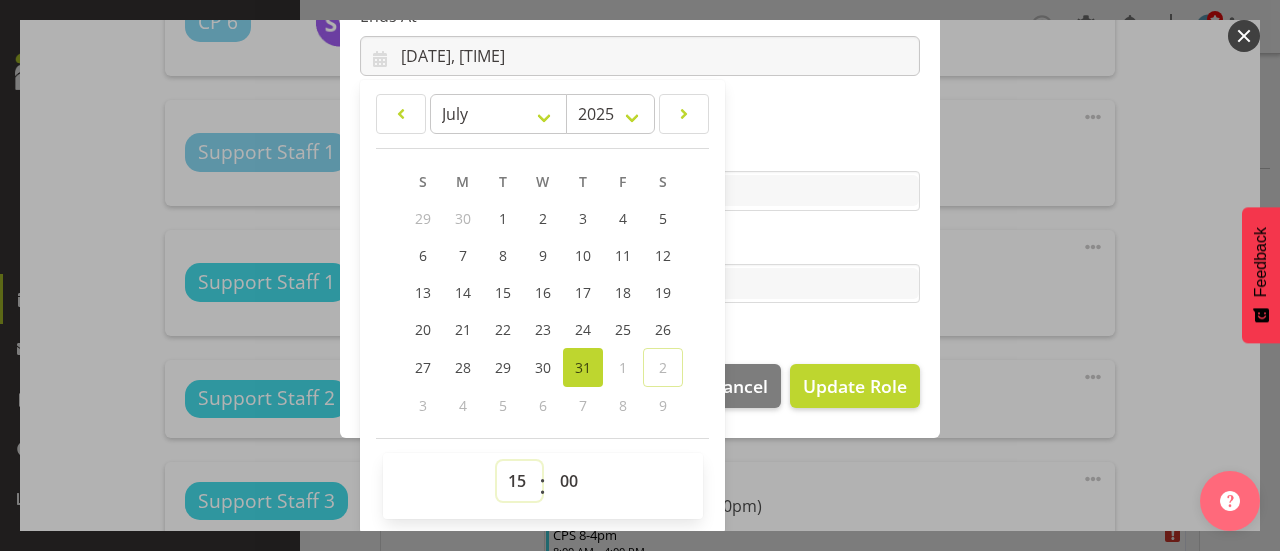 click on "00   01   02   03   04   05   06   07   08   09   10   11   12   13   14   15   16   17   18   19   20   21   22   23" at bounding box center (519, 481) 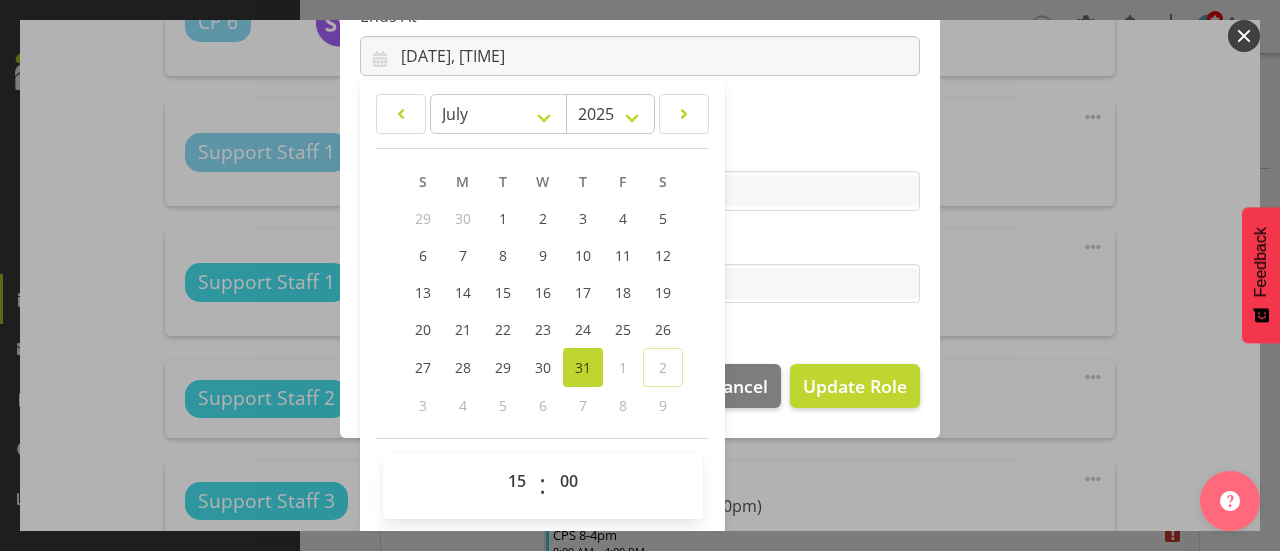 click on "Role [ROLE] [ROLE] [ROLE] [ROLE]   Role Name [ROLE] [NUMBER]
Starts At
[DATE], [TIME]  January   February   March   April   May   June   July   August   September   October   November   December   2035   2034   2033   2032   2031   2030   2029   2028   2027   2026   2025   2024   2023   2022   2021   2020   2019   2018   2017   2016   2015   2014   2013   2012   2011   2010   2009   2008   2007   2006   2005   2004   2003   2002   2001   2000   1999   1998   1997   1996   1995   1994   1993   1992   1991   1990   1989   1988   1987   1986   1985   1984   1983   1982   1981   1980   1979   1978   1977   1976   1975   1974   1973   1972   1971   1970   1969   1968   1967   1966   1965   1964   1963   1962   1961   1960   1959   1958   1957   1956   1955   1954   1953   1952   1951   1950   1949   1948   1947   1946   1945   1944   1943   1942   1941   1940   1939   1938   1937   1936   1935   1934   1933   1932   1931   1930   1929   1928   1927   1926   1925  S M T W T F S 29 1" at bounding box center (640, 17) 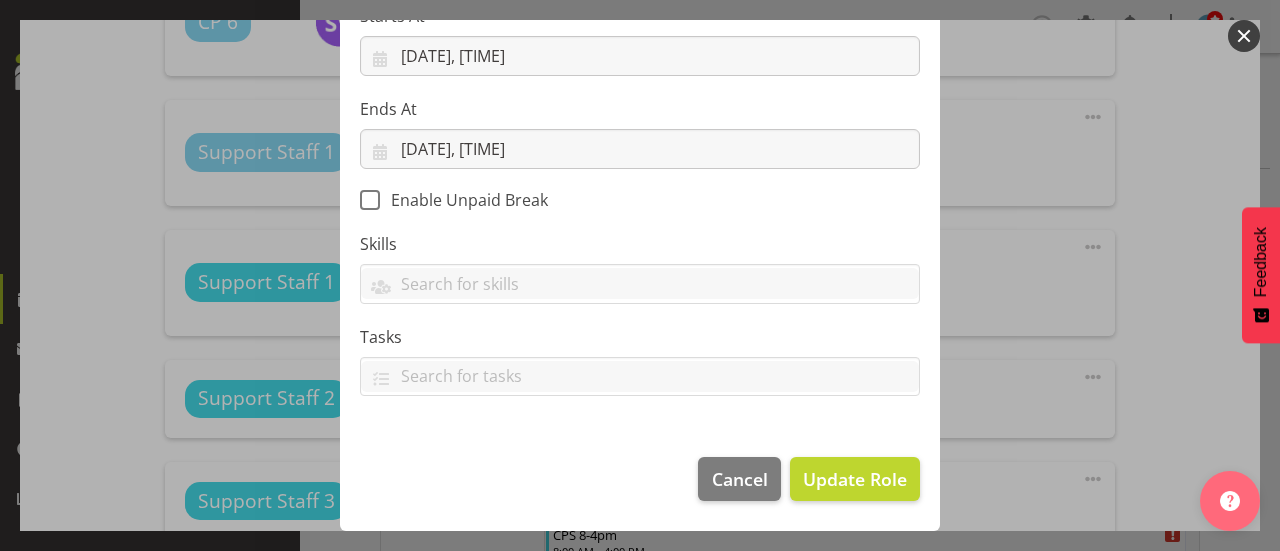 scroll, scrollTop: 356, scrollLeft: 0, axis: vertical 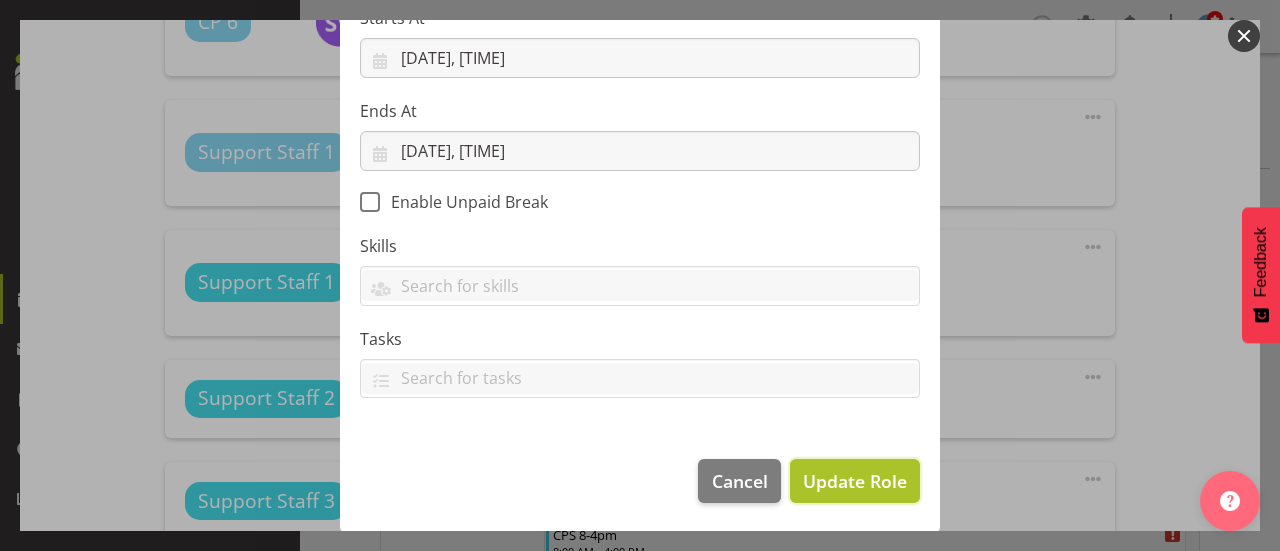 click on "Update Role" at bounding box center [855, 481] 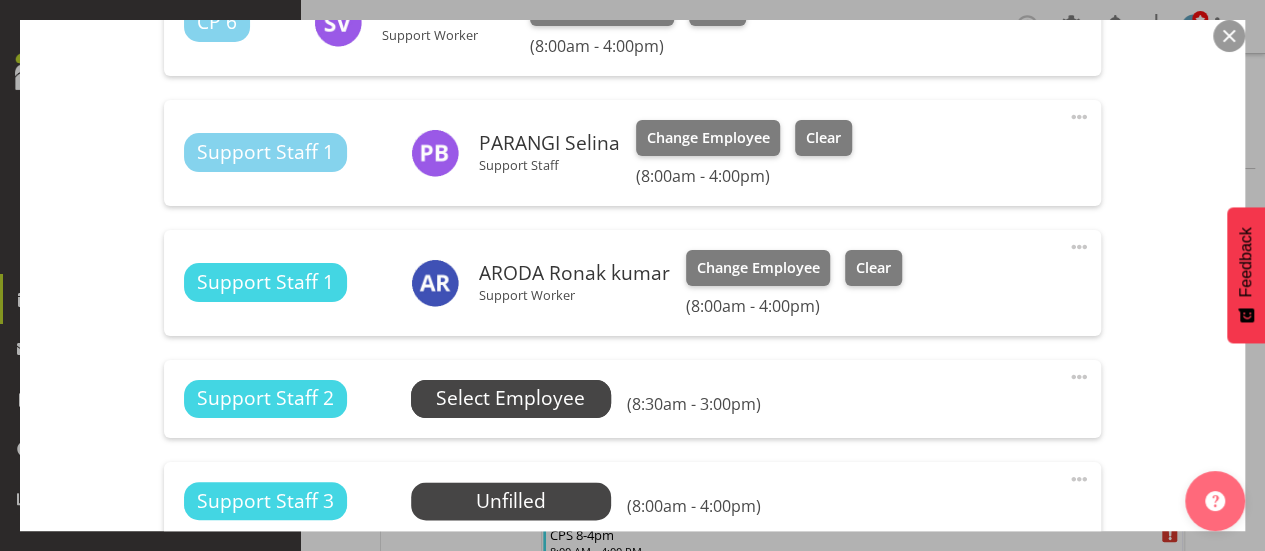 click on "Select Employee" at bounding box center [510, 398] 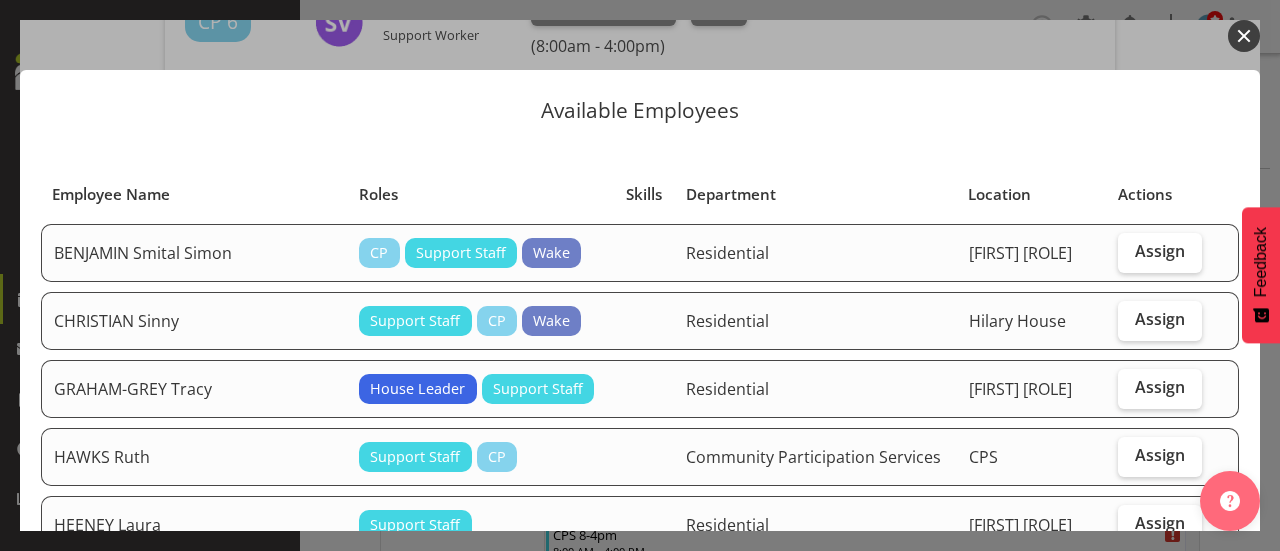 scroll, scrollTop: 300, scrollLeft: 0, axis: vertical 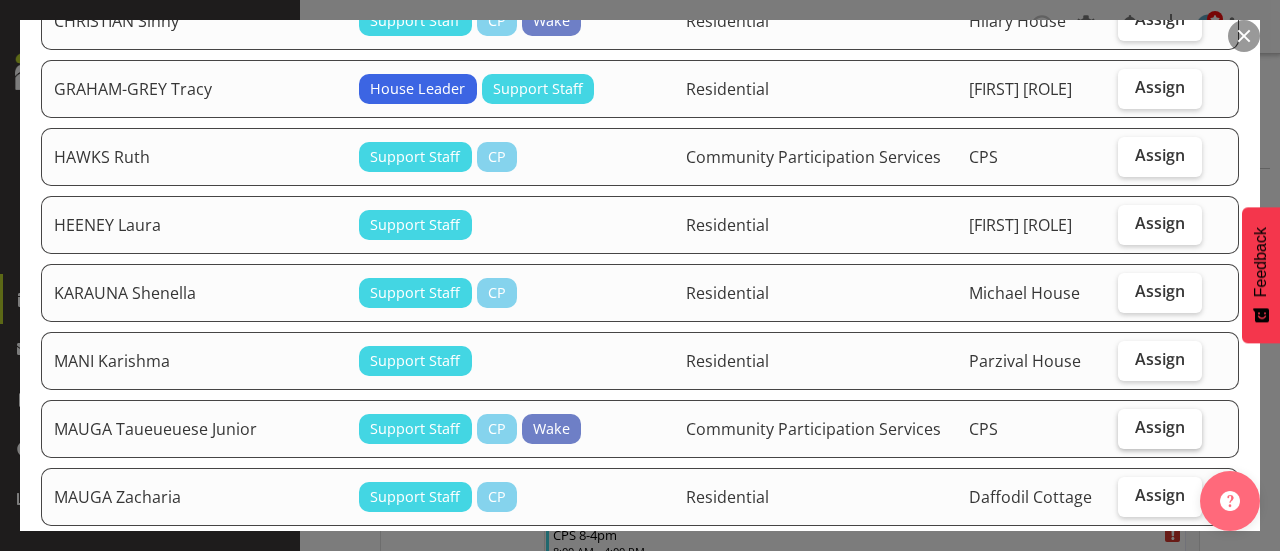 click on "Assign" at bounding box center (1160, 427) 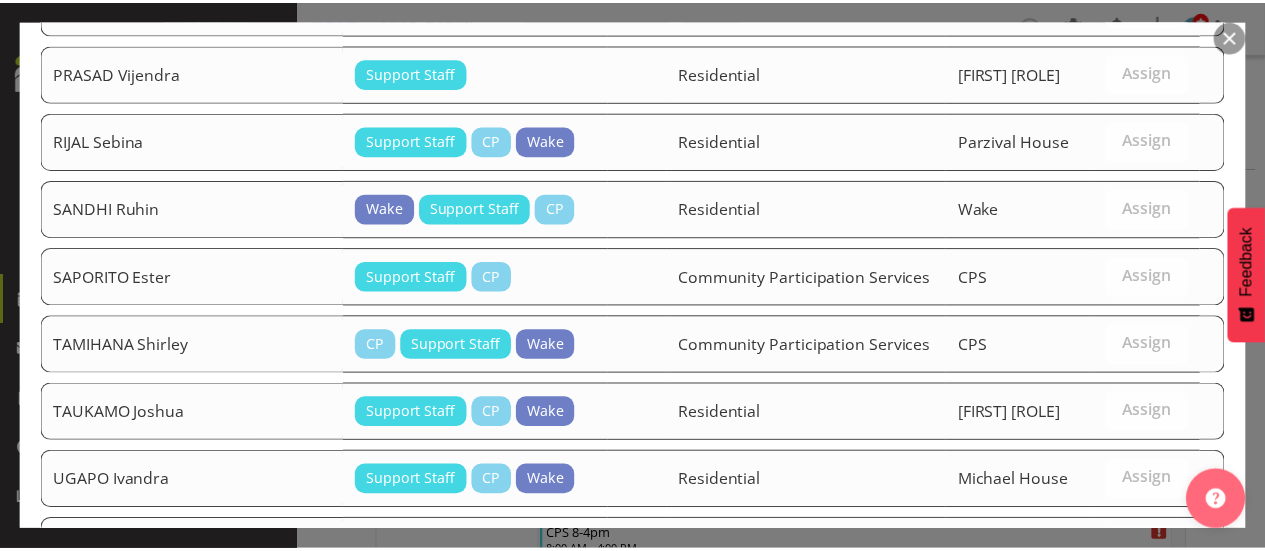 scroll, scrollTop: 1443, scrollLeft: 0, axis: vertical 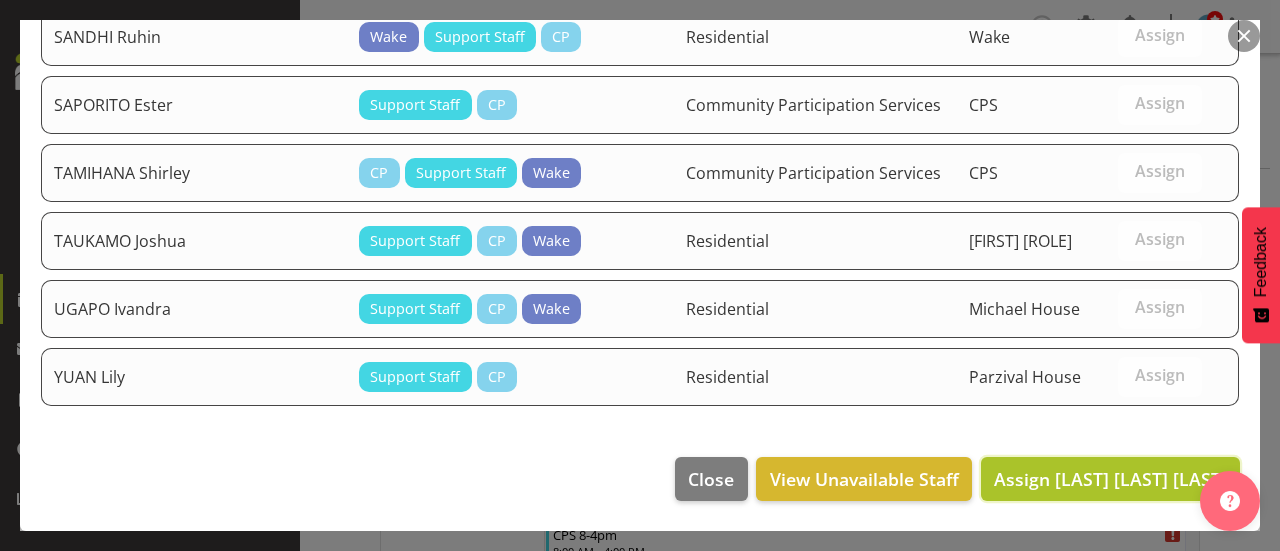 click on "Assign [LAST] [LAST] [LAST]" at bounding box center [1110, 479] 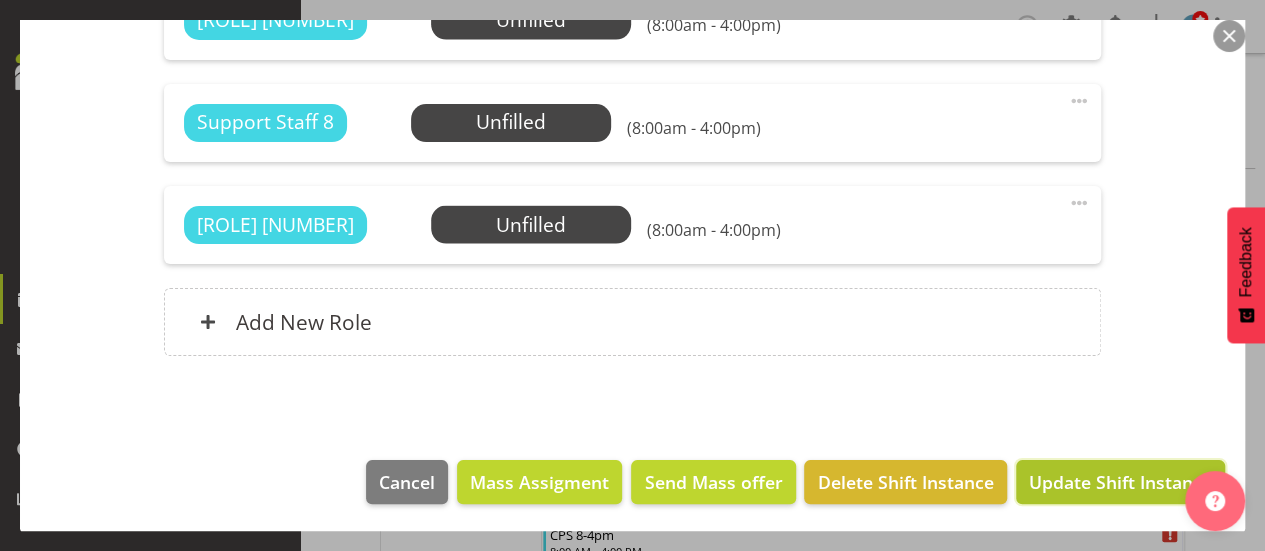 click on "Update Shift Instance" at bounding box center [1120, 482] 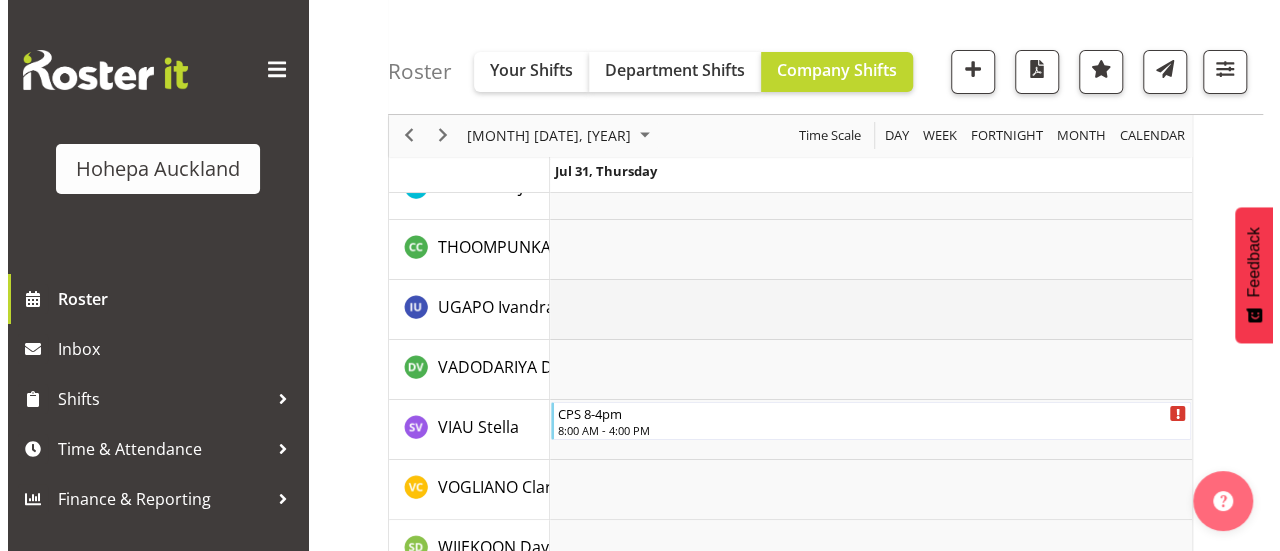scroll, scrollTop: 3900, scrollLeft: 0, axis: vertical 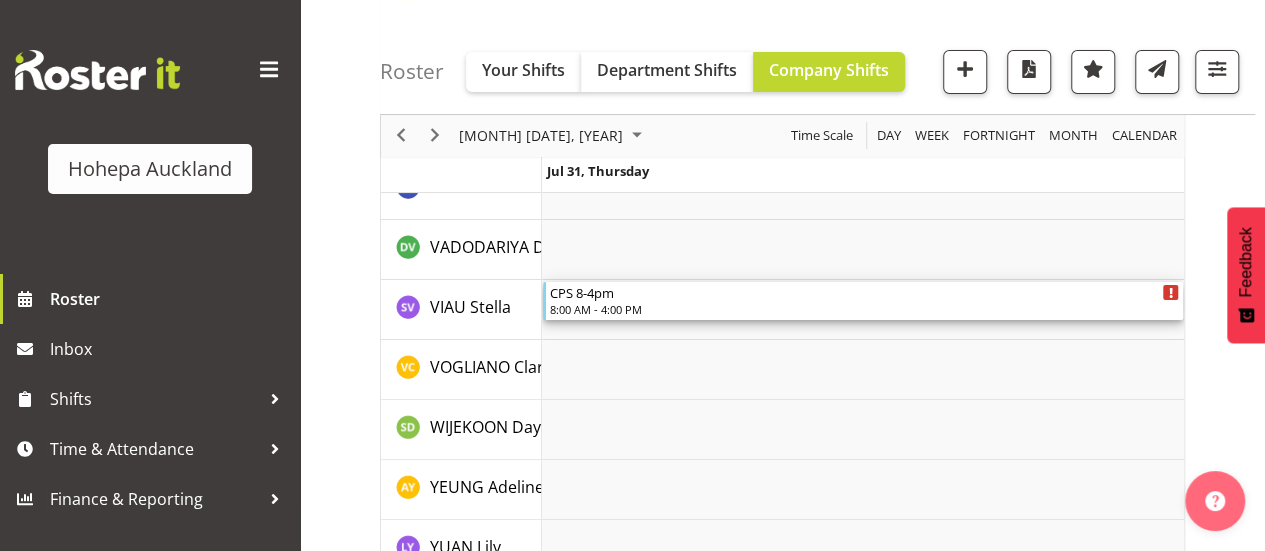 click on "CPS 8-4pm" at bounding box center (865, 292) 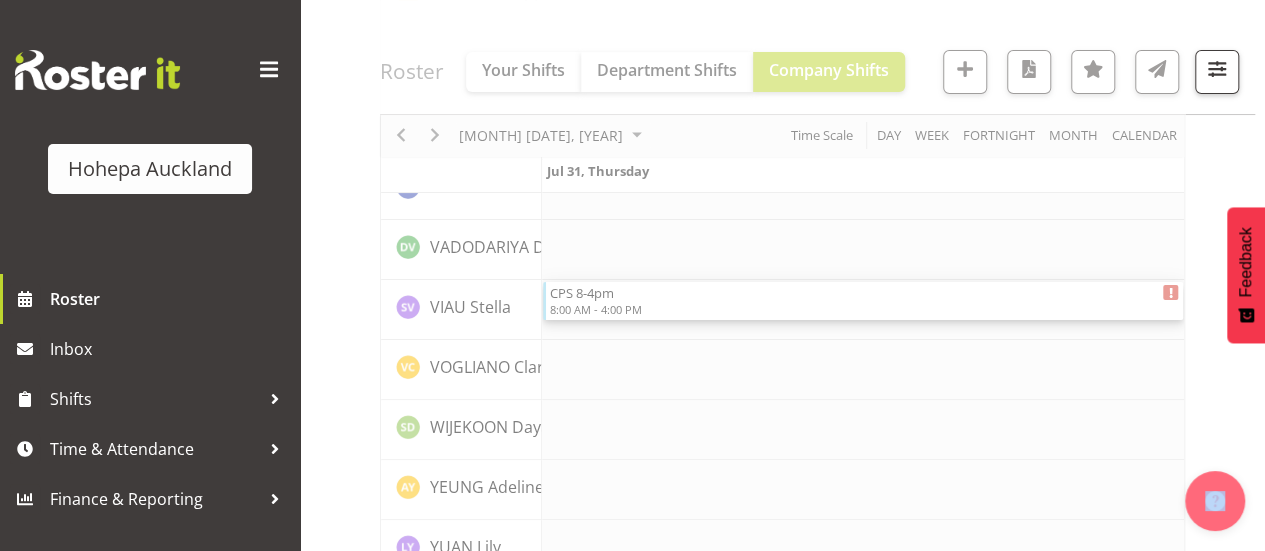 click at bounding box center (782, -1560) 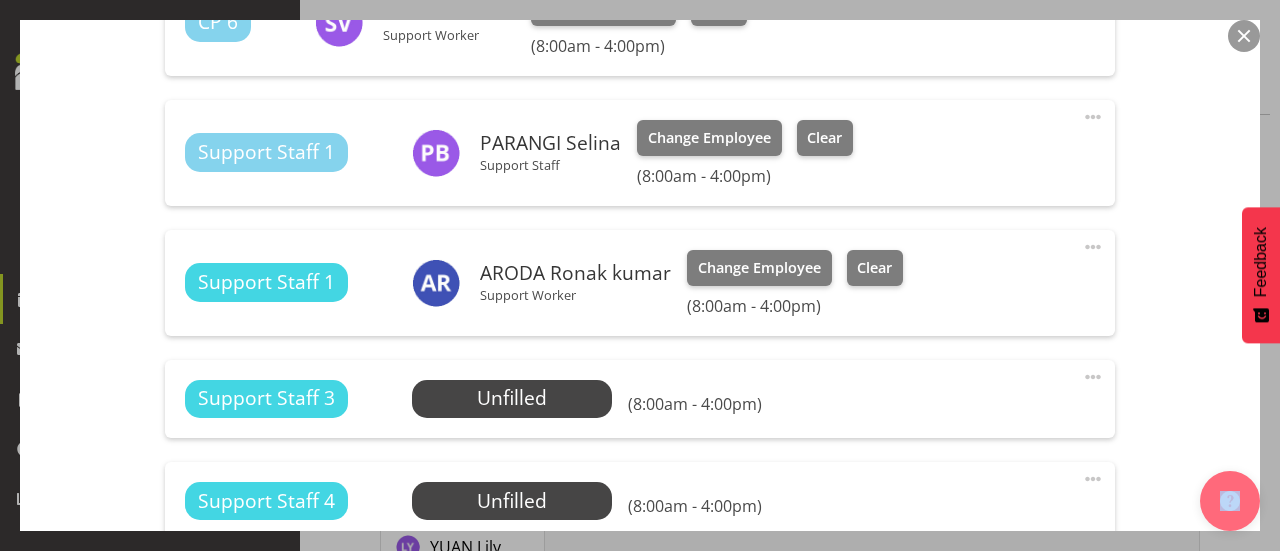 scroll, scrollTop: 900, scrollLeft: 0, axis: vertical 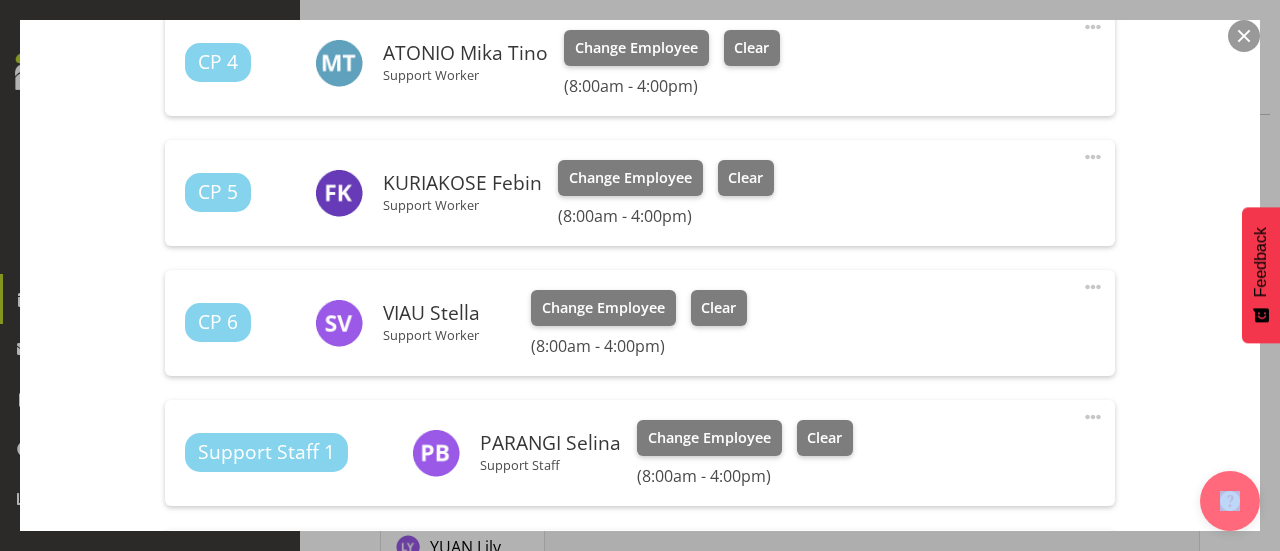 click at bounding box center (1093, 287) 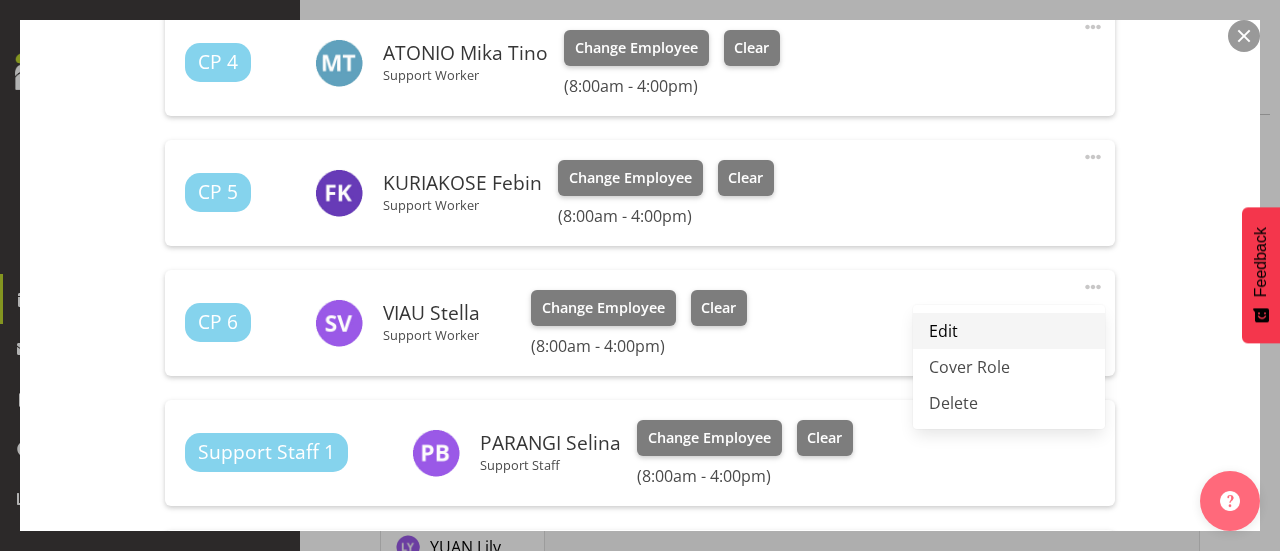 click on "Edit" at bounding box center [1009, 331] 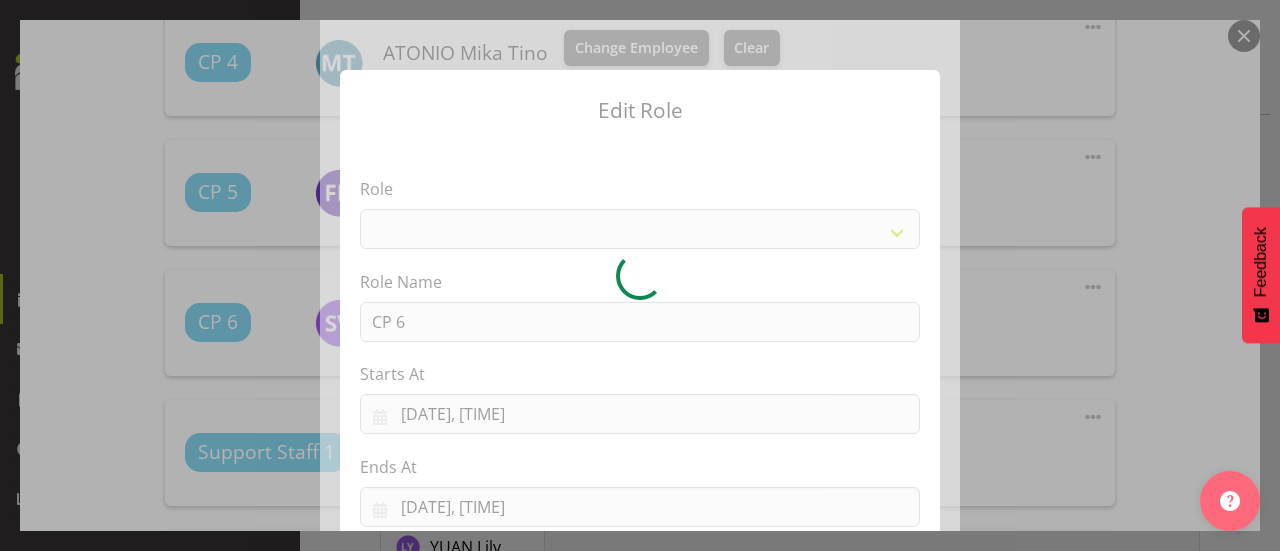 select 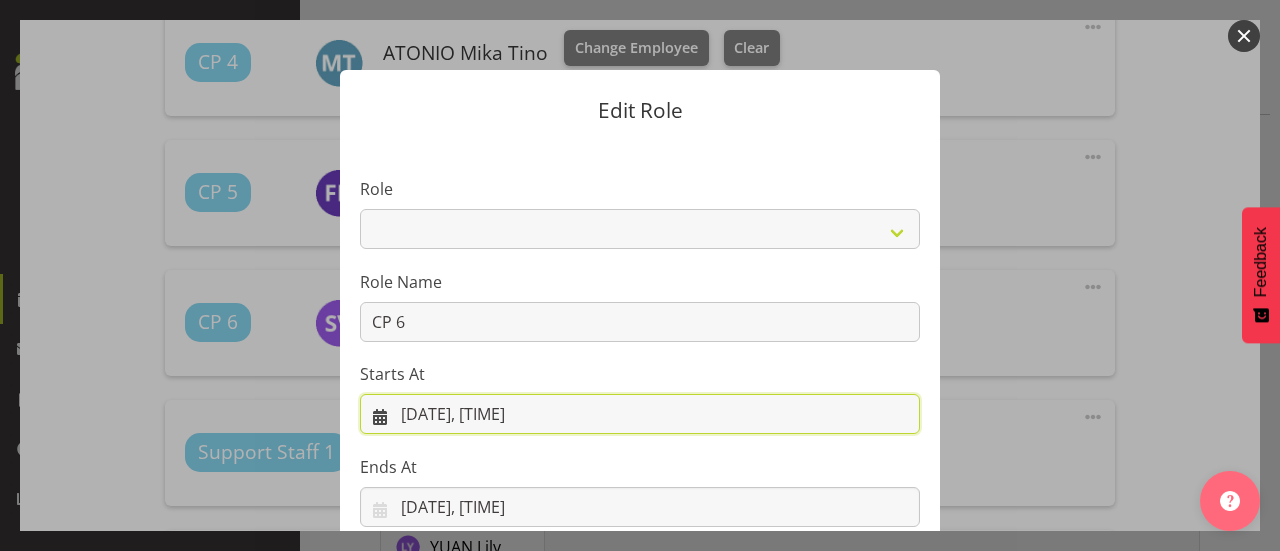 click on "[DATE], [TIME]" at bounding box center (640, 414) 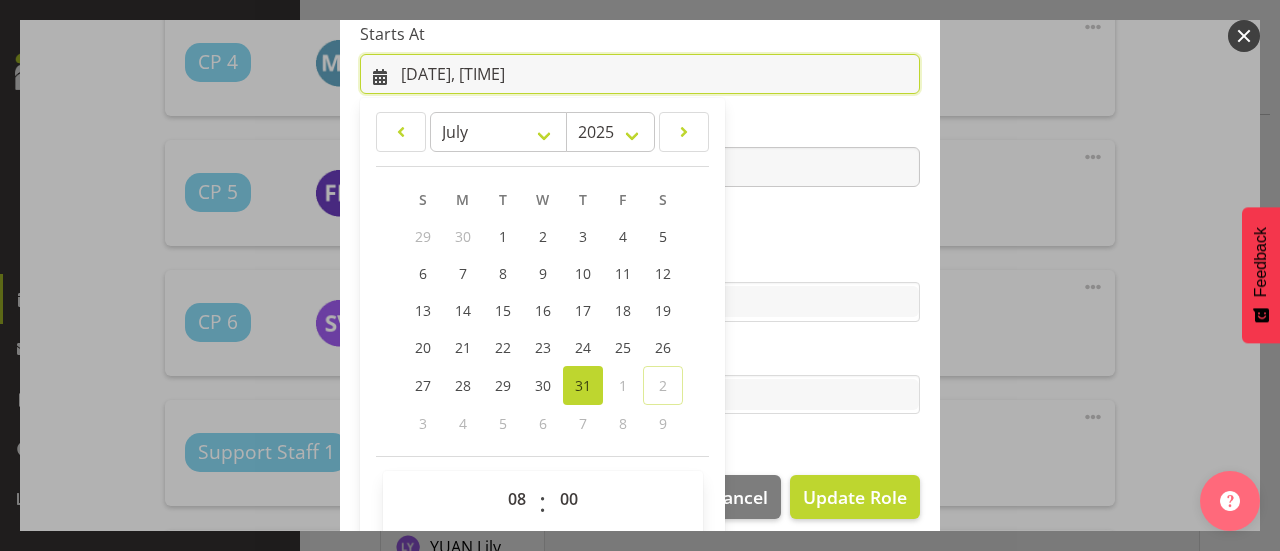 scroll, scrollTop: 358, scrollLeft: 0, axis: vertical 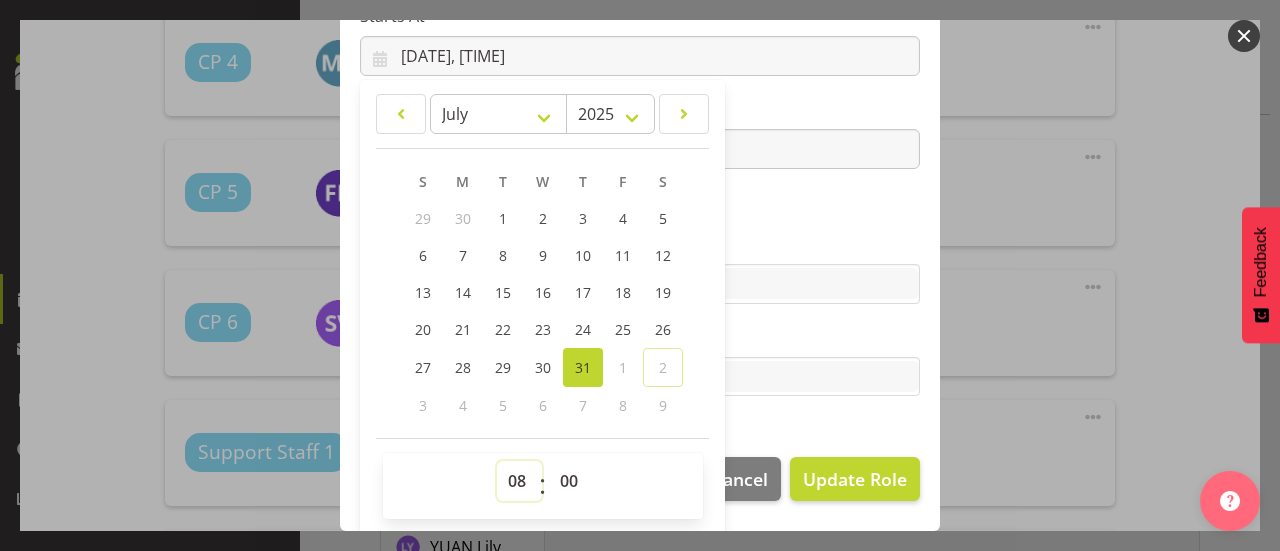 click on "00   01   02   03   04   05   06   07   08   09   10   11   12   13   14   15   16   17   18   19   20   21   22   23" at bounding box center [519, 481] 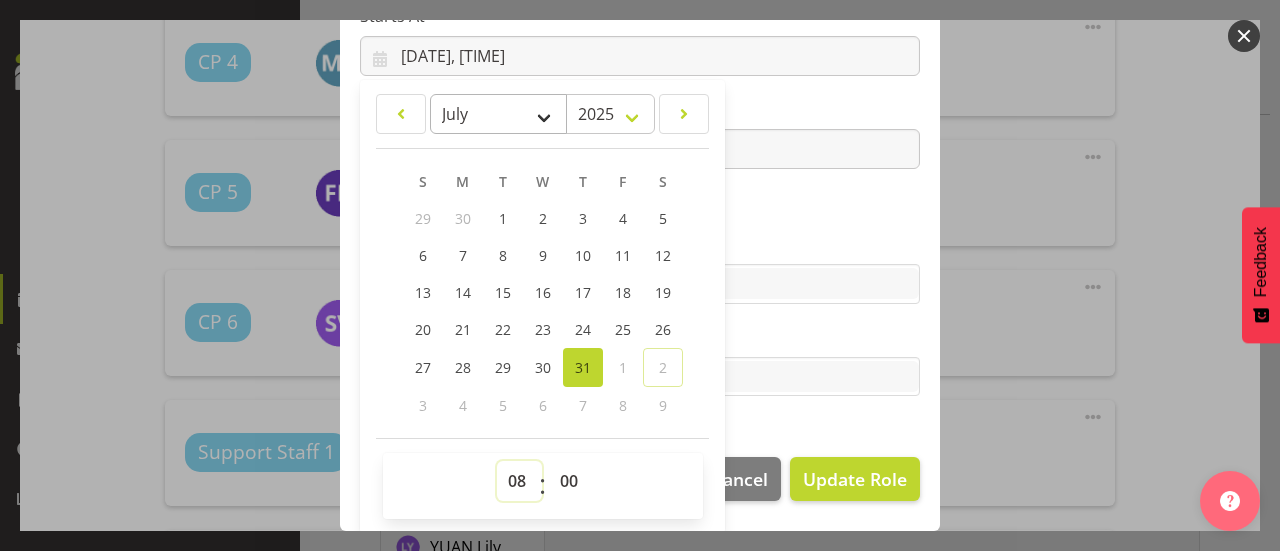 select on "9" 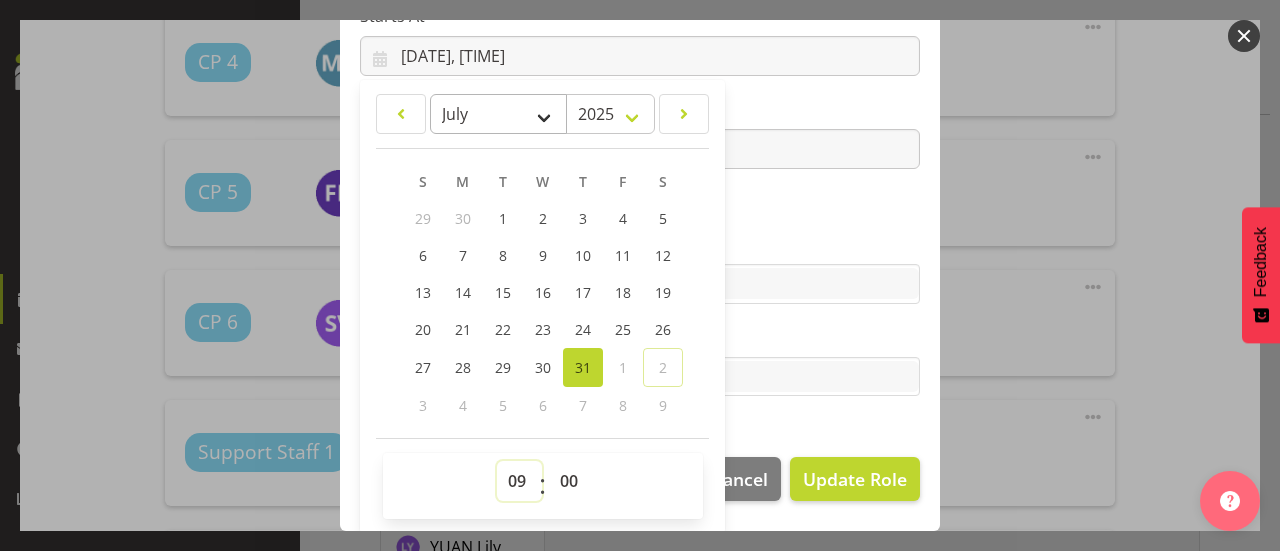 click on "00   01   02   03   04   05   06   07   08   09   10   11   12   13   14   15   16   17   18   19   20   21   22   23" at bounding box center [519, 481] 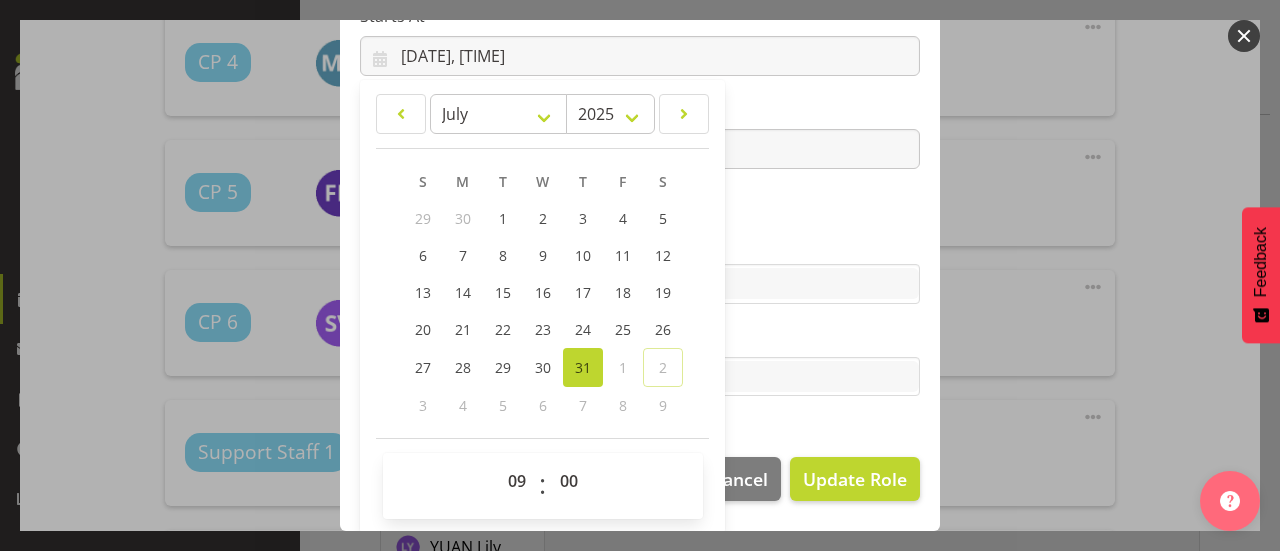 click on "Tasks" at bounding box center [640, 337] 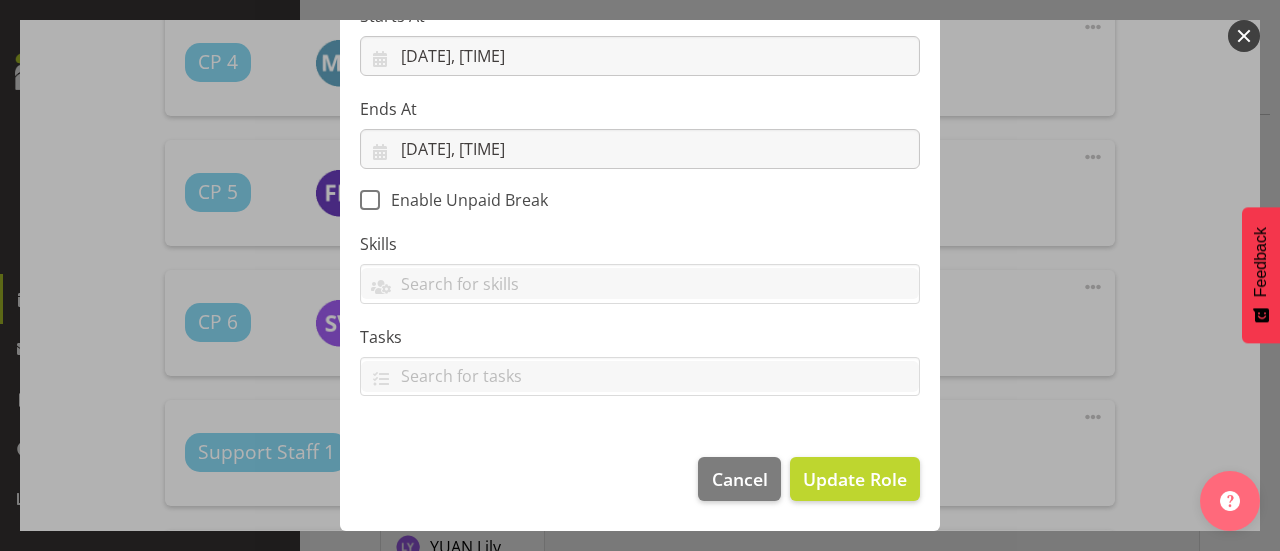 scroll, scrollTop: 356, scrollLeft: 0, axis: vertical 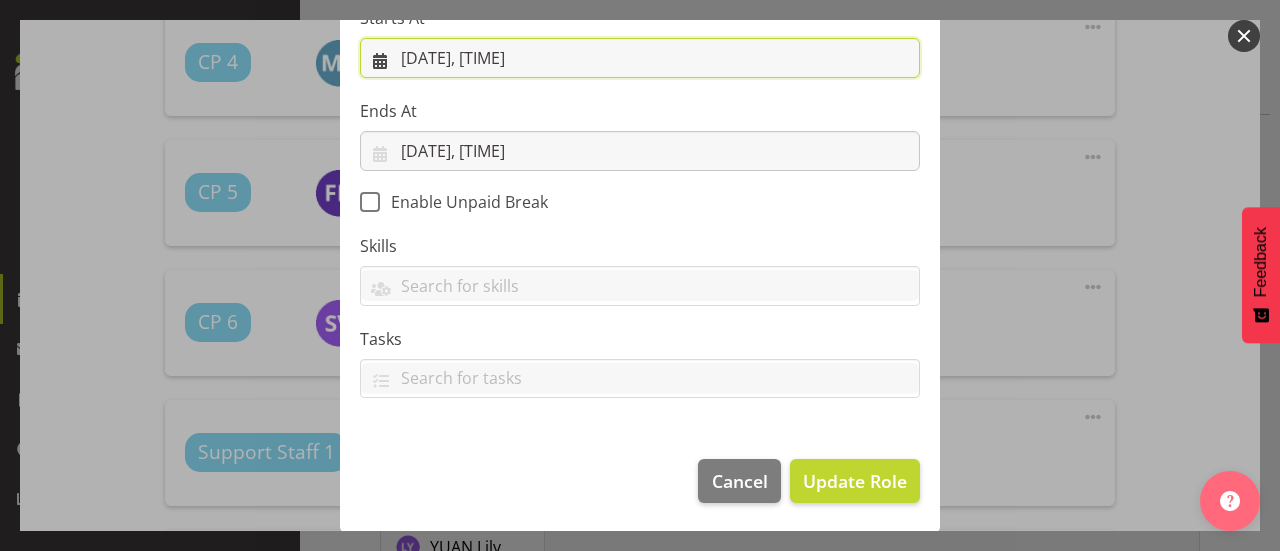 click on "[DATE], [TIME]" at bounding box center (640, 58) 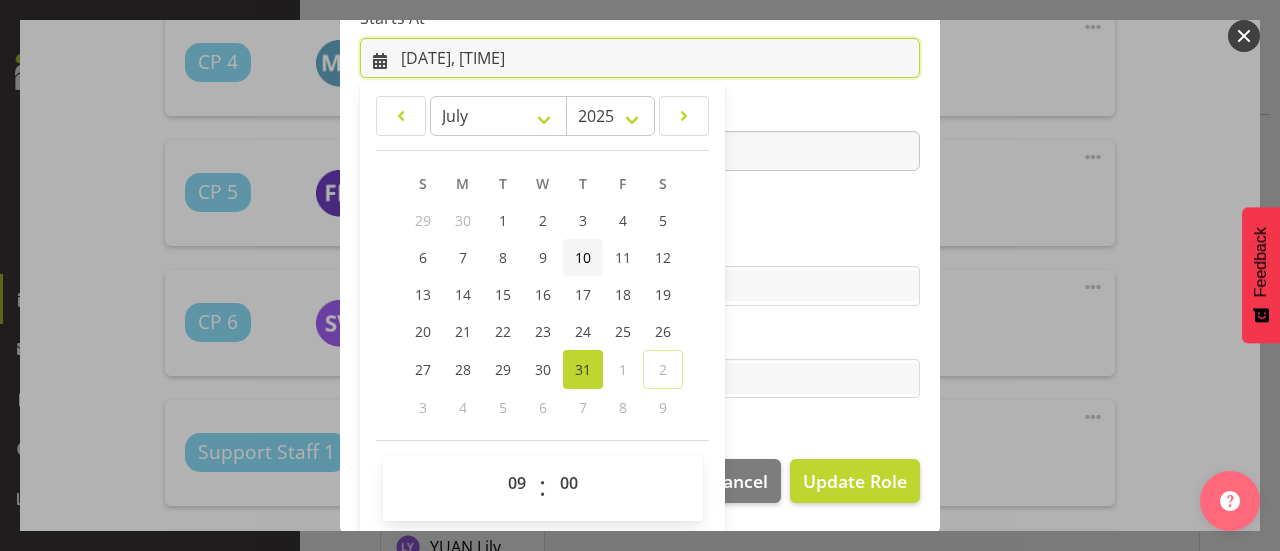 scroll, scrollTop: 358, scrollLeft: 0, axis: vertical 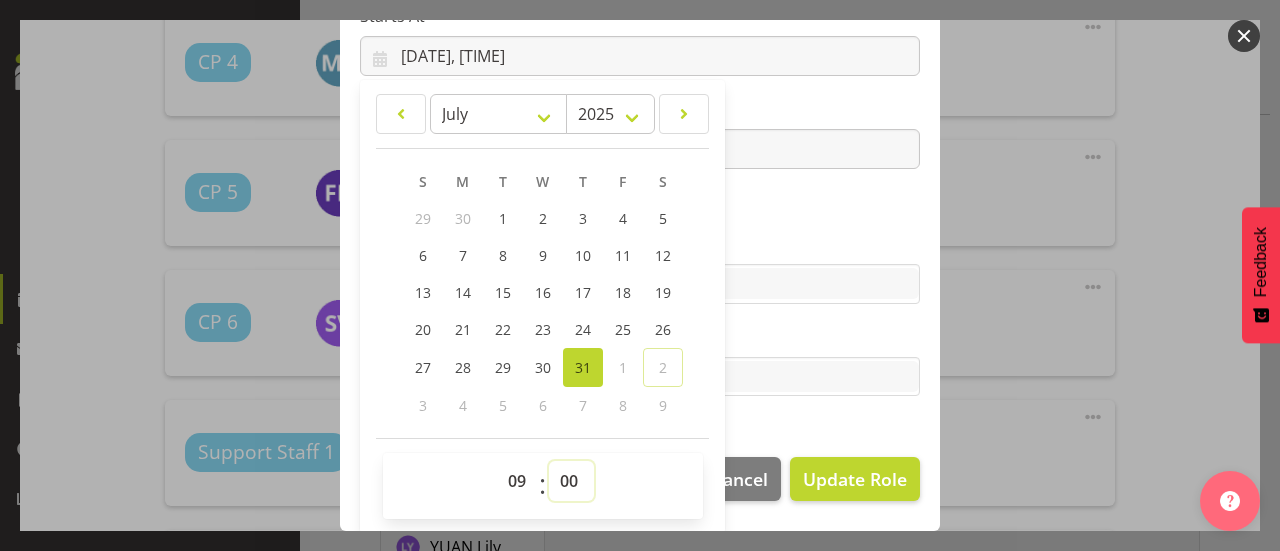 click on "00   01   02   03   04   05   06   07   08   09   10   11   12   13   14   15   16   17   18   19   20   21   22   23   24   25   26   27   28   29   30   31   32   33   34   35   36   37   38   39   40   41   42   43   44   45   46   47   48   49   50   51   52   53   54   55   56   57   58   59" at bounding box center [571, 481] 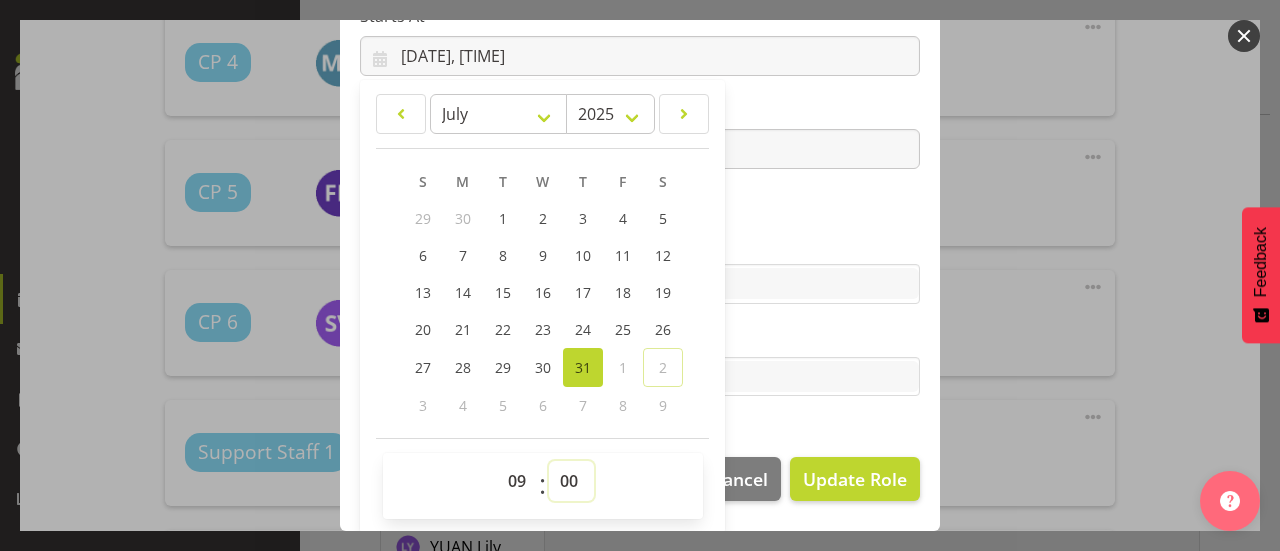 select on "30" 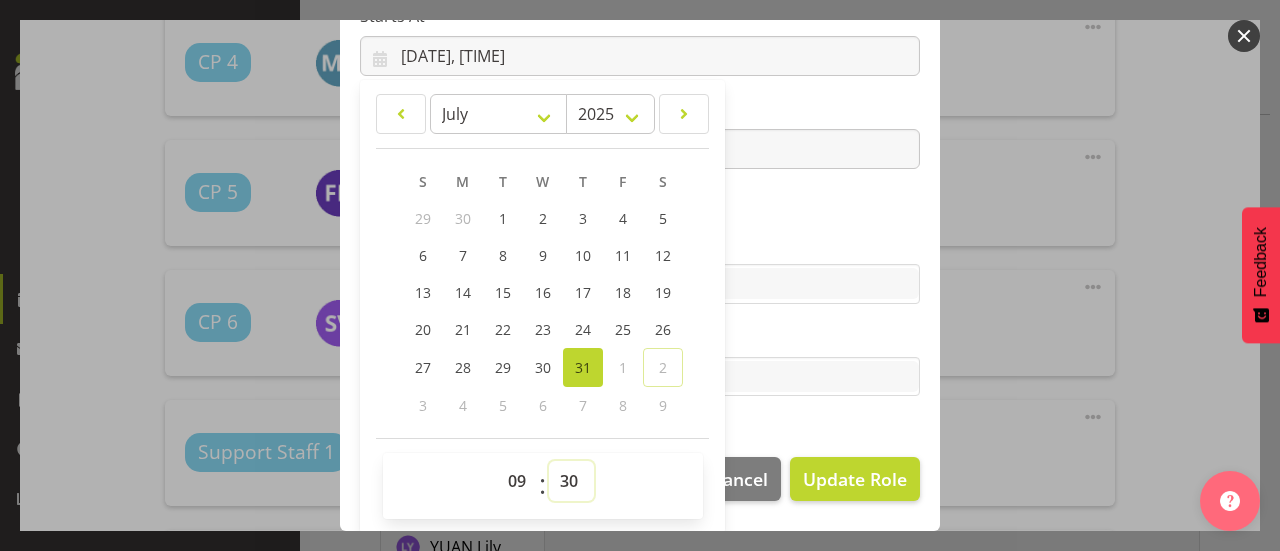 click on "00   01   02   03   04   05   06   07   08   09   10   11   12   13   14   15   16   17   18   19   20   21   22   23   24   25   26   27   28   29   30   31   32   33   34   35   36   37   38   39   40   41   42   43   44   45   46   47   48   49   50   51   52   53   54   55   56   57   58   59" at bounding box center (571, 481) 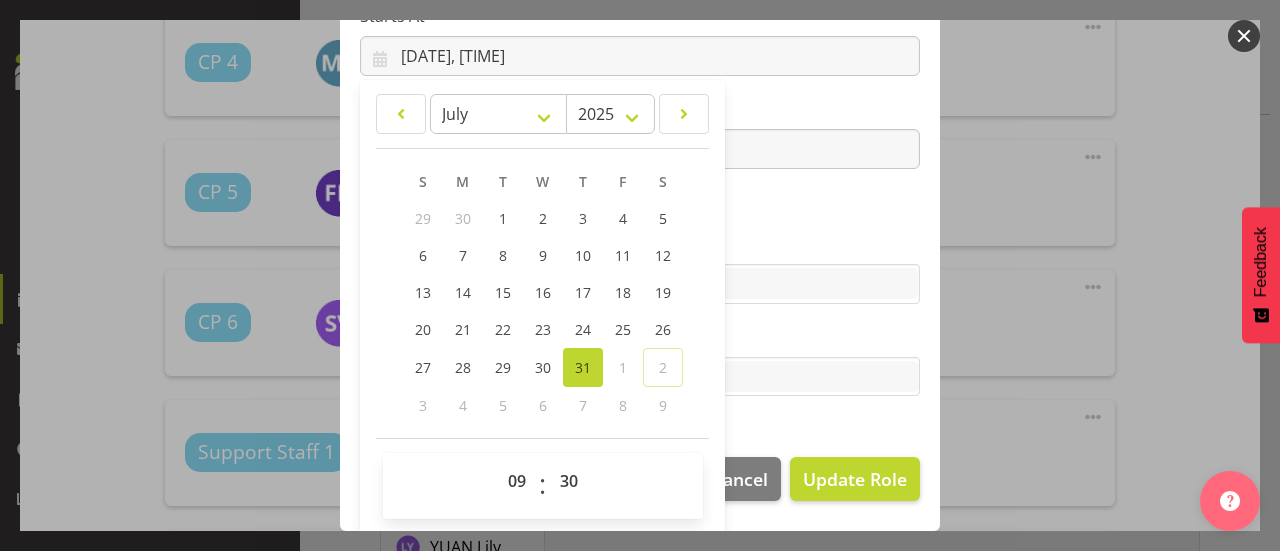 click on "Role CP House Leader Support Staff Wake   Role Name CP 6
Starts At
[DATE], [TIME]  January   February   March   April   May   June   July   August   September   October   November   December   2035   2034   2033   2032   2031   2030   2029   2028   2027   2026   2025   2024   2023   2022   2021   2020   2019   2018   2017   2016   2015   2014   2013   2012   2011   2010   2009   2008   2007   2006   2005   2004   2003   2002   2001   2000   1999   1998   1997   1996   1995   1994   1993   1992   1991   1990   1989   1988   1987   1986   1985   1984   1983   1982   1981   1980   1979   1978   1977   1976   1975   1974   1973   1972   1971   1970   1969   1968   1967   1966   1965   1964   1963   1962   1961   1960   1959   1958   1957   1956   1955   1954   1953   1952   1951   1950   1949   1948   1947   1946   1945   1944   1943   1942   1941   1940   1939   1938   1937   1936   1935   1934   1933   1932   1931   1930   1929   1928   1927   1926   1925  S M T W T F S 29 30 1 2 3 4 5" at bounding box center (640, 110) 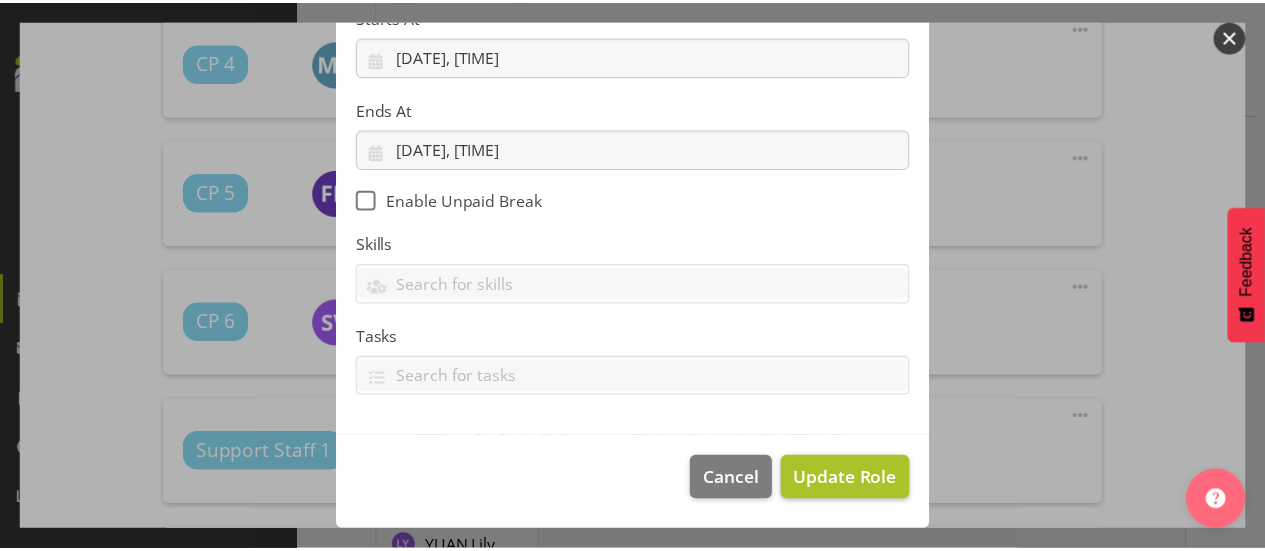 scroll, scrollTop: 356, scrollLeft: 0, axis: vertical 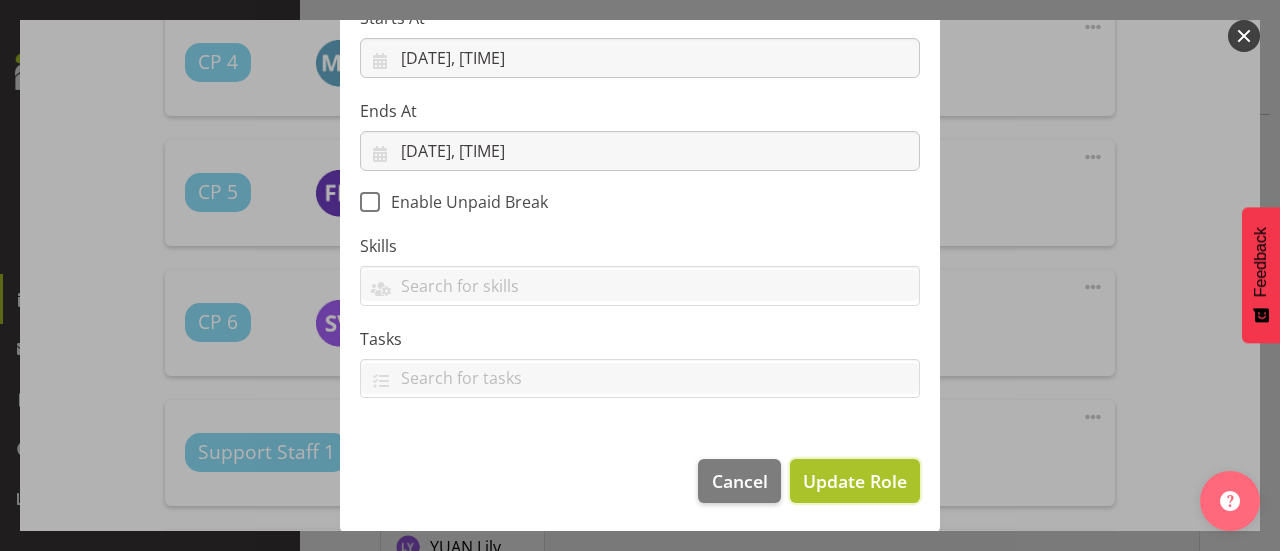 click on "Update Role" at bounding box center [855, 481] 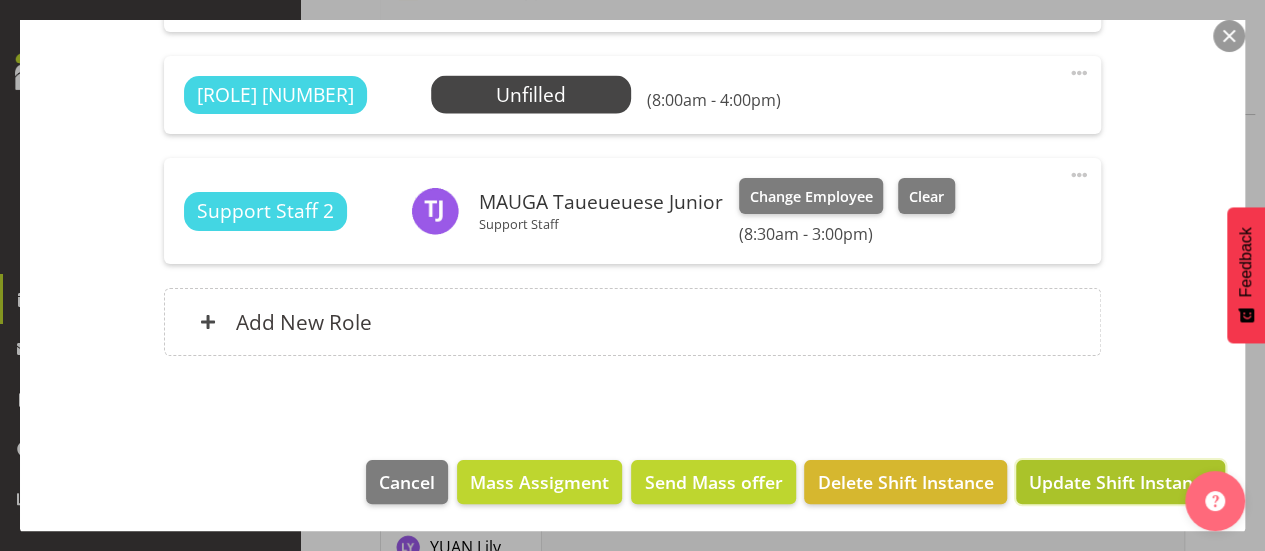 click on "Update Shift Instance" at bounding box center [1120, 482] 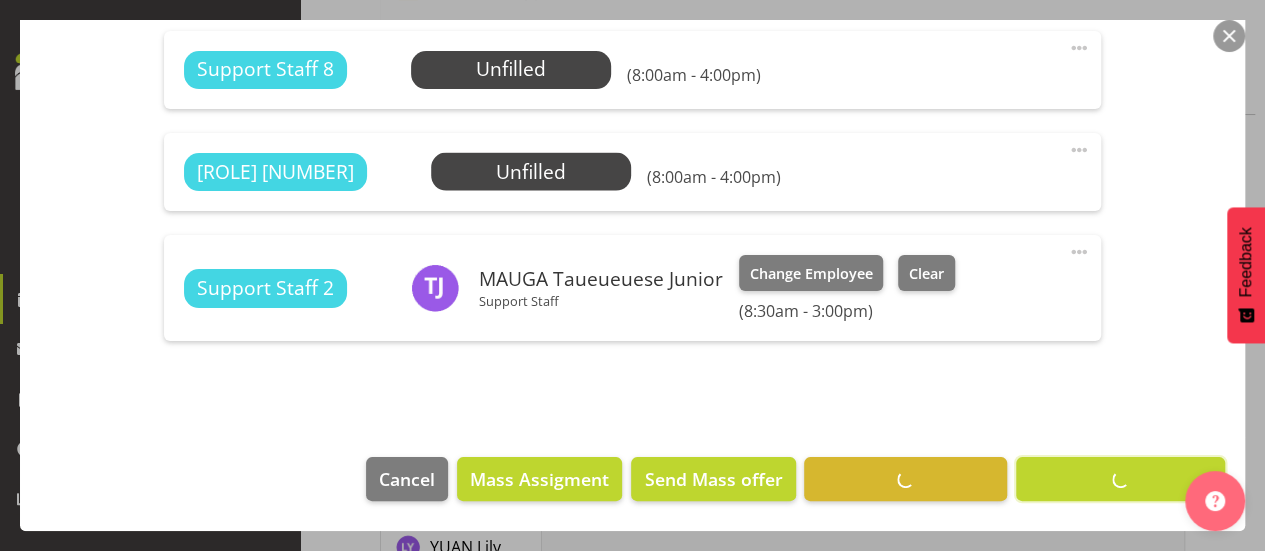 scroll, scrollTop: 2039, scrollLeft: 0, axis: vertical 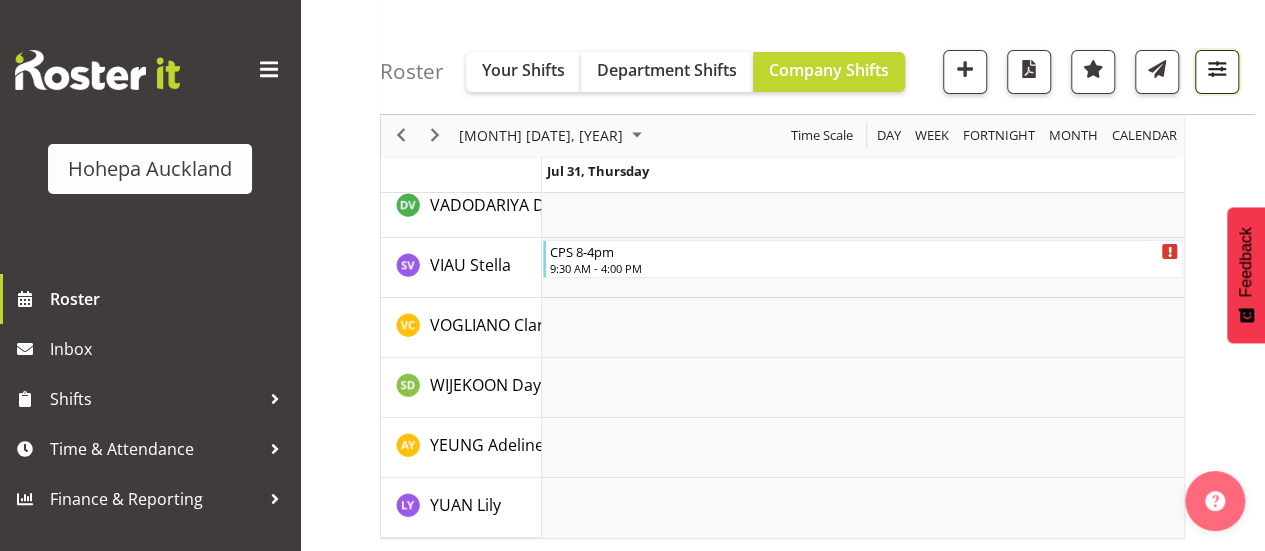 click at bounding box center [1217, 69] 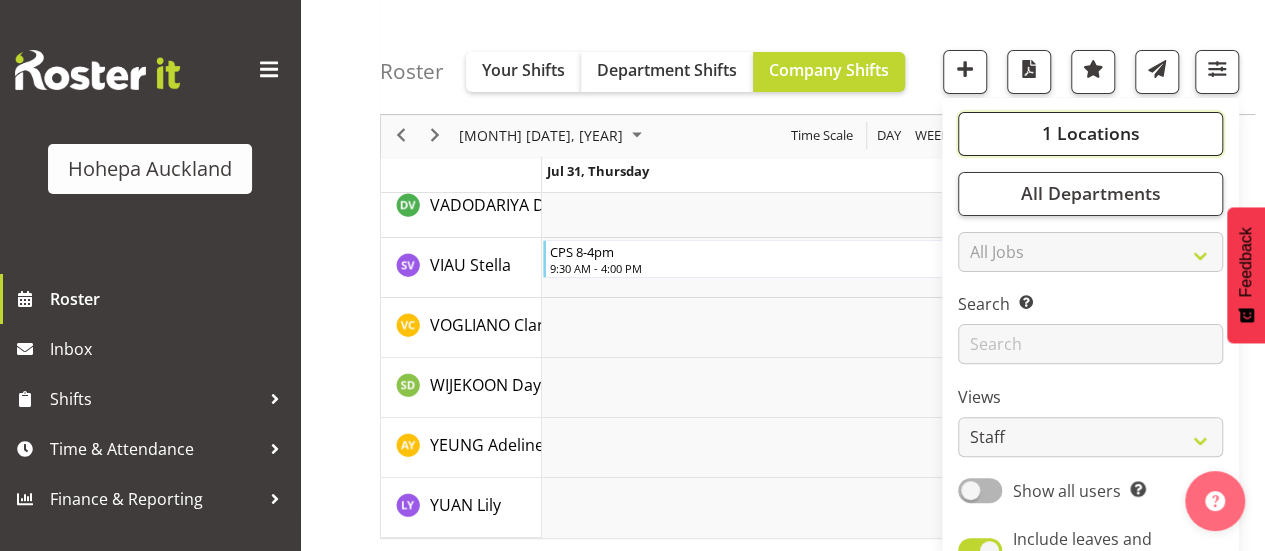 click on "1 Locations" at bounding box center [1090, 134] 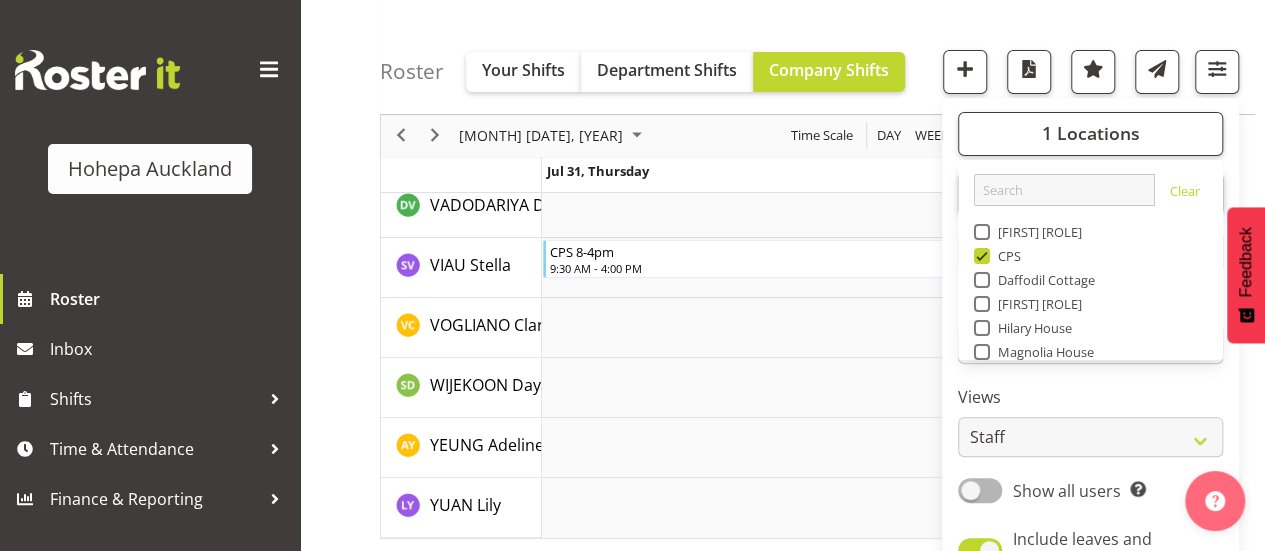 drag, startPoint x: 987, startPoint y: 255, endPoint x: 1020, endPoint y: 251, distance: 33.24154 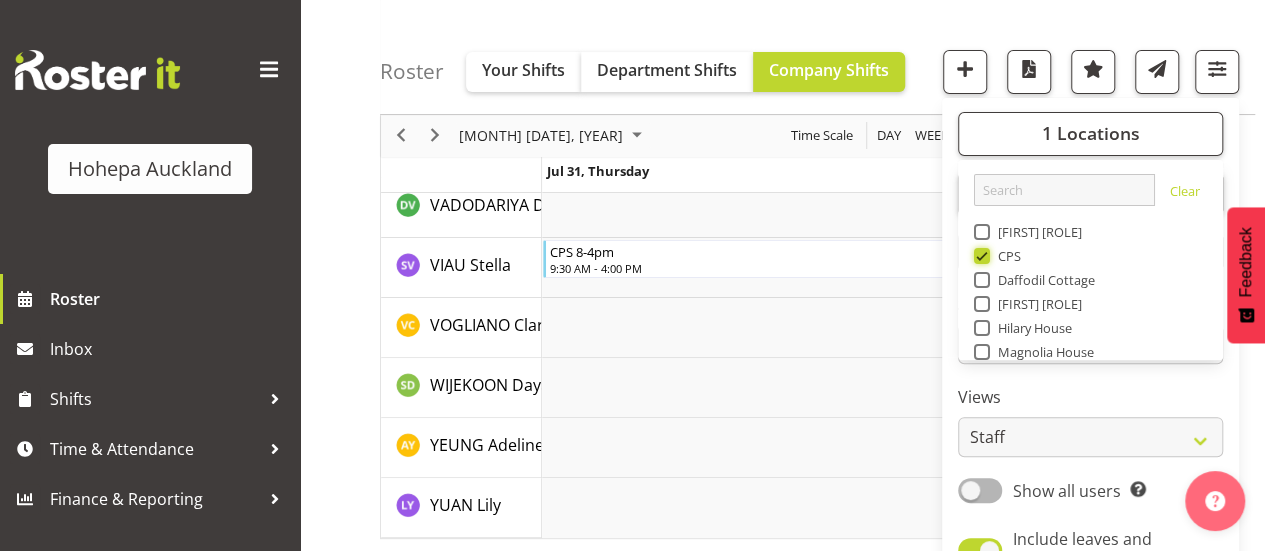 click on "CPS" at bounding box center [980, 256] 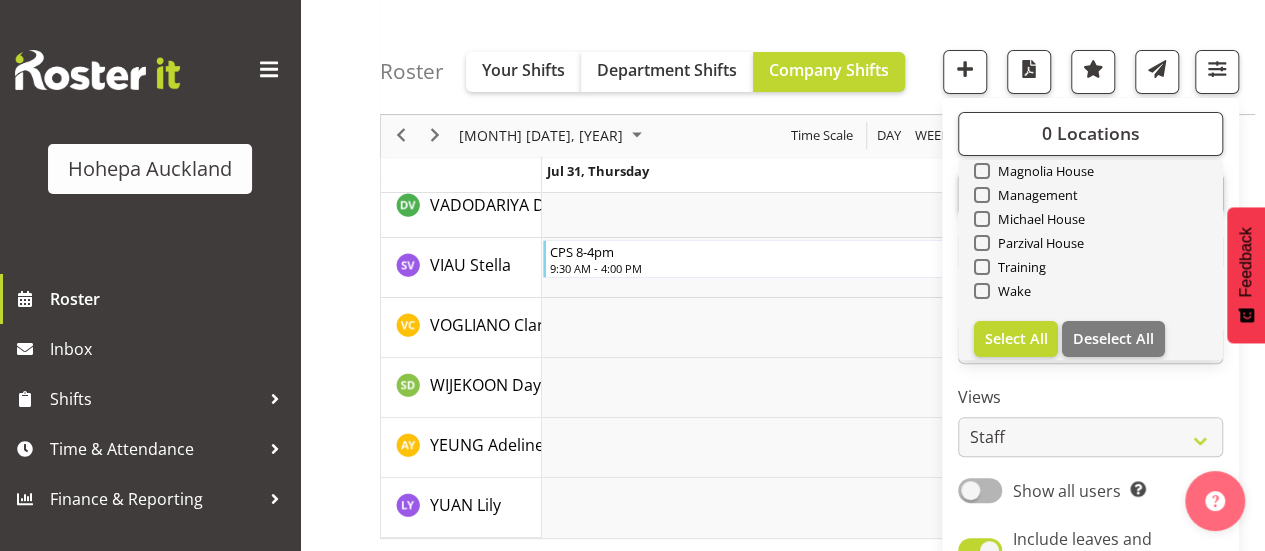 scroll, scrollTop: 192, scrollLeft: 0, axis: vertical 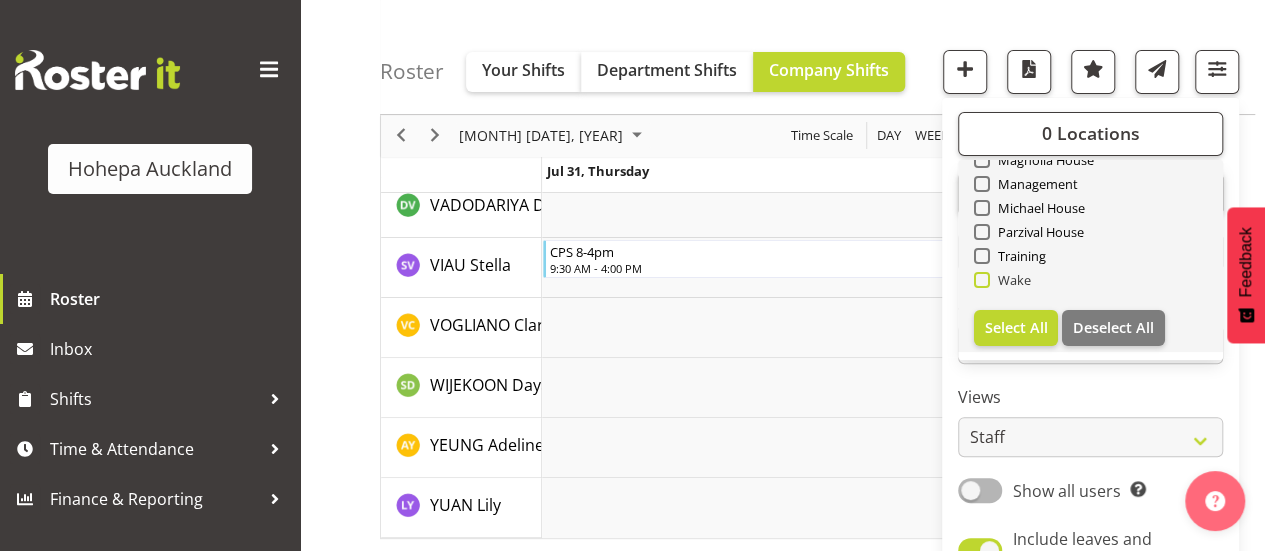 click on "Wake" at bounding box center [1011, 280] 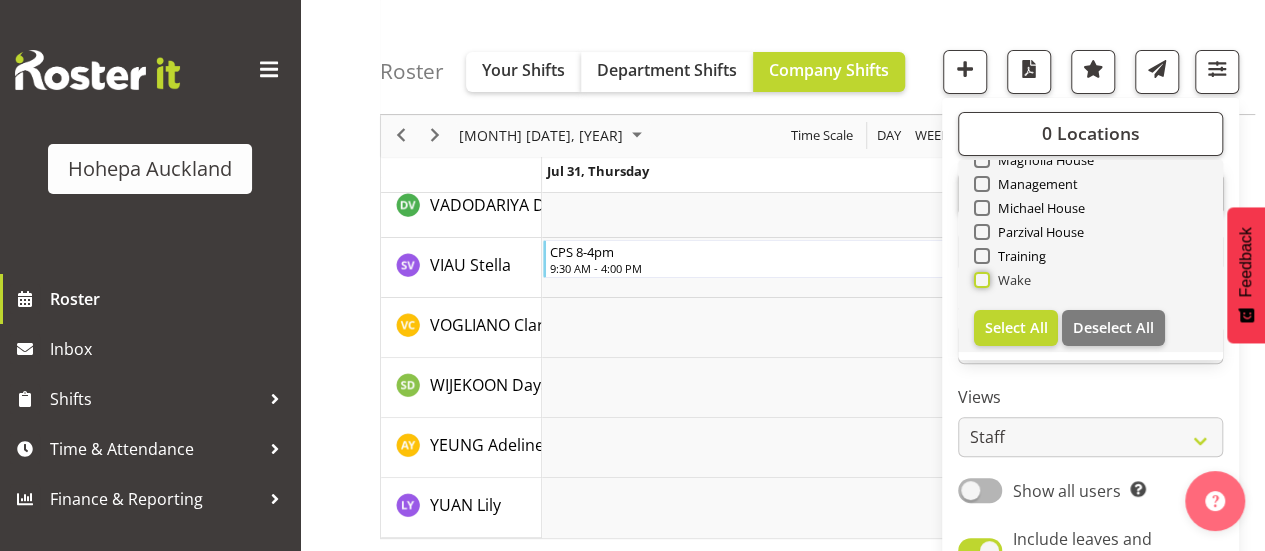 click on "Wake" at bounding box center (980, 280) 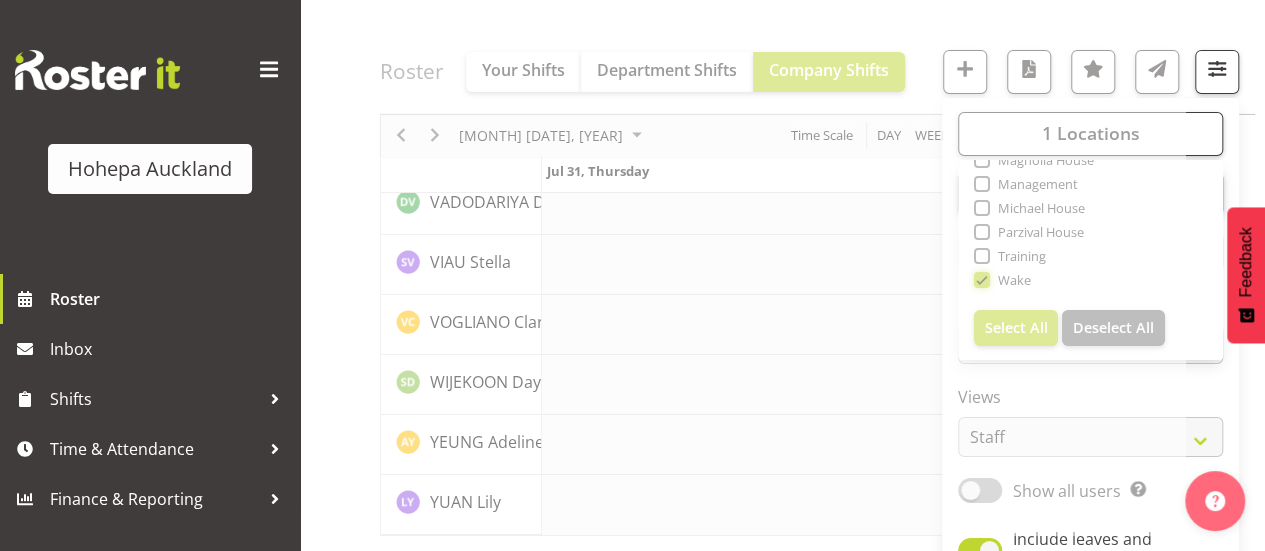 scroll, scrollTop: 3344, scrollLeft: 0, axis: vertical 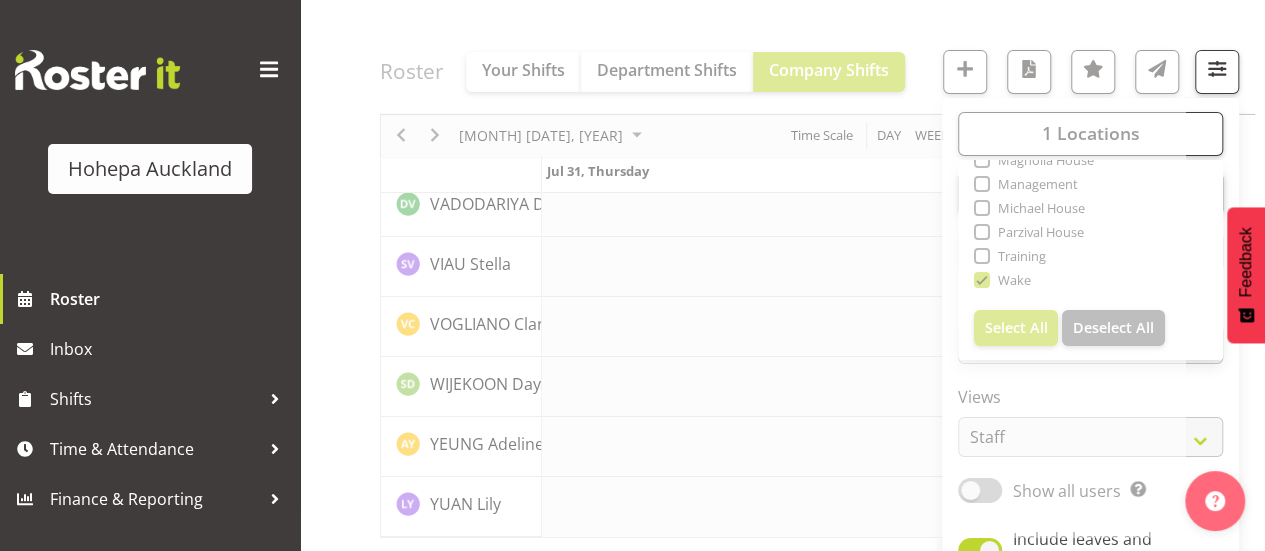 click at bounding box center [782, -1304] 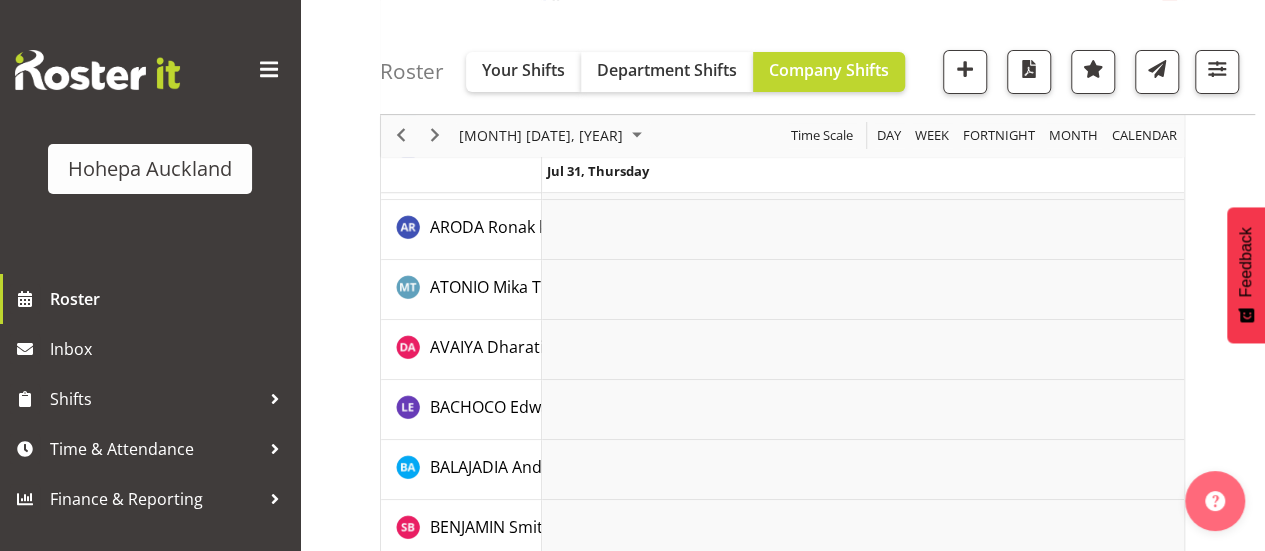 scroll, scrollTop: 0, scrollLeft: 0, axis: both 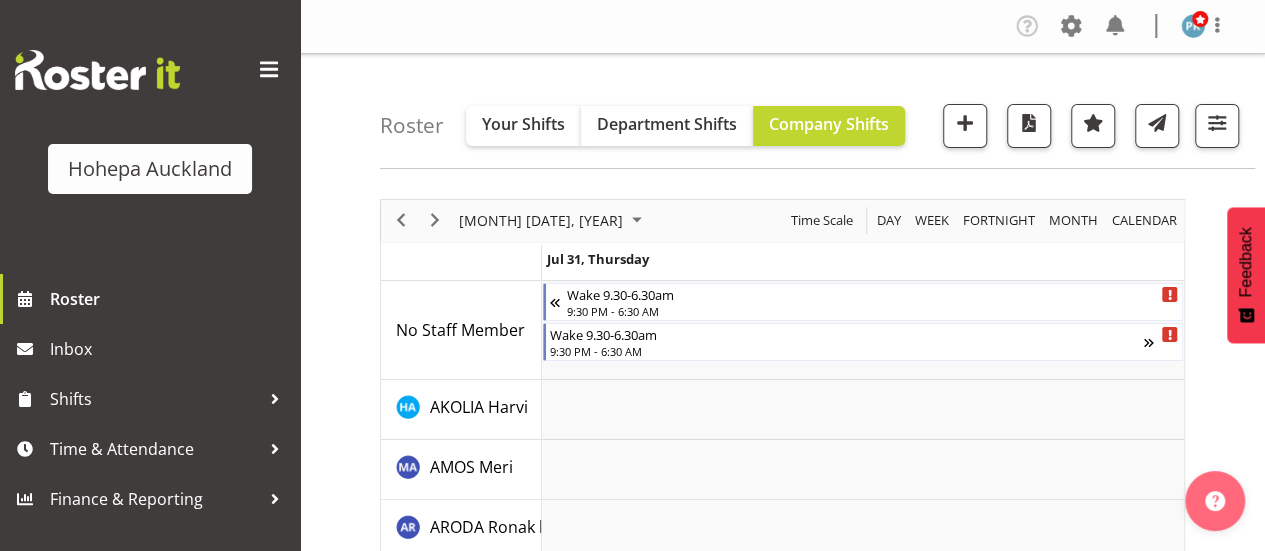 click at bounding box center [269, 70] 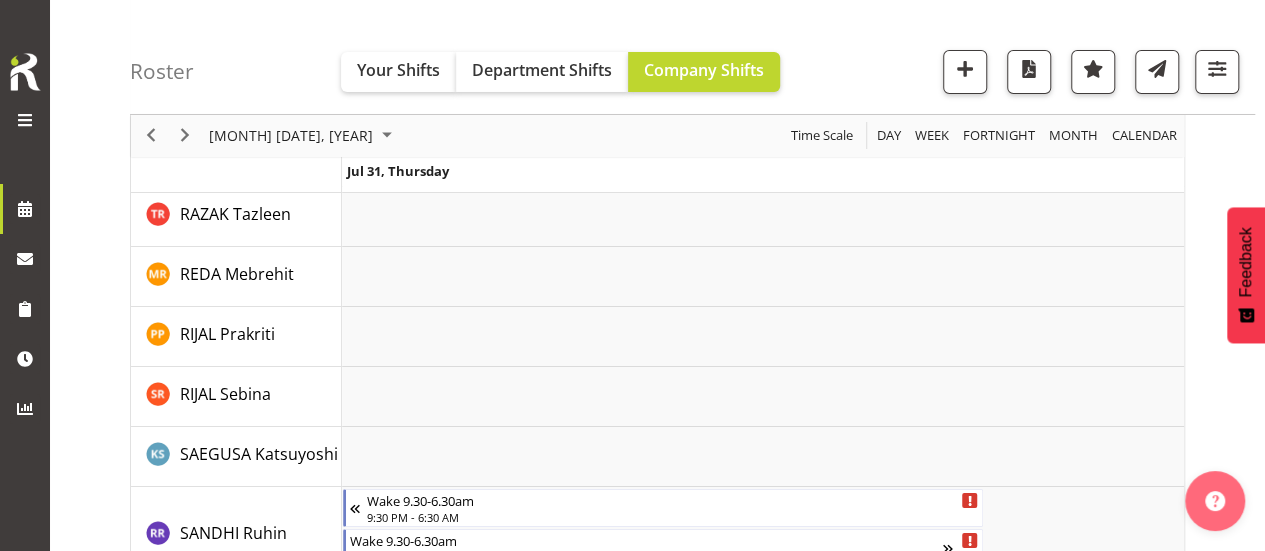 scroll, scrollTop: 3478, scrollLeft: 0, axis: vertical 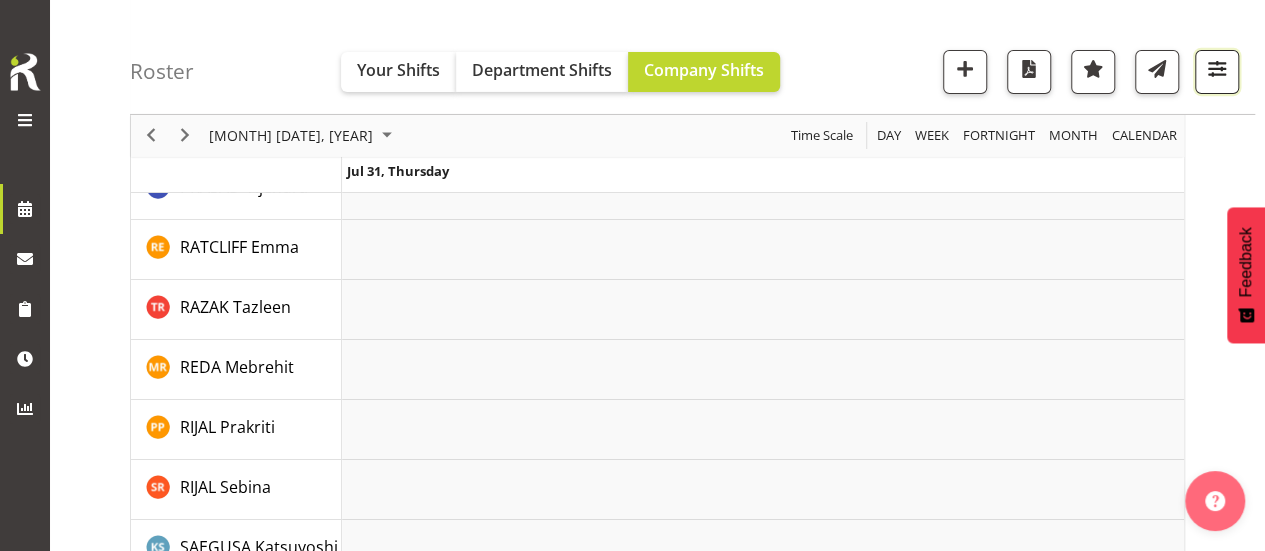 click at bounding box center (1217, 69) 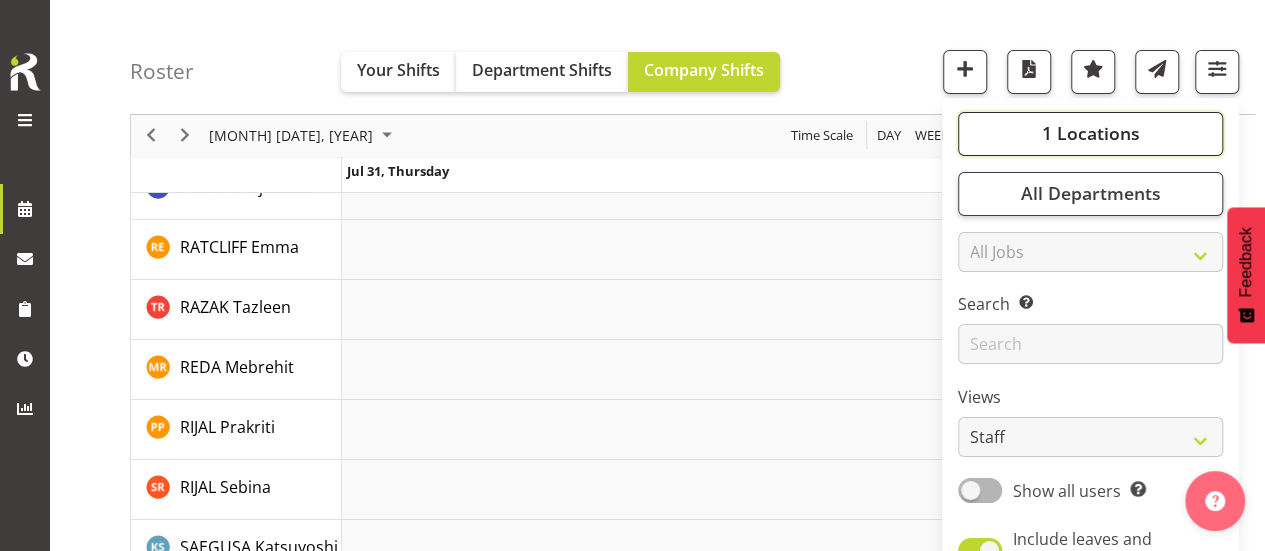click on "1 Locations" at bounding box center (1090, 134) 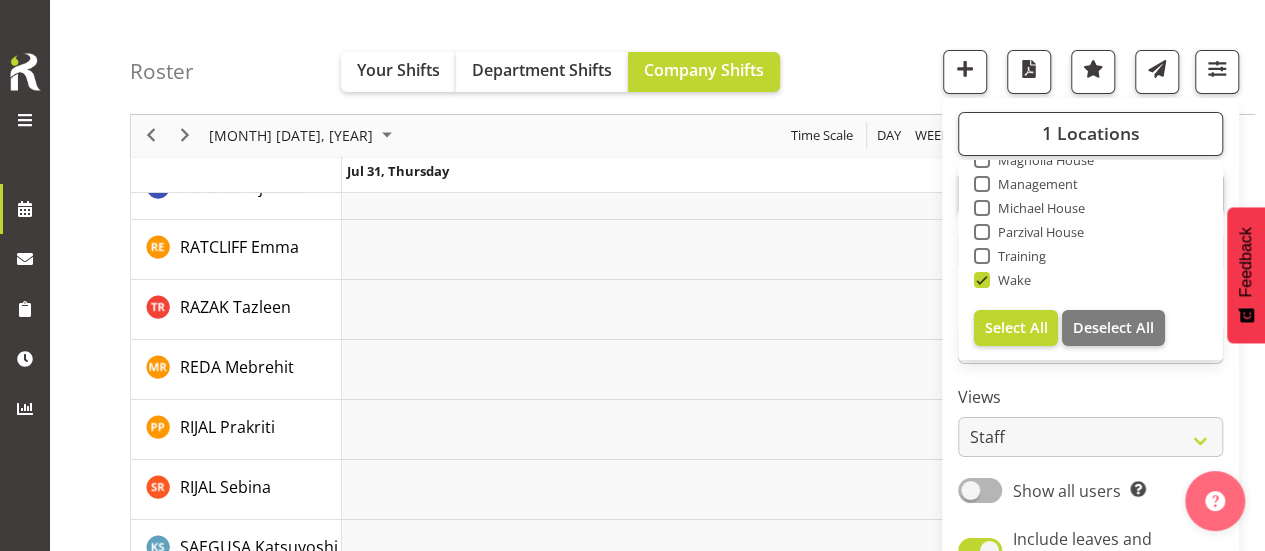 drag, startPoint x: 990, startPoint y: 281, endPoint x: 1042, endPoint y: 264, distance: 54.708317 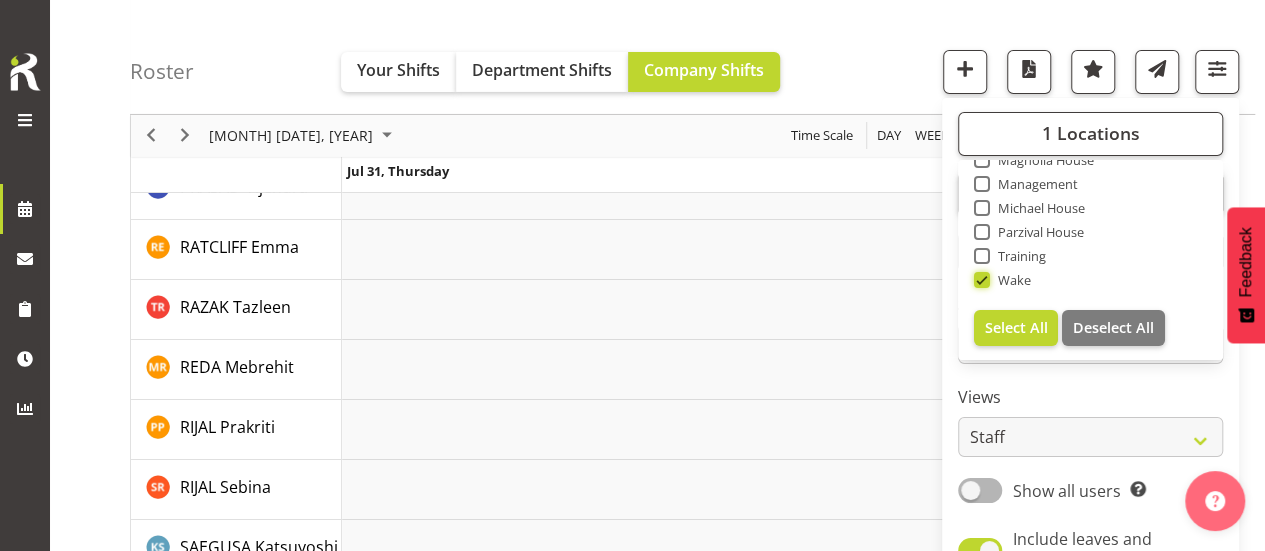 click on "Wake" at bounding box center (980, 280) 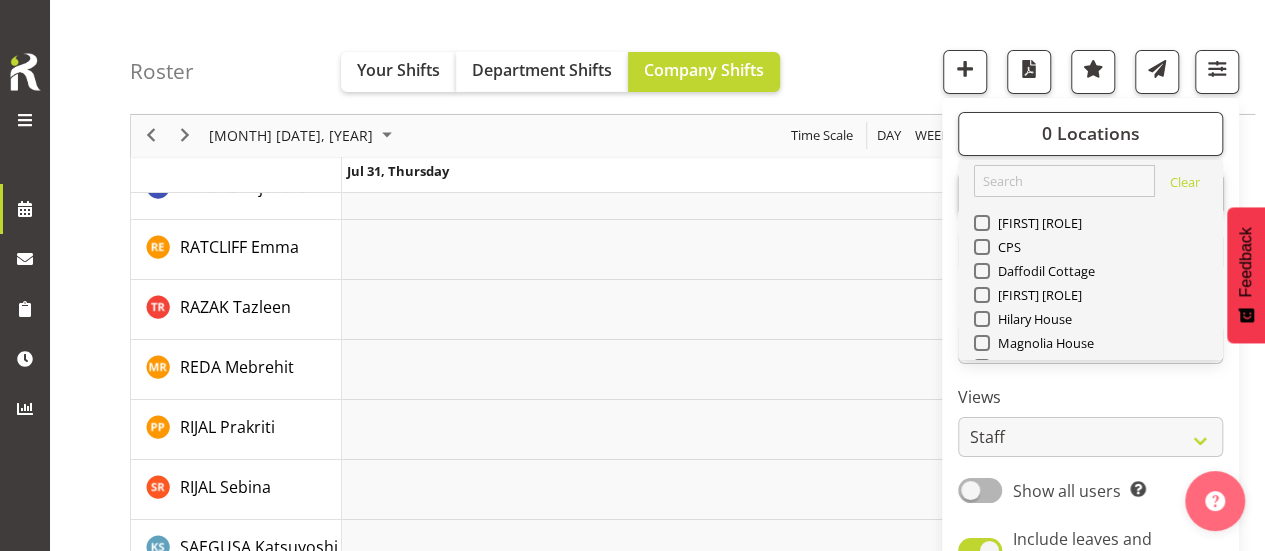 scroll, scrollTop: 0, scrollLeft: 0, axis: both 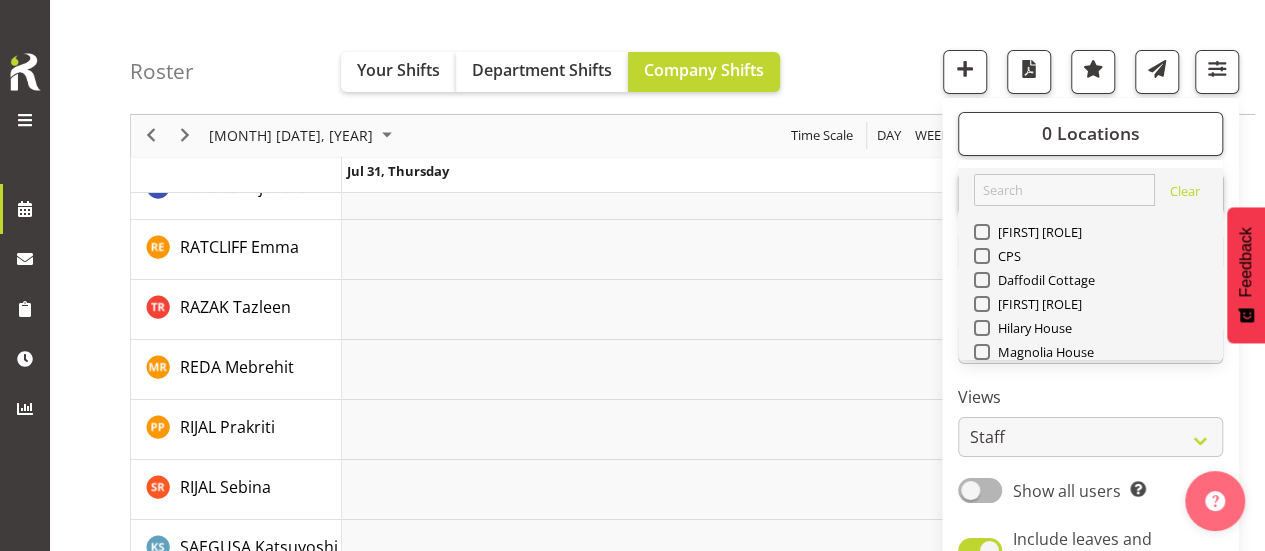 click on "[FIRST] [ROLE]" at bounding box center [1091, 234] 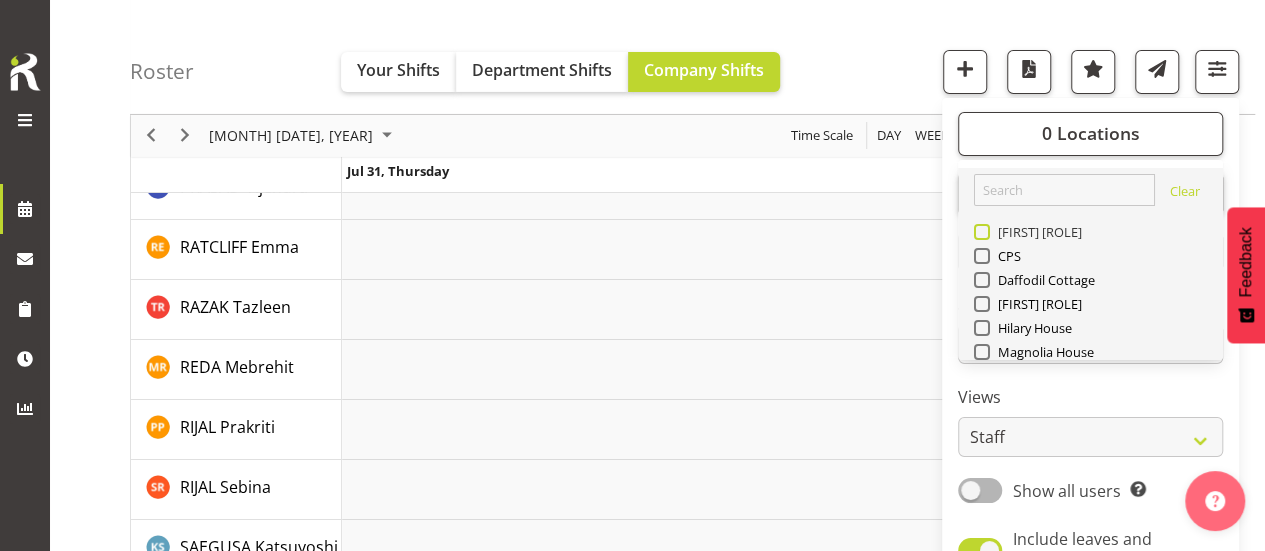 click at bounding box center (982, 232) 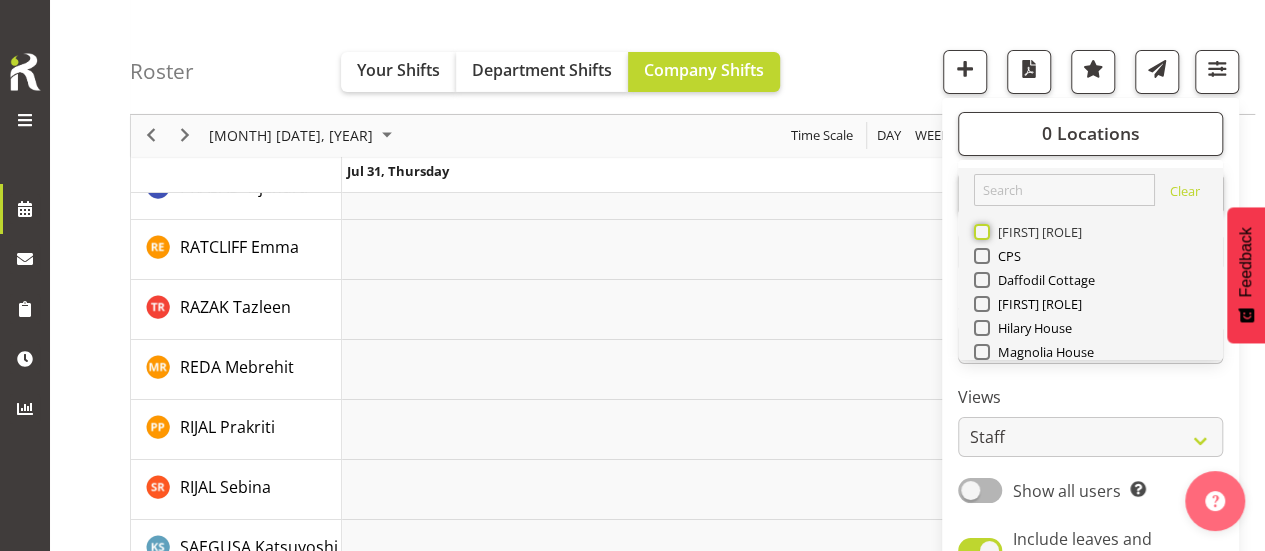 click on "[FIRST] [ROLE]" at bounding box center [980, 232] 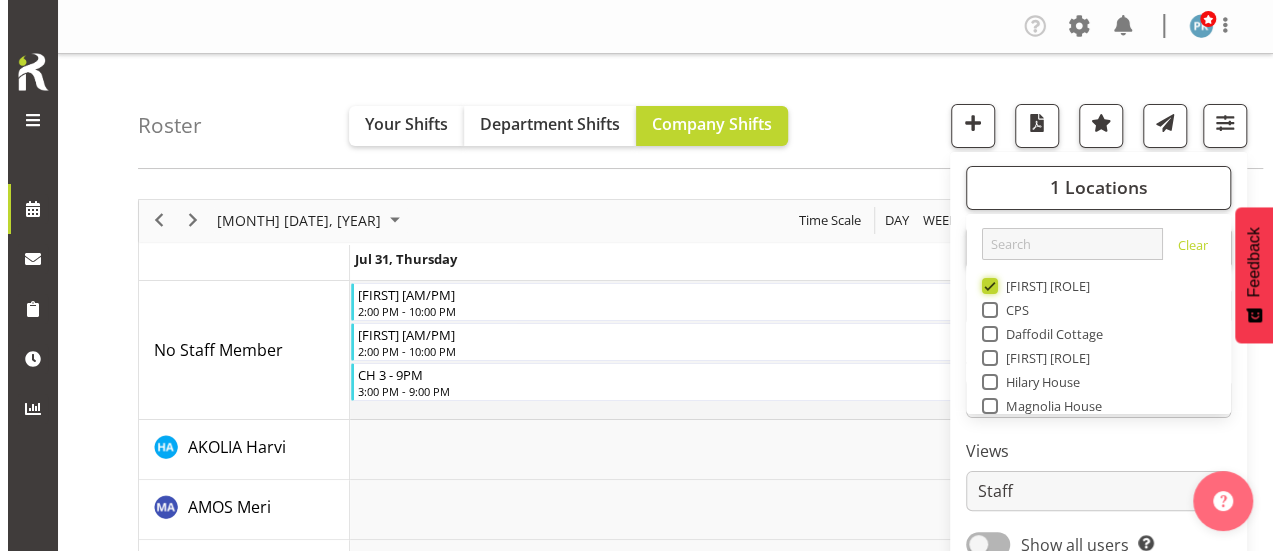 scroll, scrollTop: 300, scrollLeft: 0, axis: vertical 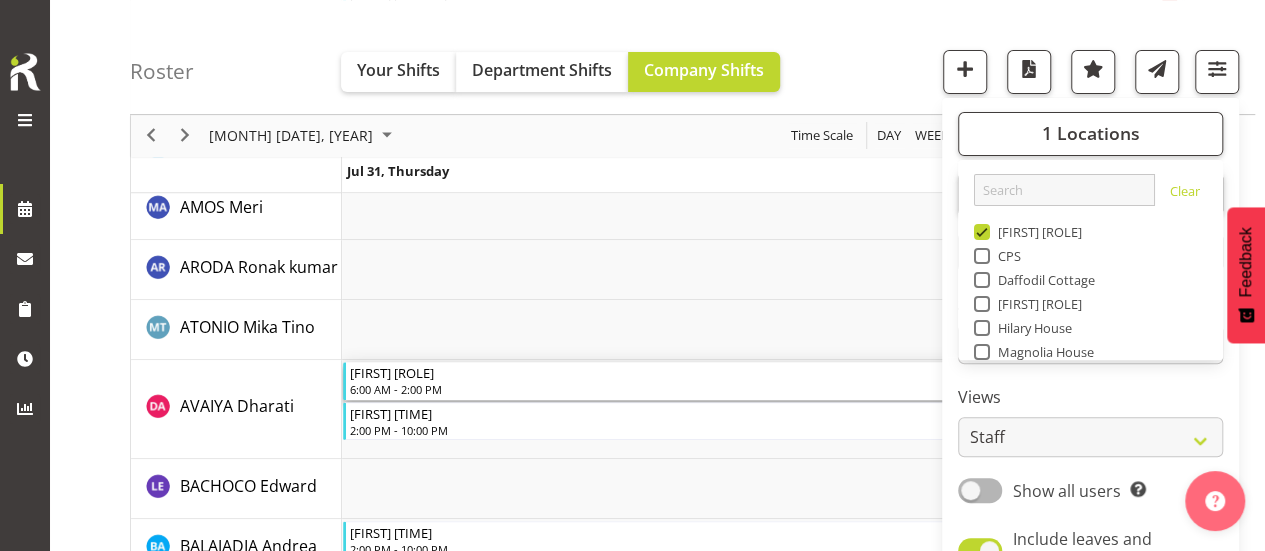 click on "6:00 AM - 2:00 PM" at bounding box center (765, 389) 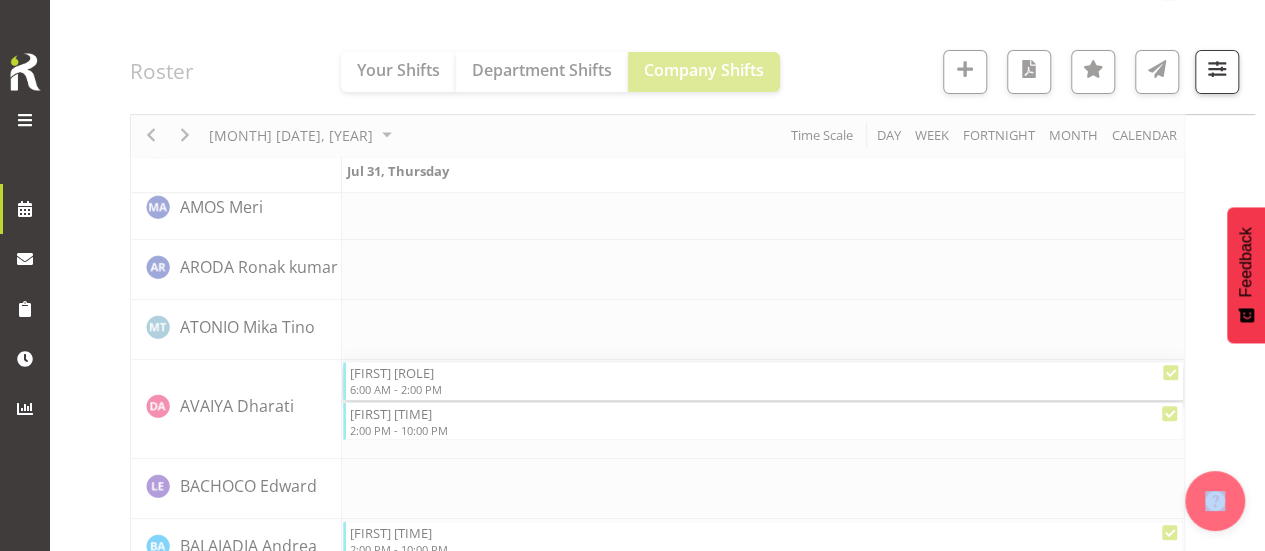 click at bounding box center [657, 2209] 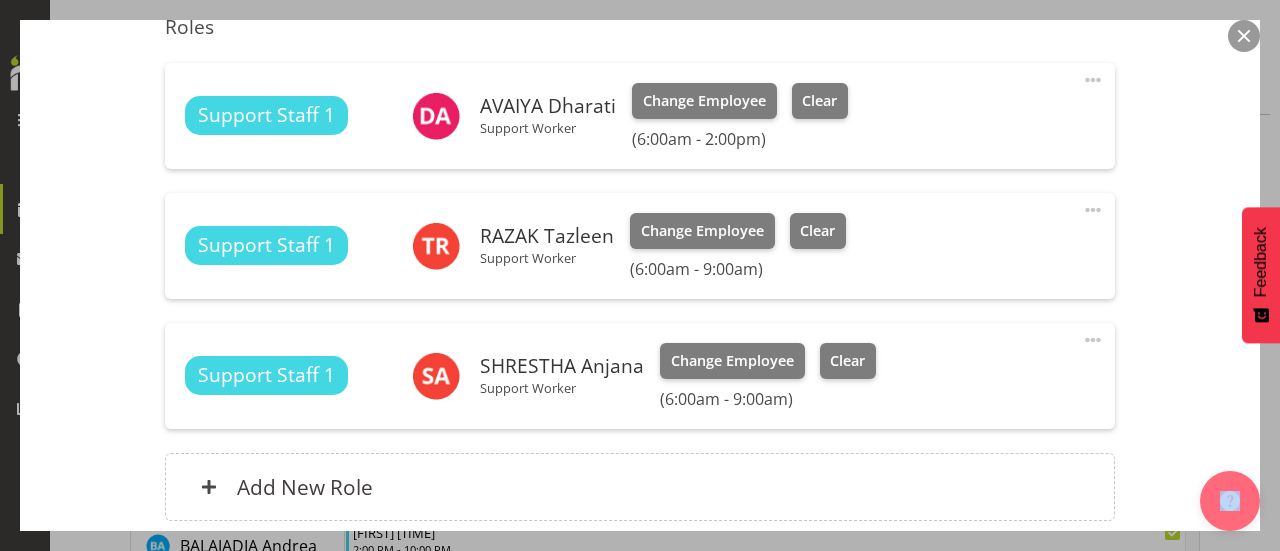 scroll, scrollTop: 600, scrollLeft: 0, axis: vertical 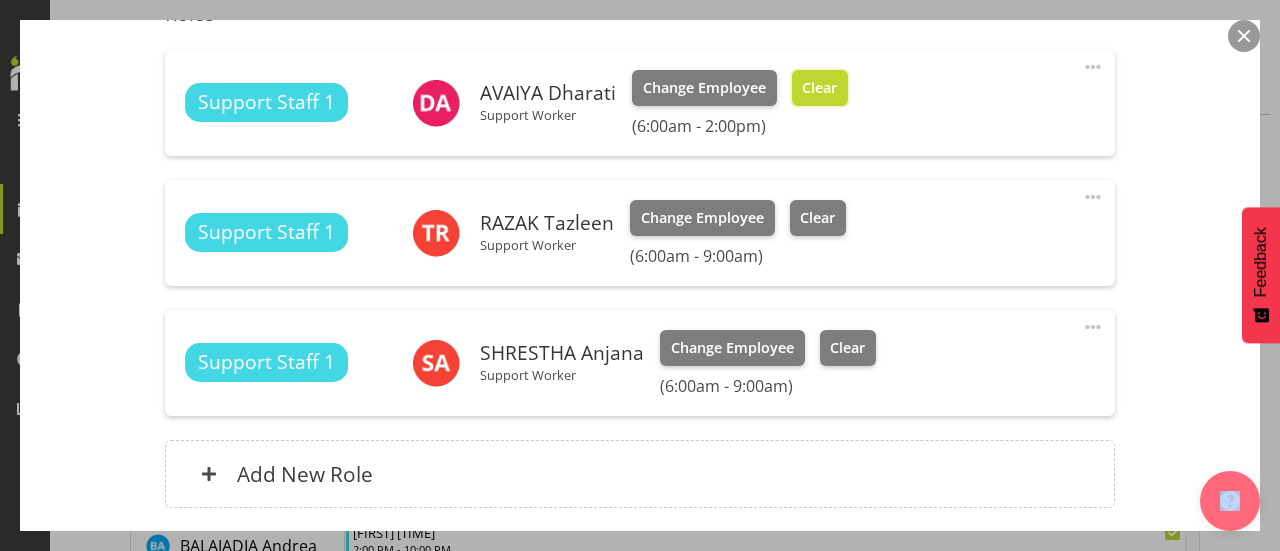 click on "Clear" at bounding box center [819, 88] 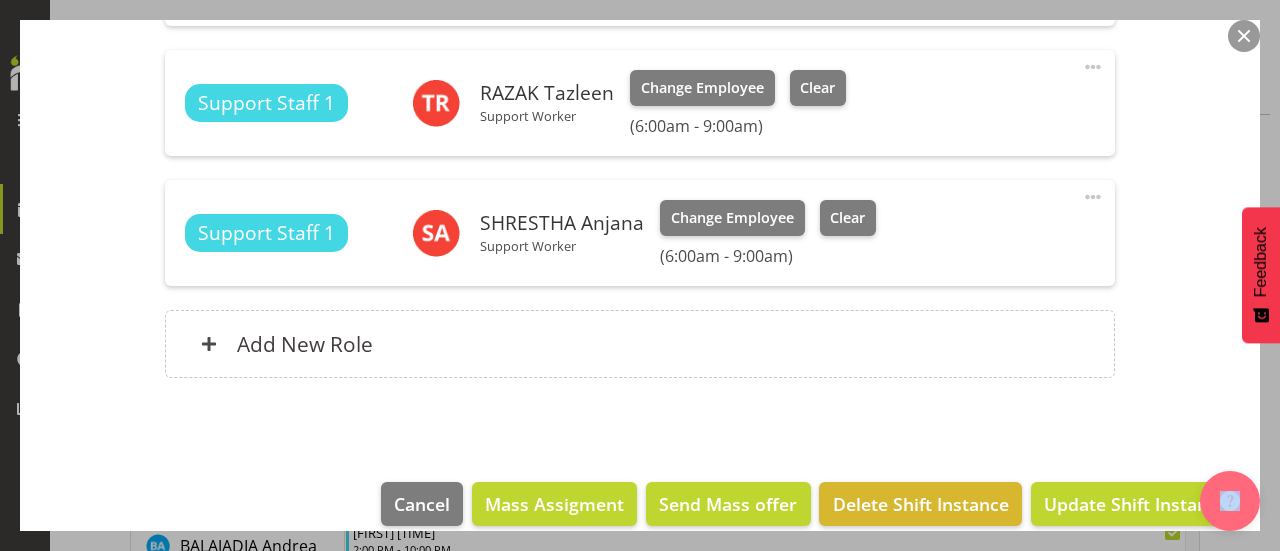 scroll, scrollTop: 724, scrollLeft: 0, axis: vertical 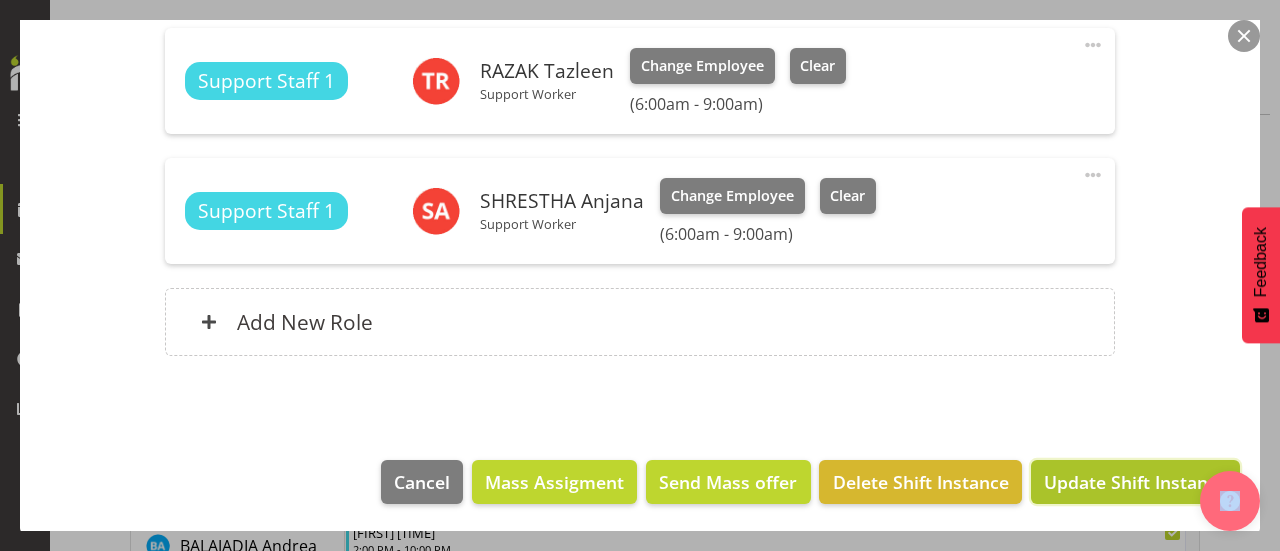 click on "Update Shift Instance" at bounding box center [1135, 482] 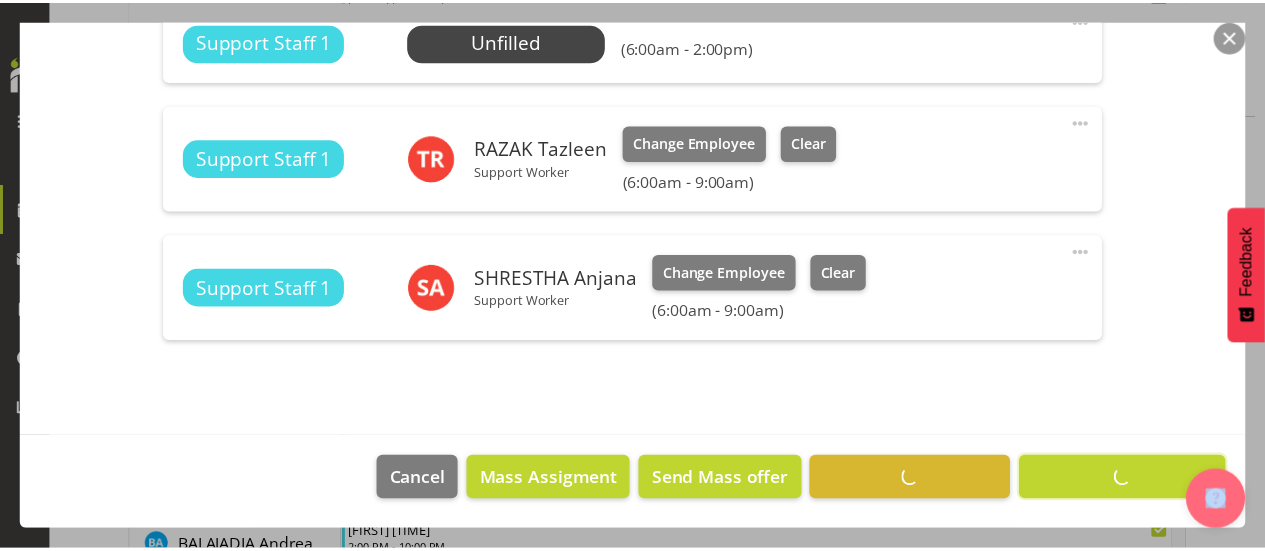 scroll, scrollTop: 645, scrollLeft: 0, axis: vertical 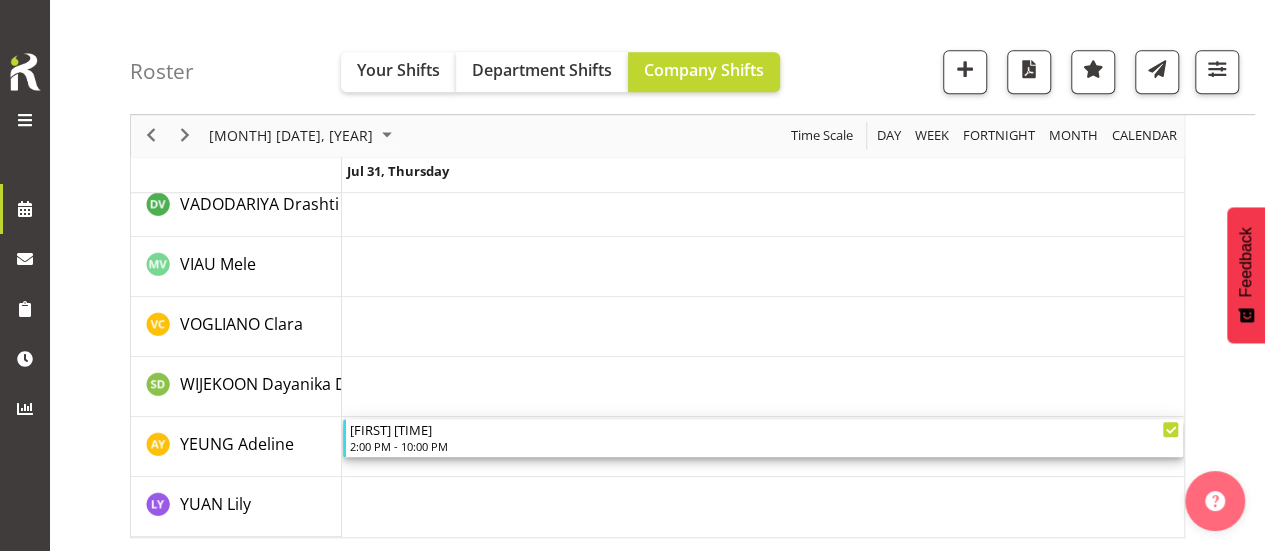 click on "[FIRST] [TIME]" at bounding box center [765, 429] 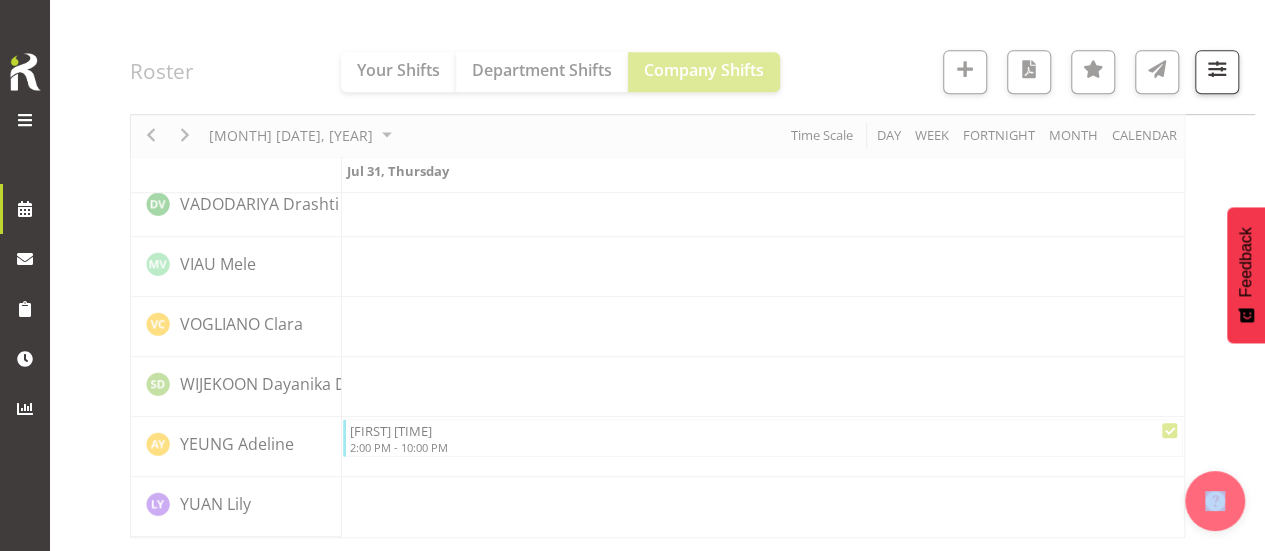 click at bounding box center [657, -1773] 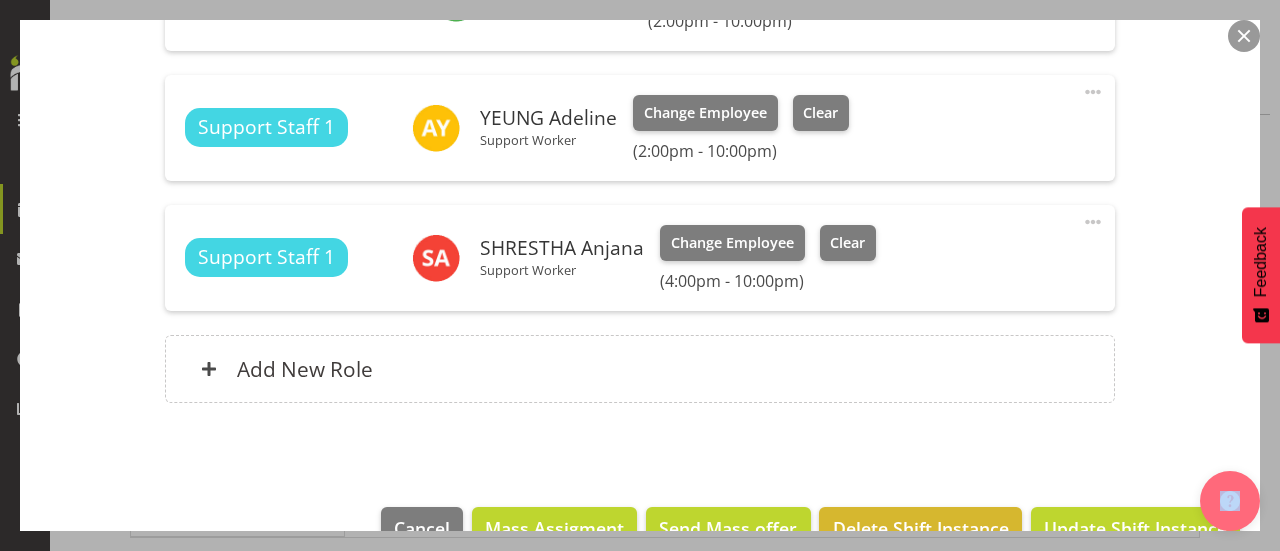scroll, scrollTop: 1012, scrollLeft: 0, axis: vertical 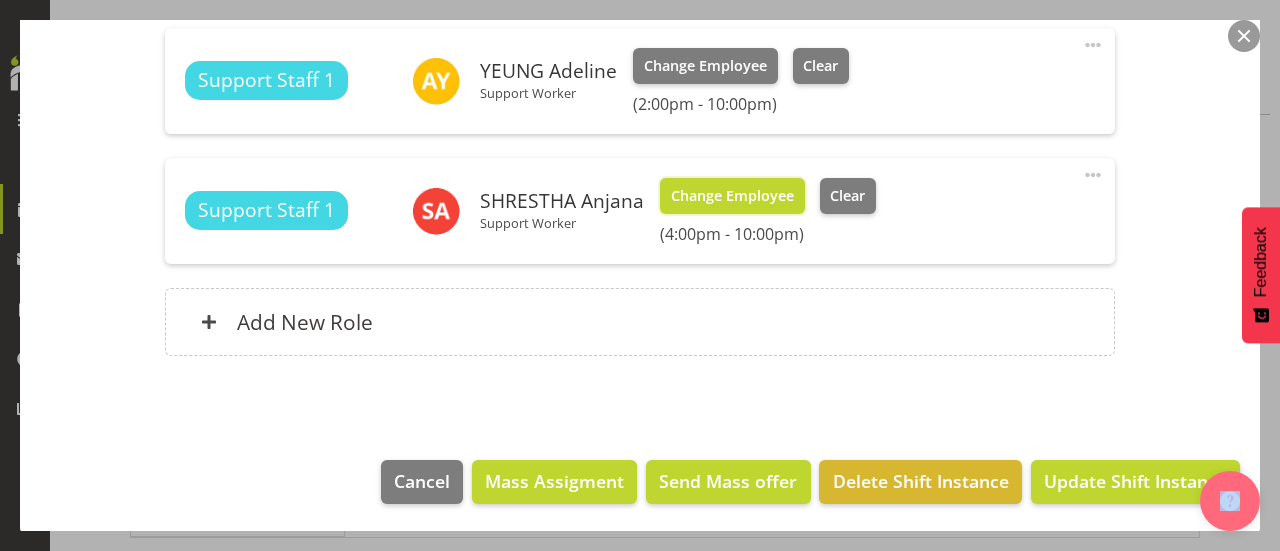 click on "Change Employee" at bounding box center (732, 196) 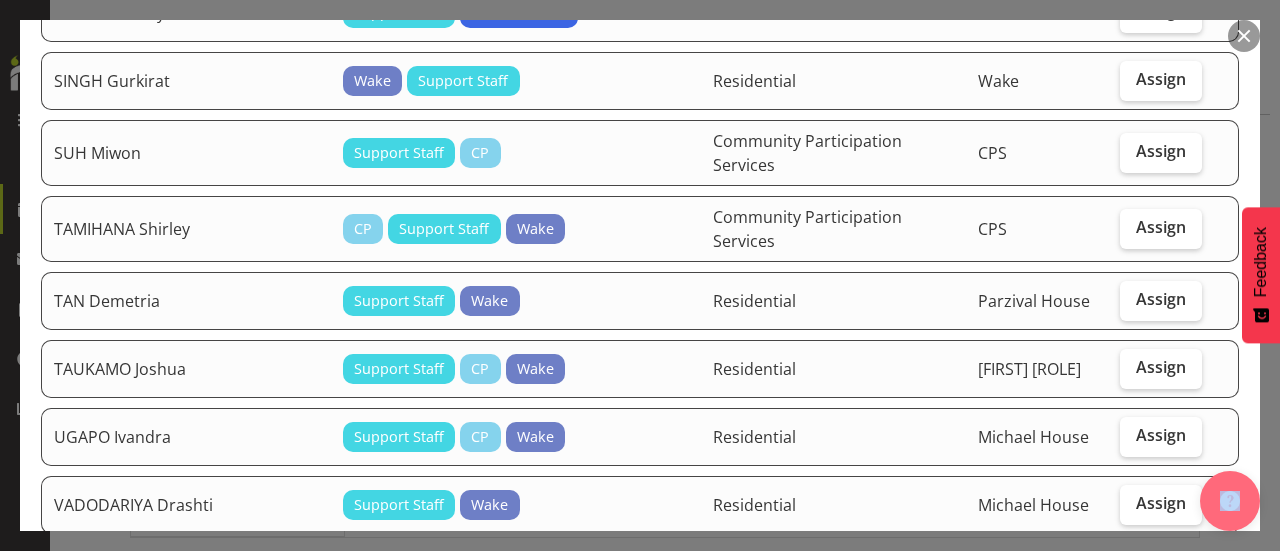 scroll, scrollTop: 3024, scrollLeft: 0, axis: vertical 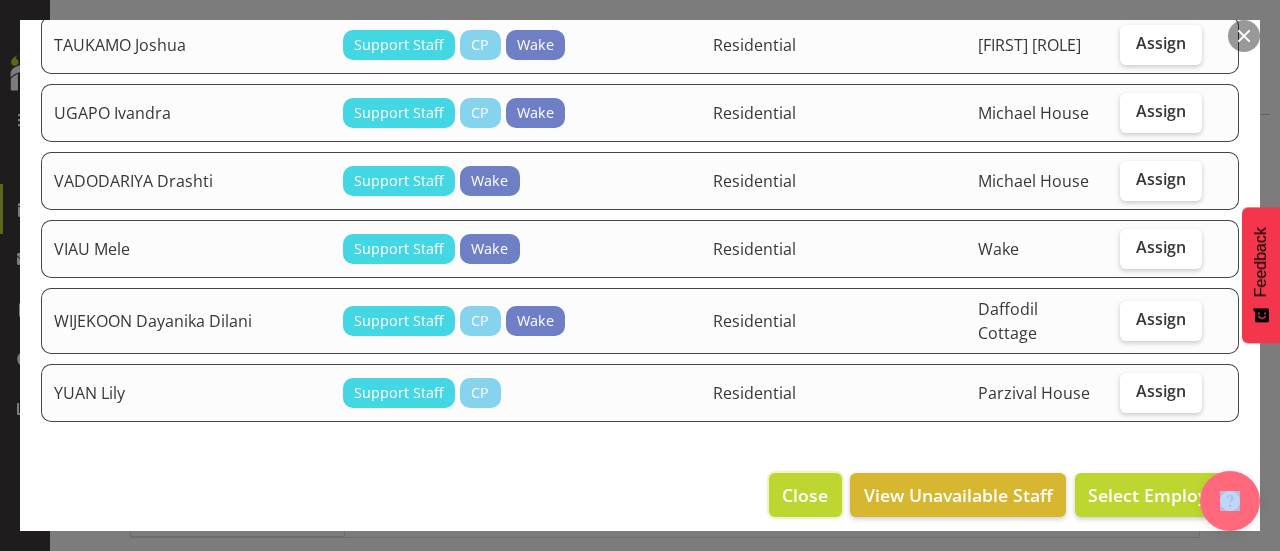 click on "Close" at bounding box center (805, 495) 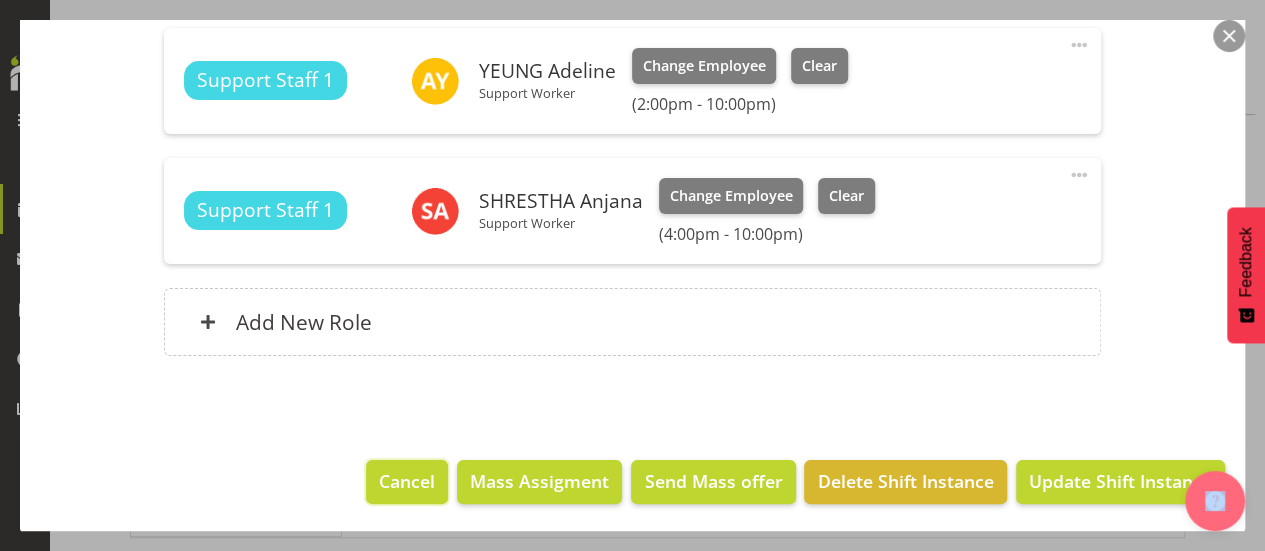 click on "Cancel" at bounding box center (407, 481) 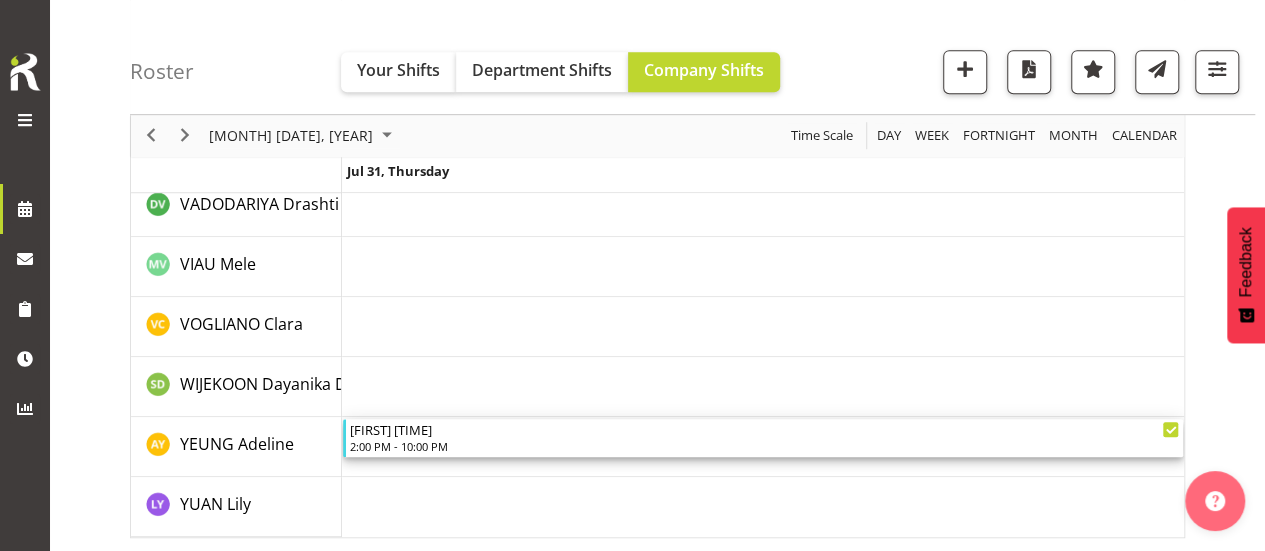 click on "2:00 PM - 10:00 PM" at bounding box center (765, 446) 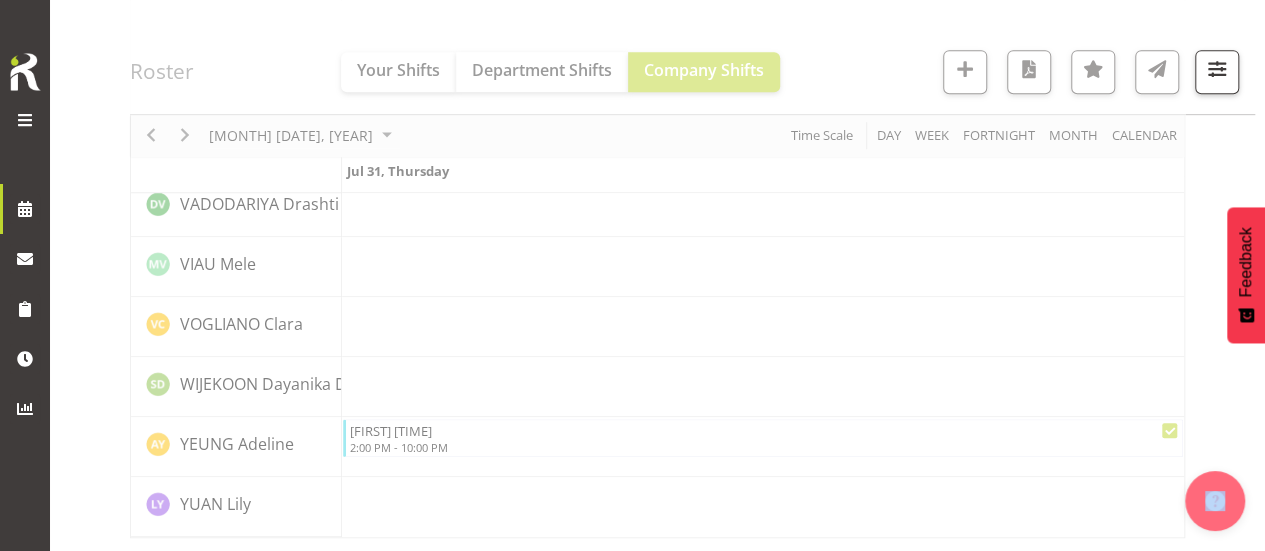 click at bounding box center [657, -1773] 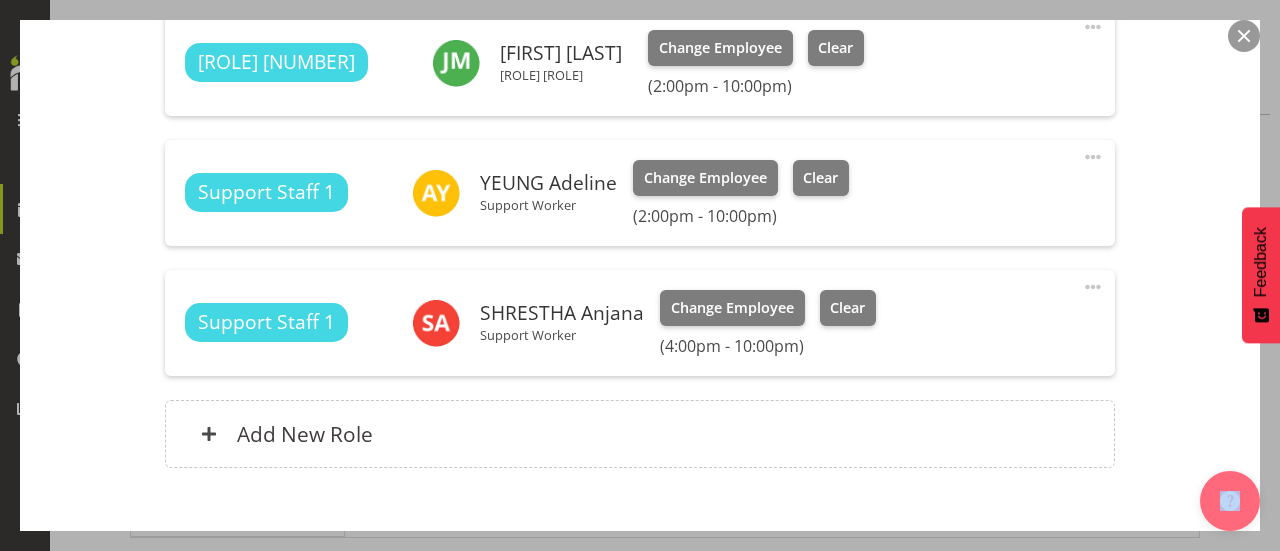 scroll, scrollTop: 600, scrollLeft: 0, axis: vertical 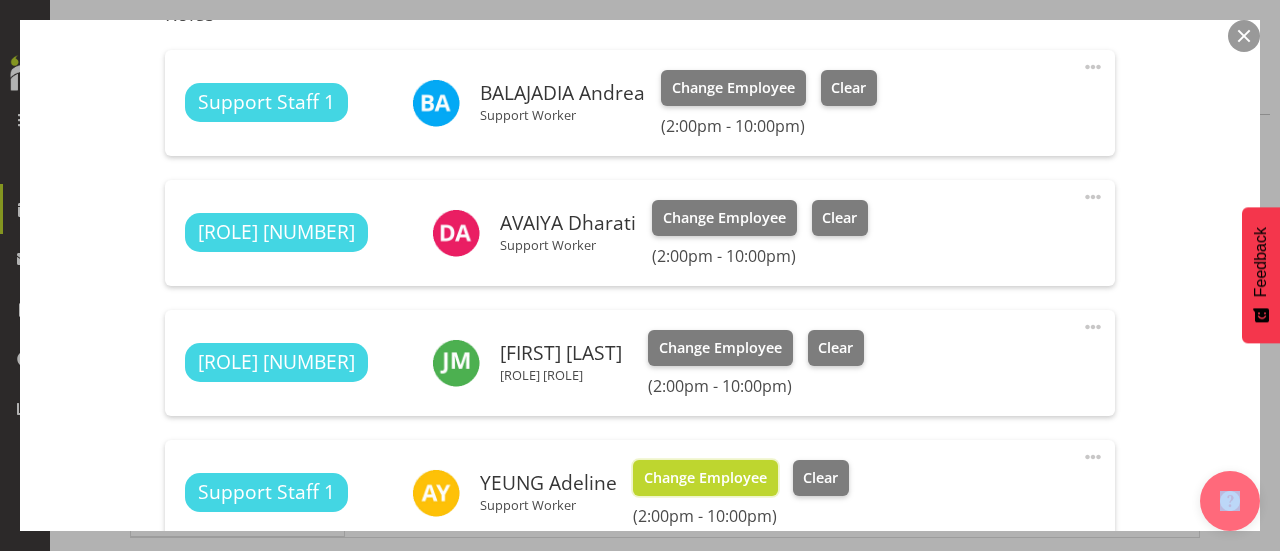 click on "Change Employee" at bounding box center [705, 478] 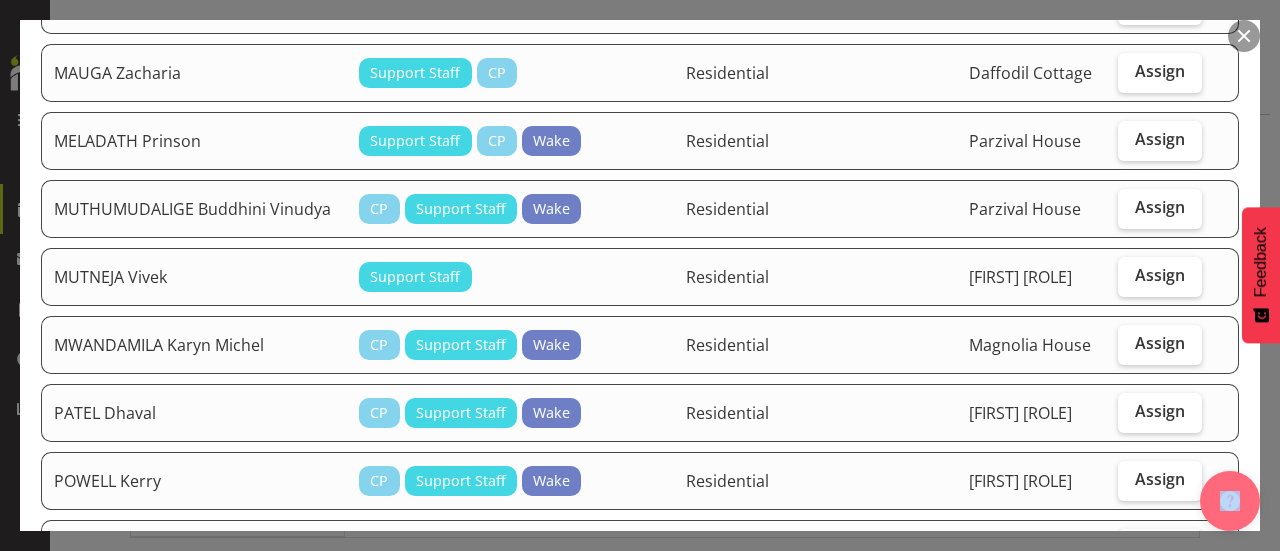 scroll, scrollTop: 1500, scrollLeft: 0, axis: vertical 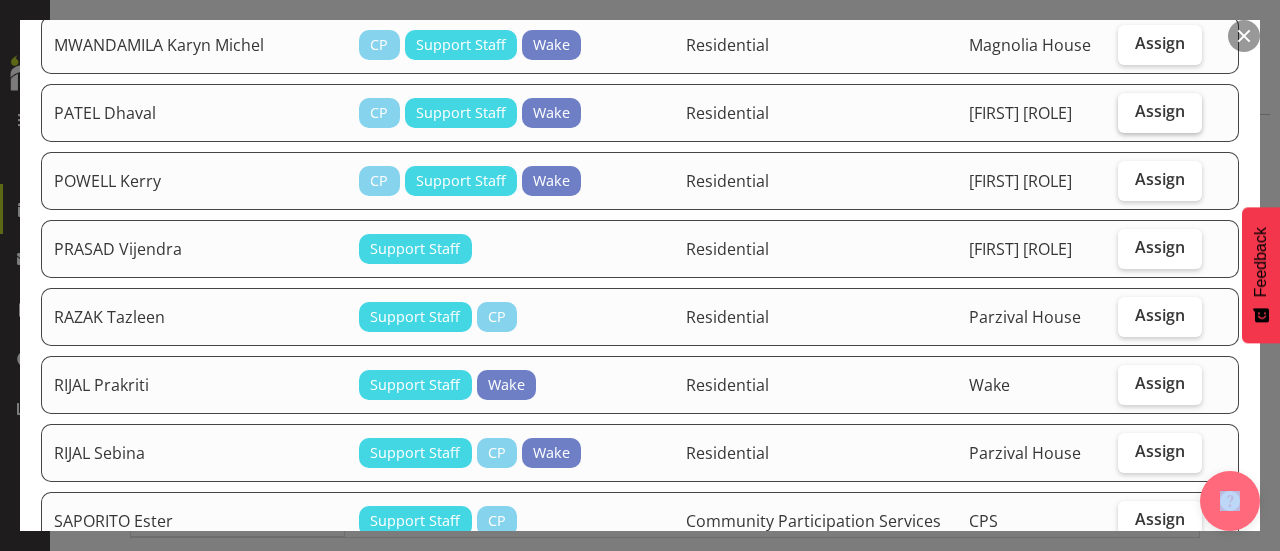 click on "Assign" at bounding box center (1160, 111) 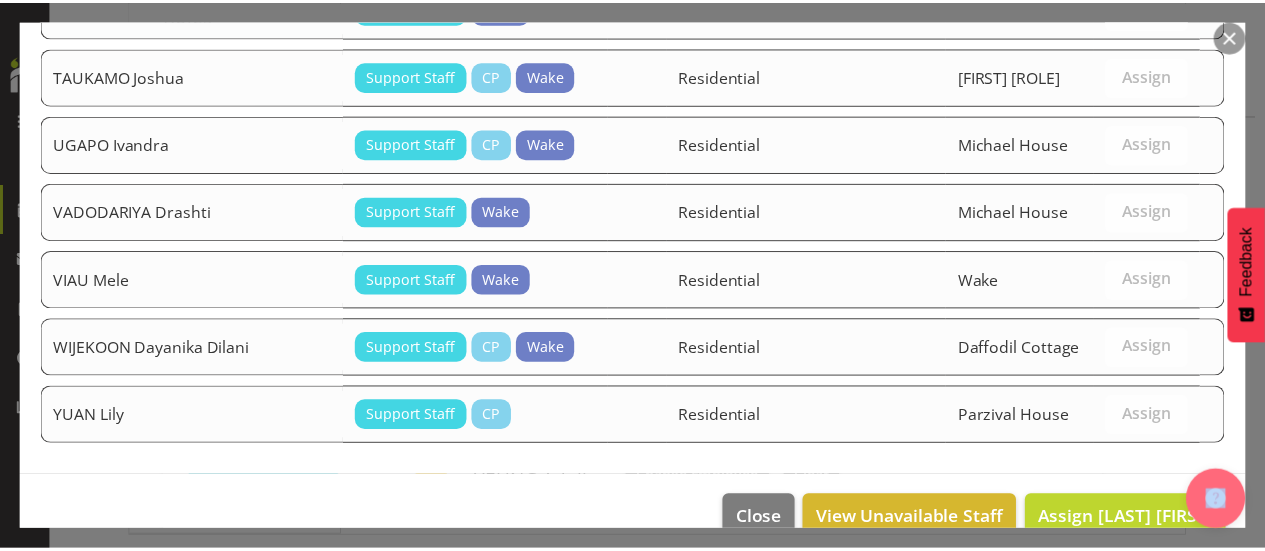 scroll, scrollTop: 2370, scrollLeft: 0, axis: vertical 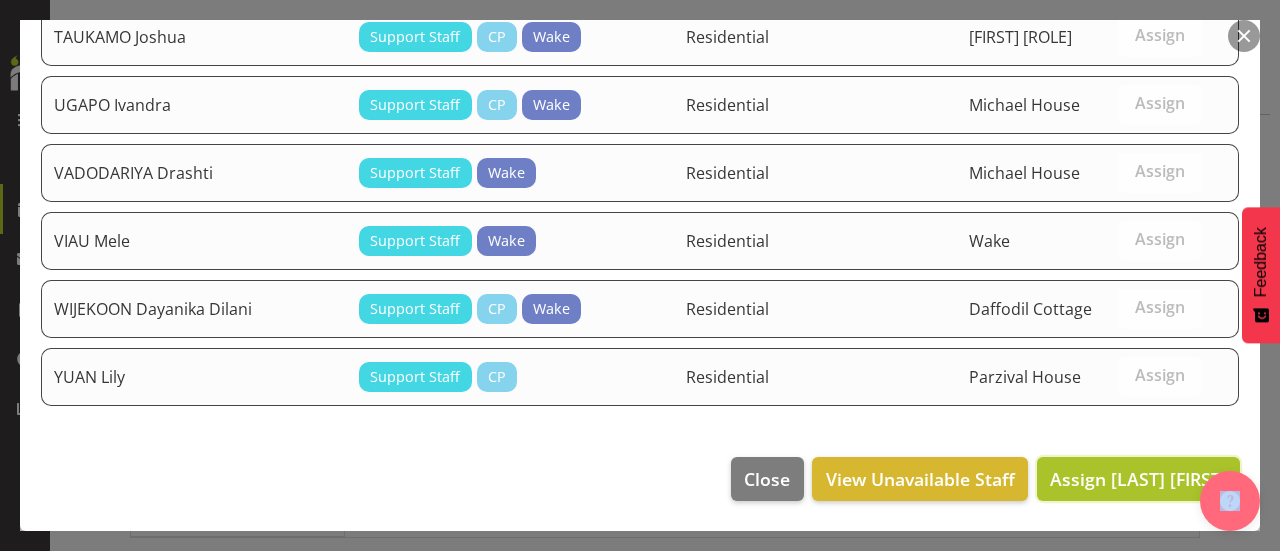 click on "Assign [LAST] [FIRST]" at bounding box center [1138, 479] 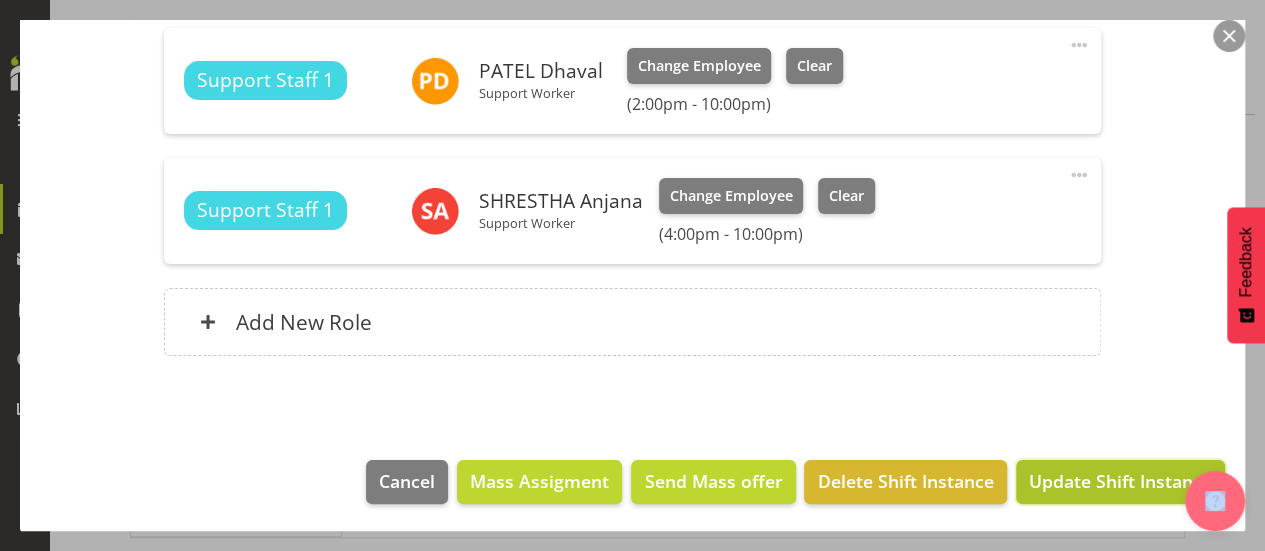 click on "Update Shift Instance" at bounding box center [1120, 481] 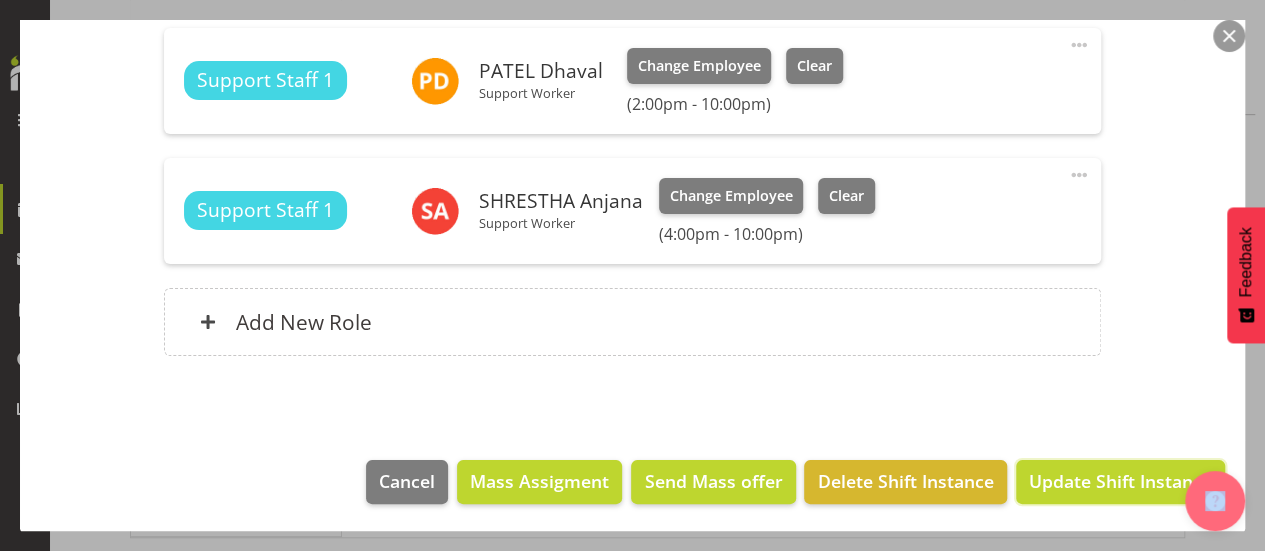 scroll, scrollTop: 932, scrollLeft: 0, axis: vertical 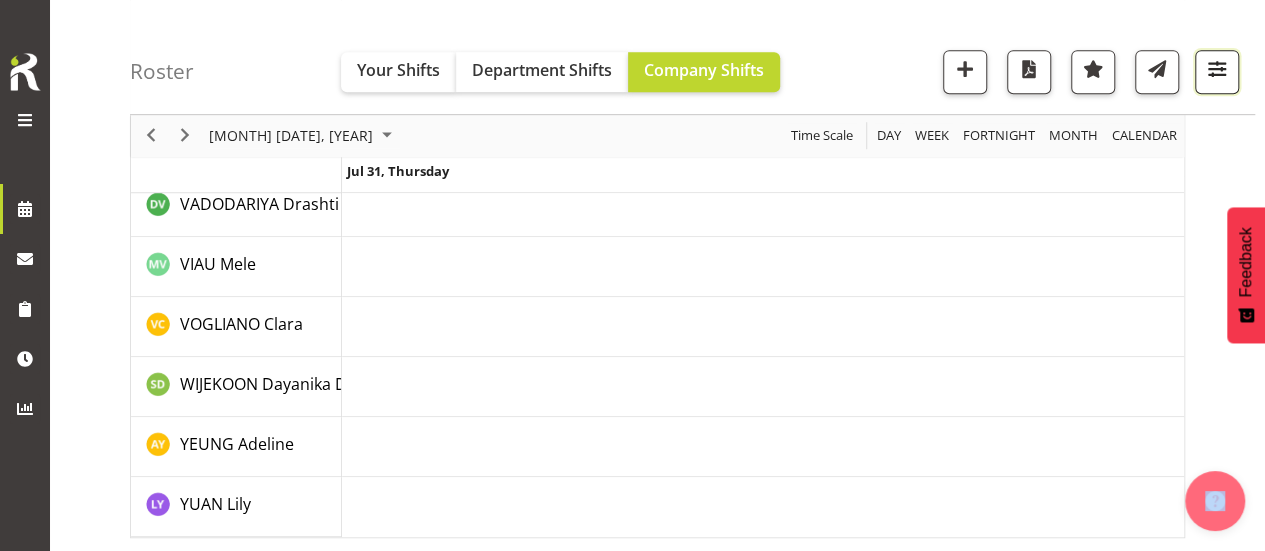 click at bounding box center [1217, 69] 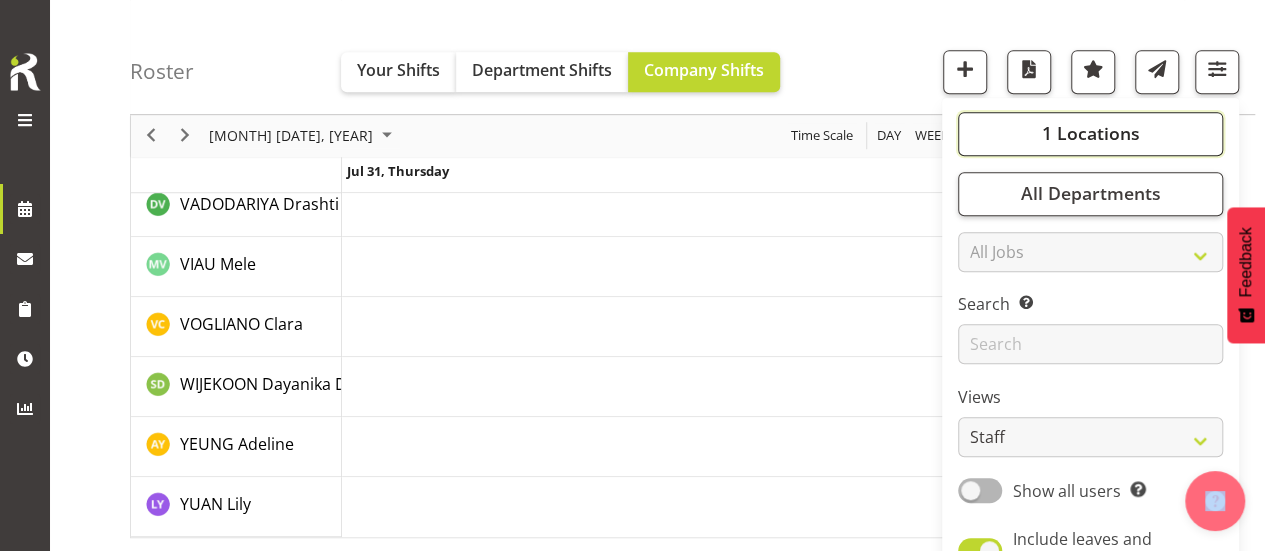 drag, startPoint x: 1120, startPoint y: 138, endPoint x: 1110, endPoint y: 143, distance: 11.18034 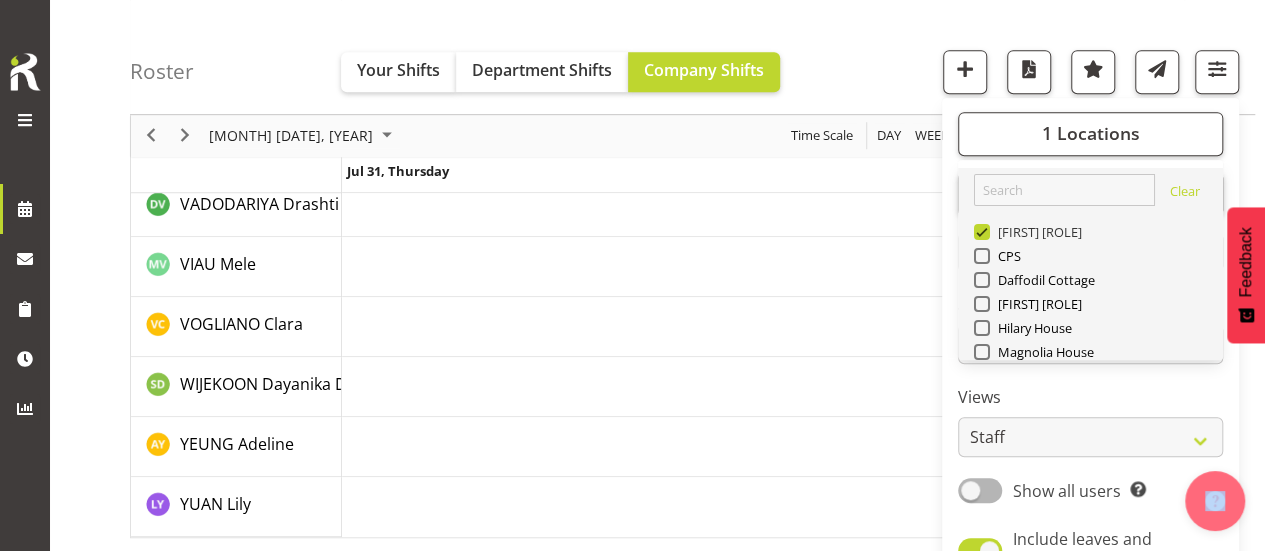 click at bounding box center (982, 232) 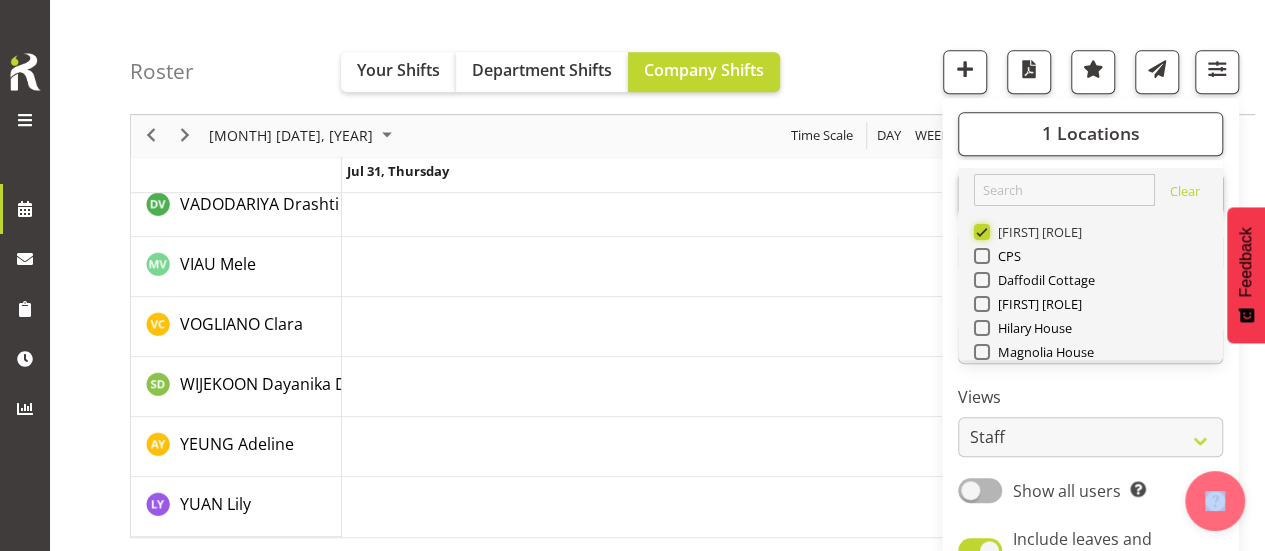 click on "[FIRST] [ROLE]" at bounding box center [980, 232] 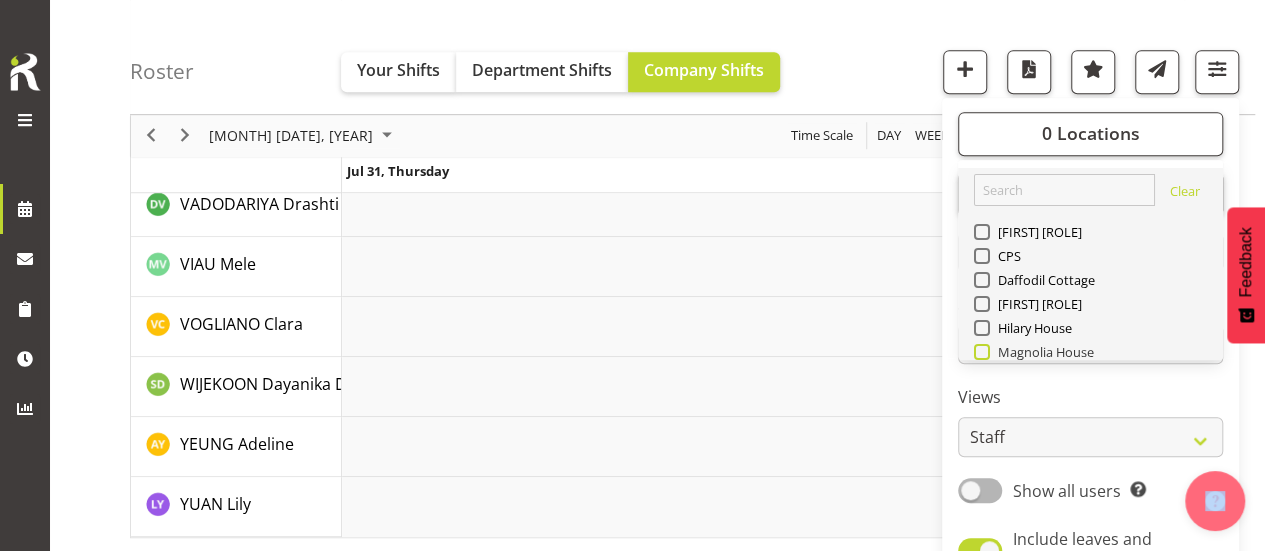click at bounding box center (982, 352) 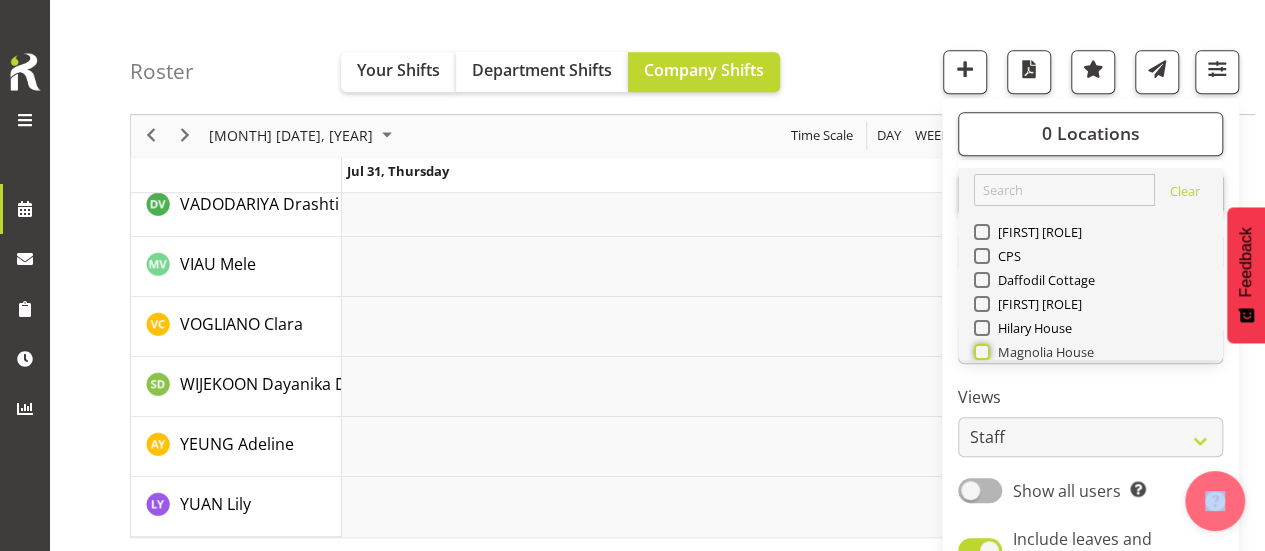 click on "Magnolia House" at bounding box center (980, 352) 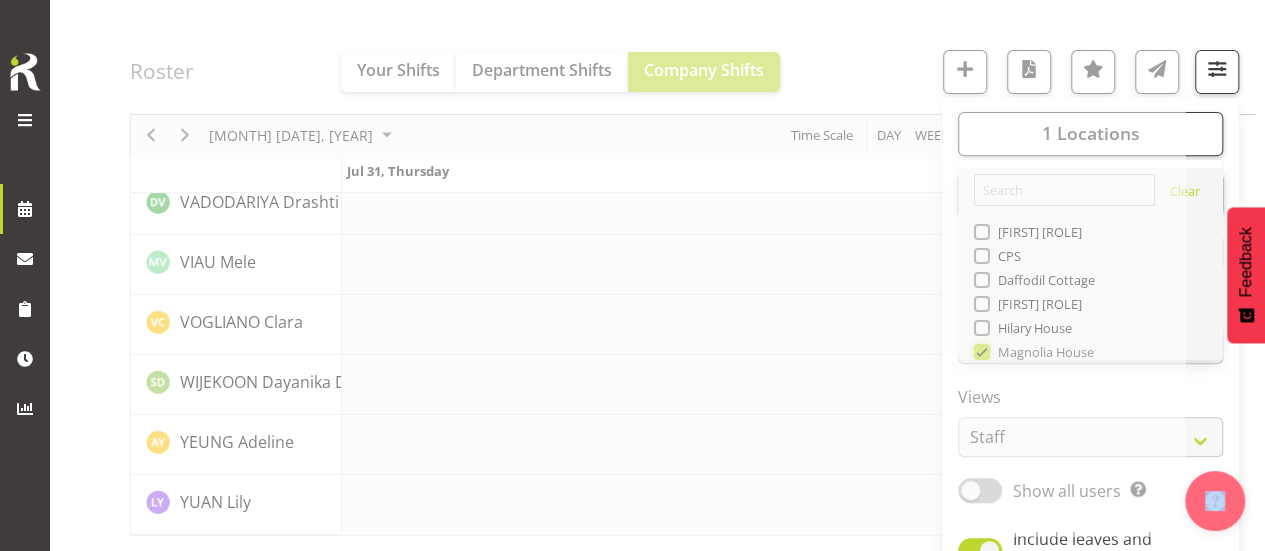 scroll, scrollTop: 4124, scrollLeft: 0, axis: vertical 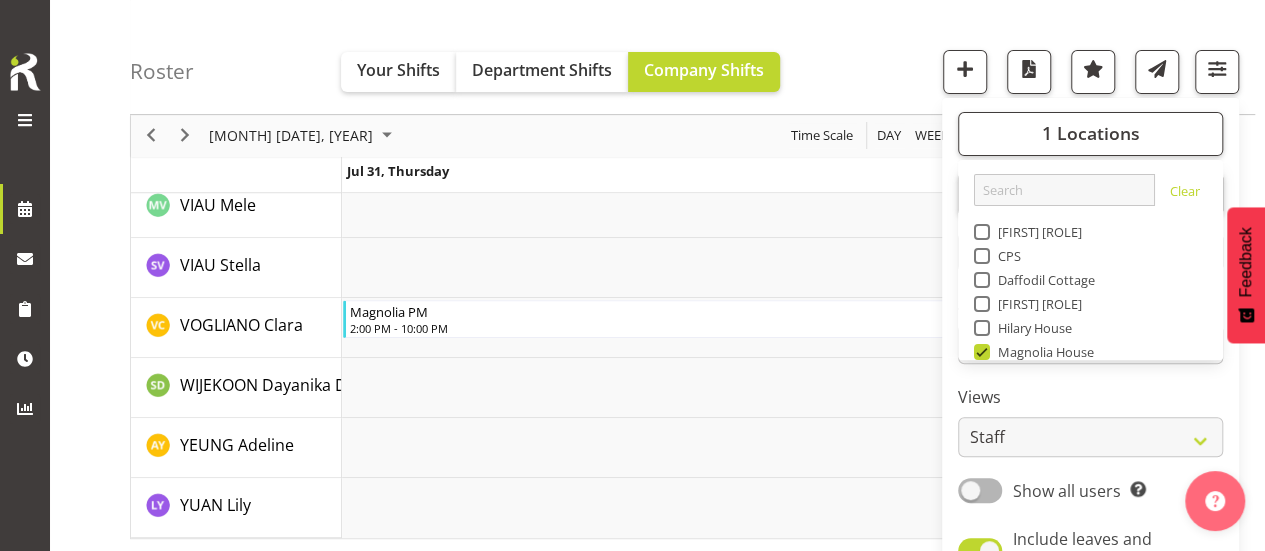 click on "Roster   Your Shifts
Department Shifts
Company Shifts
1 Locations
Clear
[LOCATION]
CPS
[LOCATION]
[LOCATION]
[LOCATION]
[LOCATION]
Management
Clear          All Jobs  All Jobs" at bounding box center (692, 57) 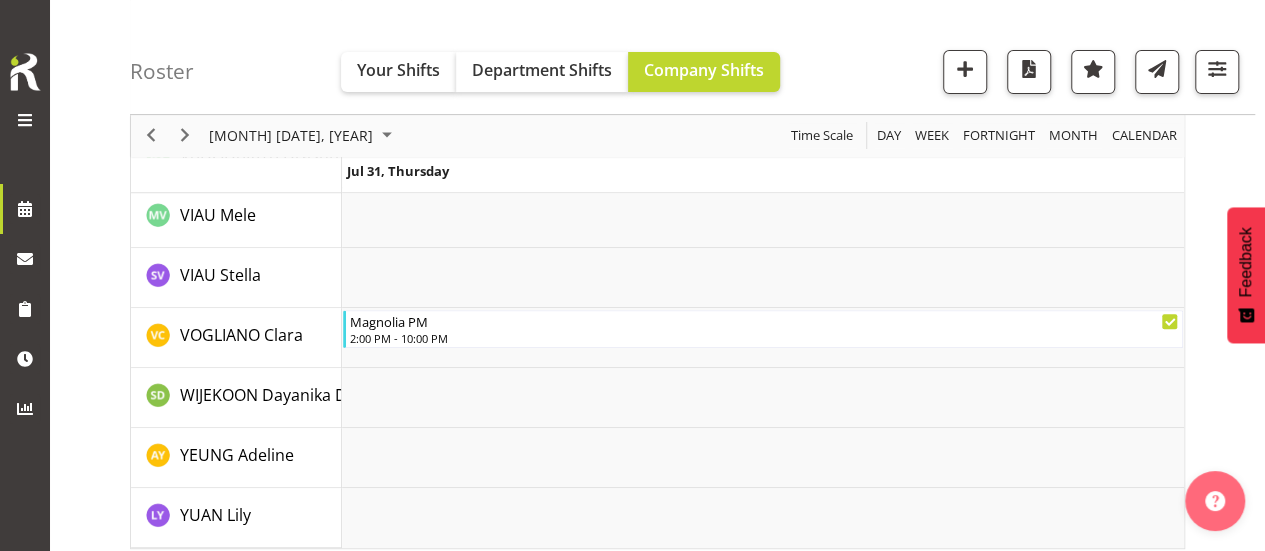 scroll, scrollTop: 4102, scrollLeft: 0, axis: vertical 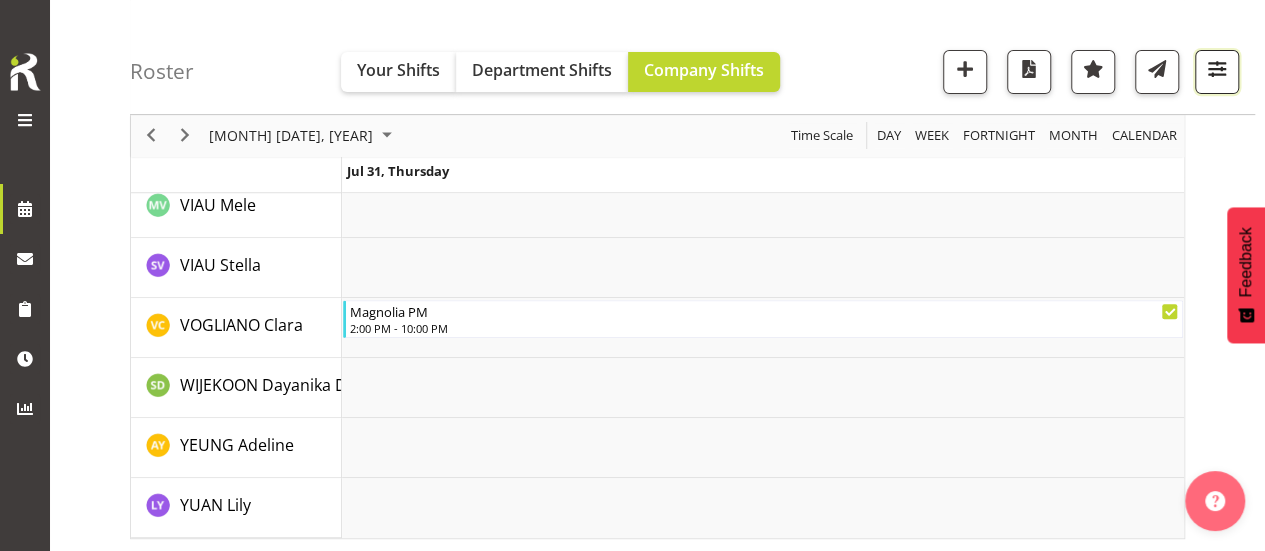 click at bounding box center [1217, 69] 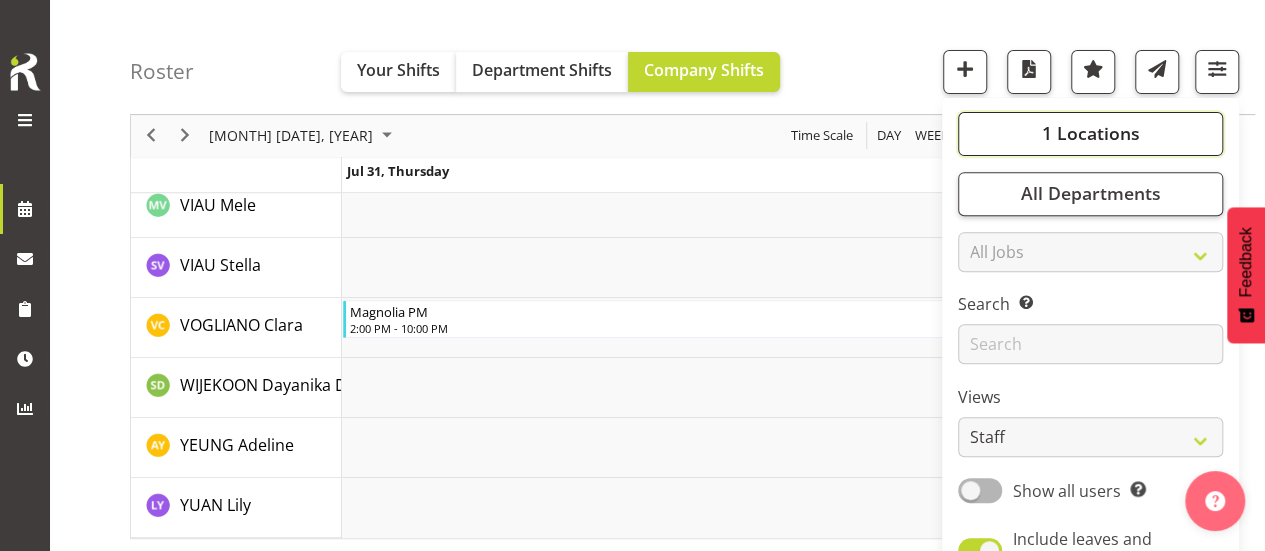 click on "1 Locations" at bounding box center (1090, 134) 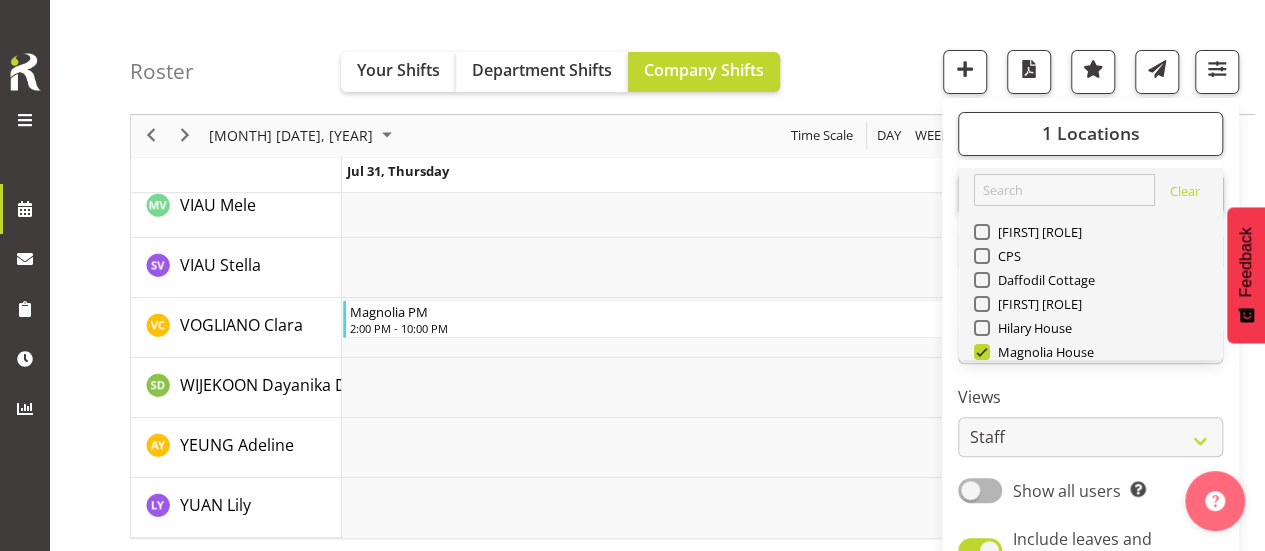 drag, startPoint x: 986, startPoint y: 351, endPoint x: 1013, endPoint y: 315, distance: 45 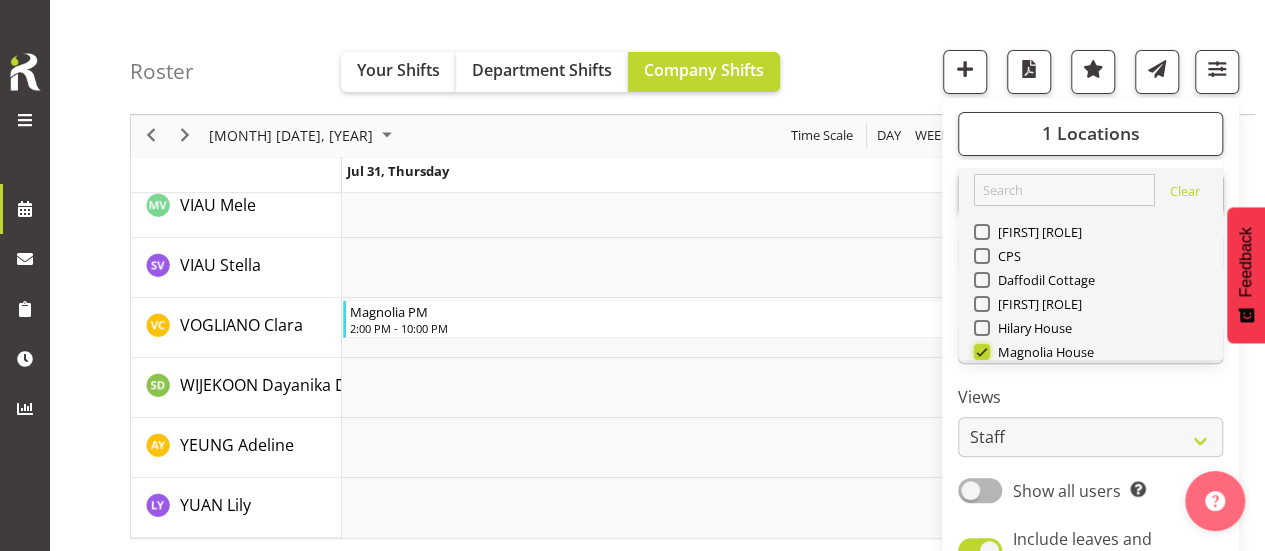 click on "Magnolia House" at bounding box center [980, 352] 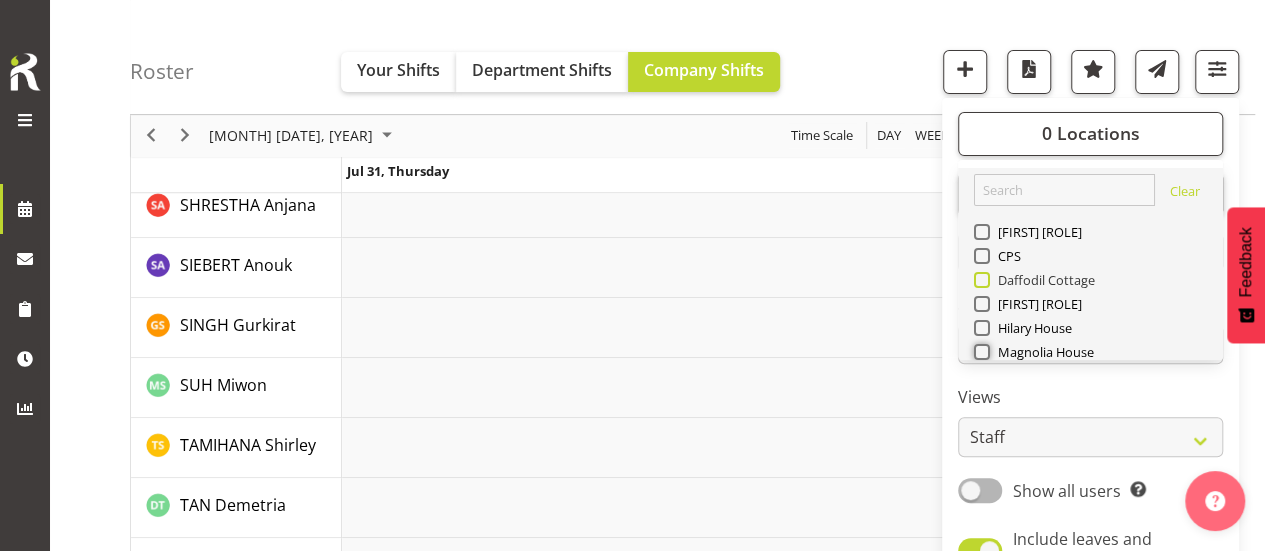 scroll, scrollTop: 4402, scrollLeft: 0, axis: vertical 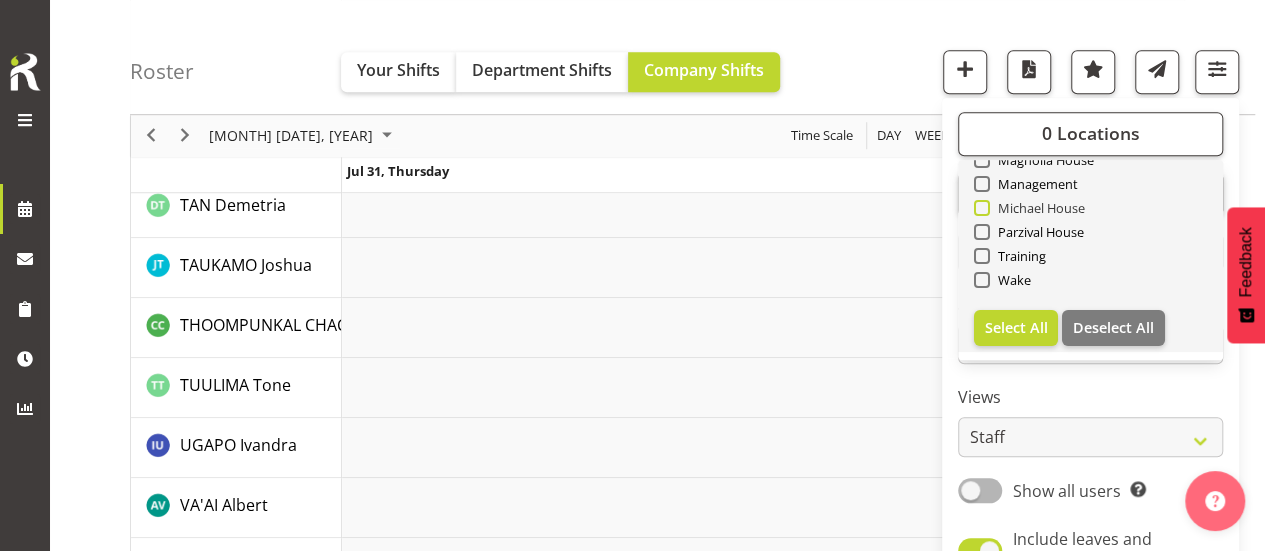 click at bounding box center (982, 208) 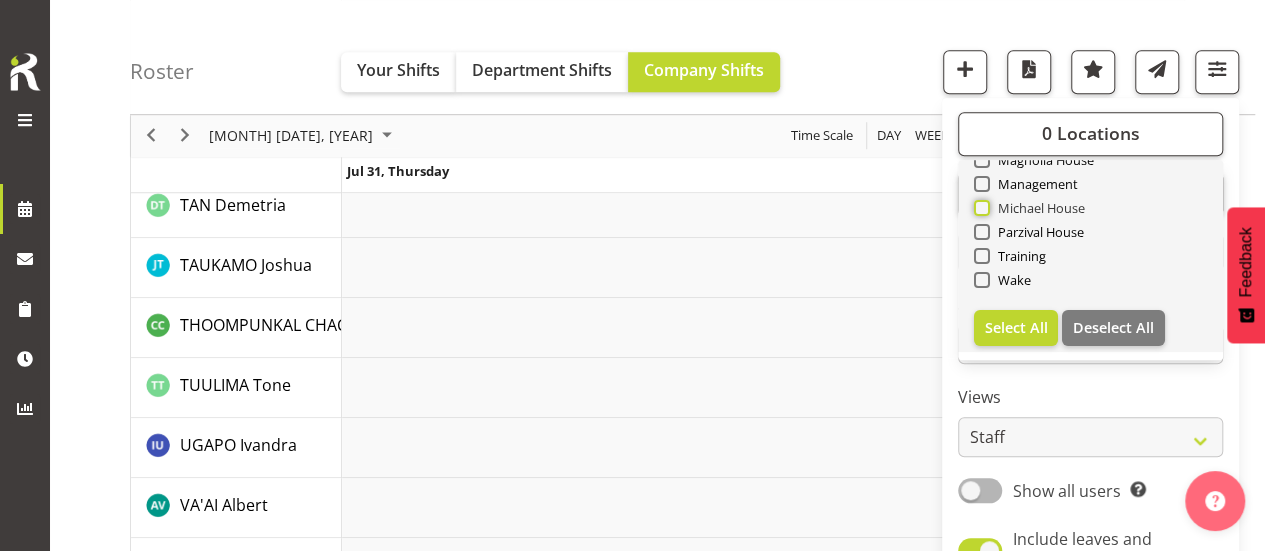 click on "Michael House" at bounding box center (980, 208) 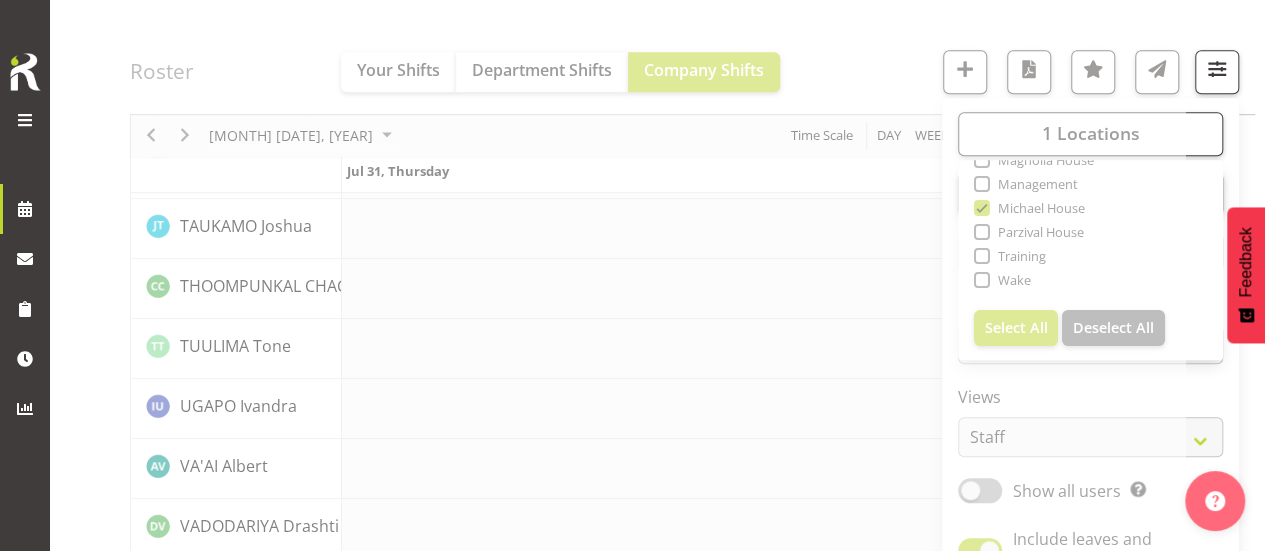 click at bounding box center (657, -1642) 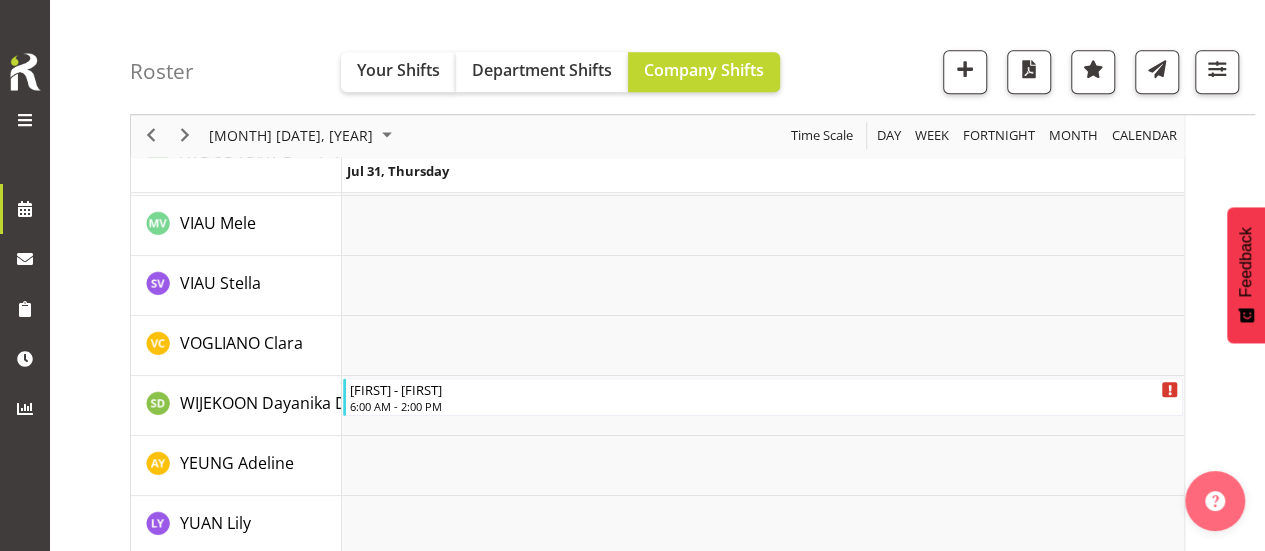scroll, scrollTop: 4622, scrollLeft: 0, axis: vertical 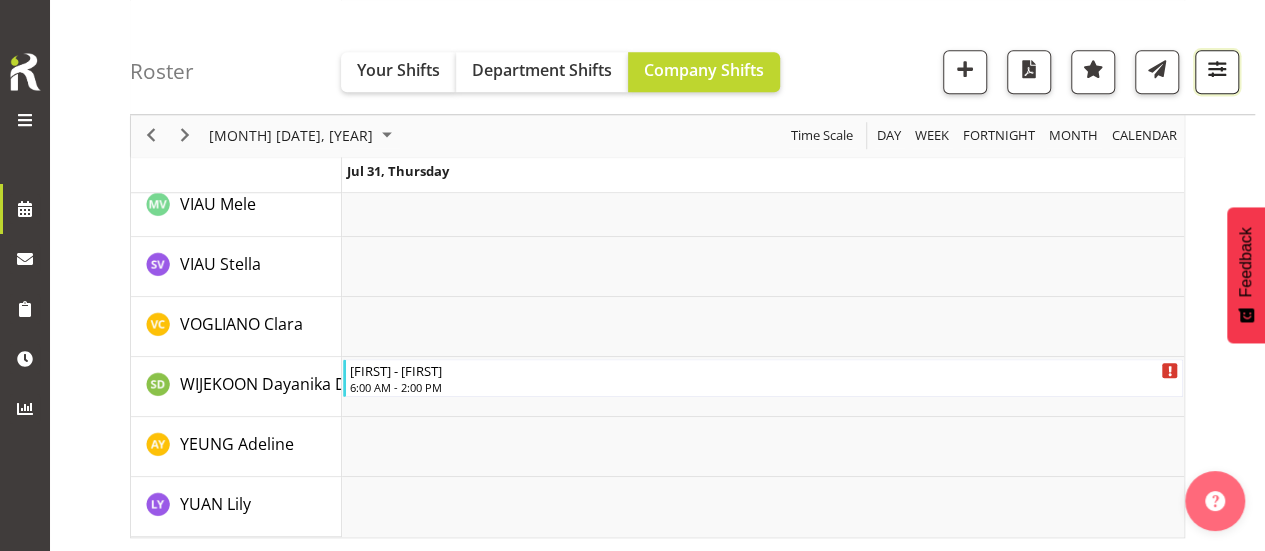 click at bounding box center [1217, 69] 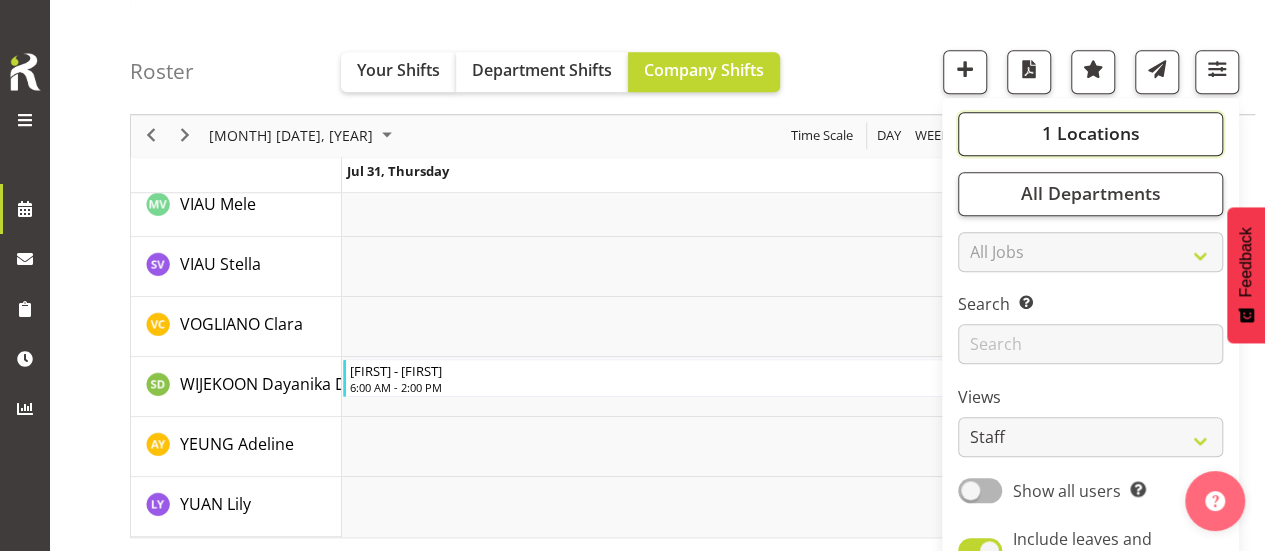 click on "1 Locations" at bounding box center [1090, 134] 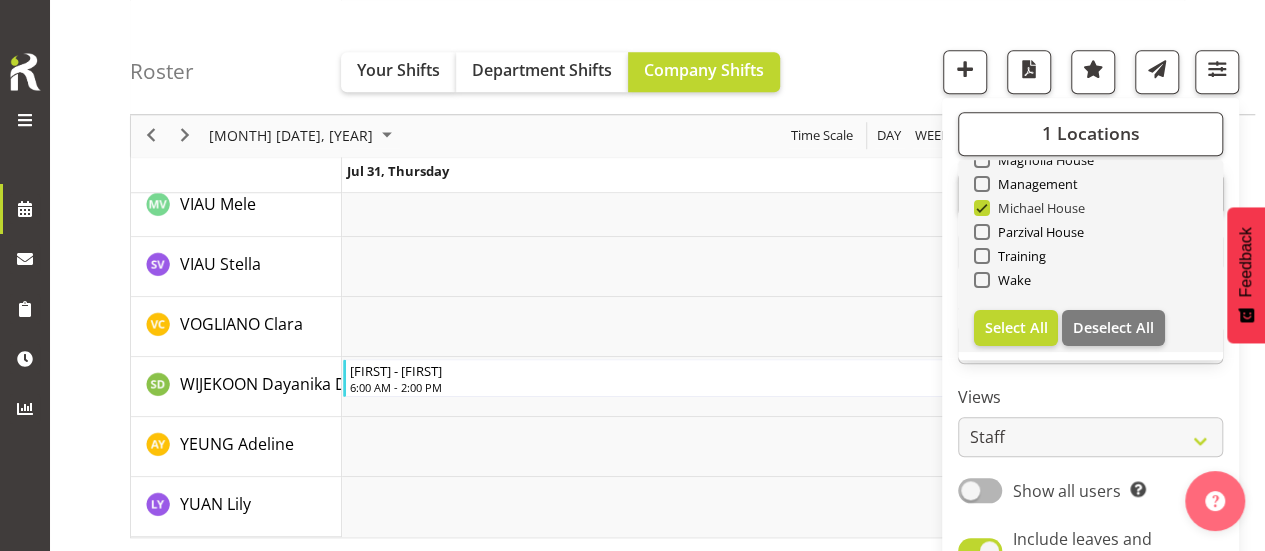 click at bounding box center [982, 208] 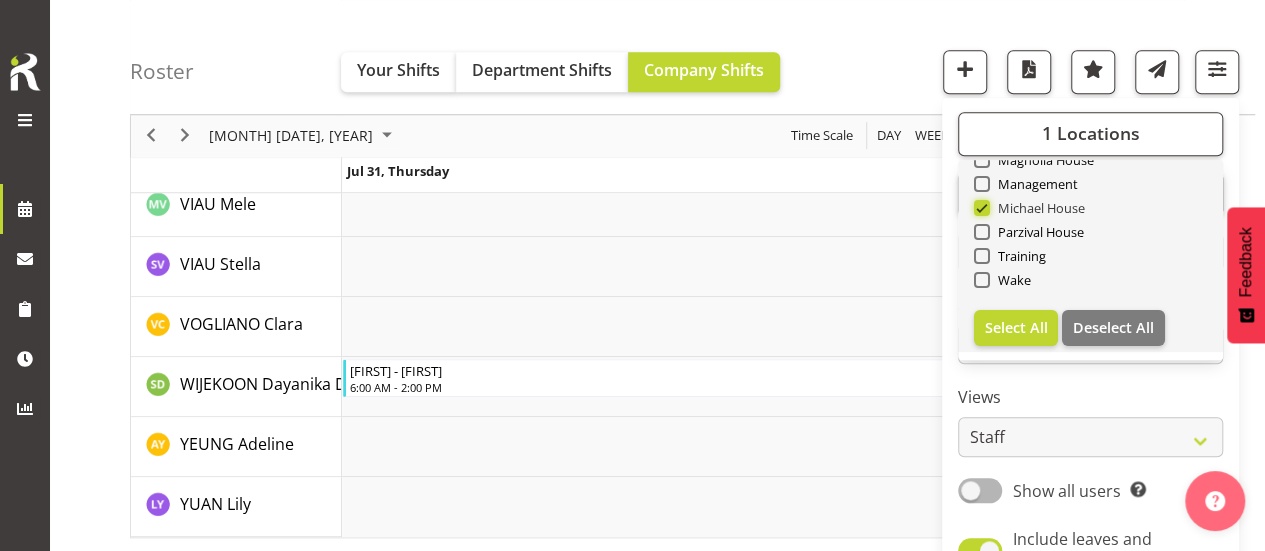 click on "Michael House" at bounding box center [980, 208] 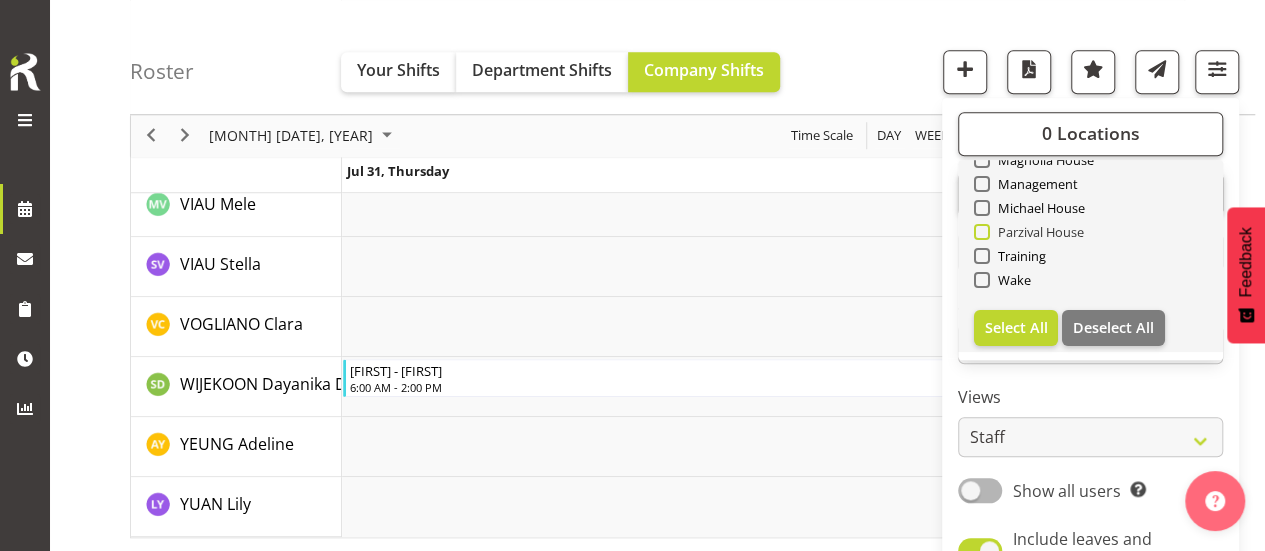 click at bounding box center (982, 232) 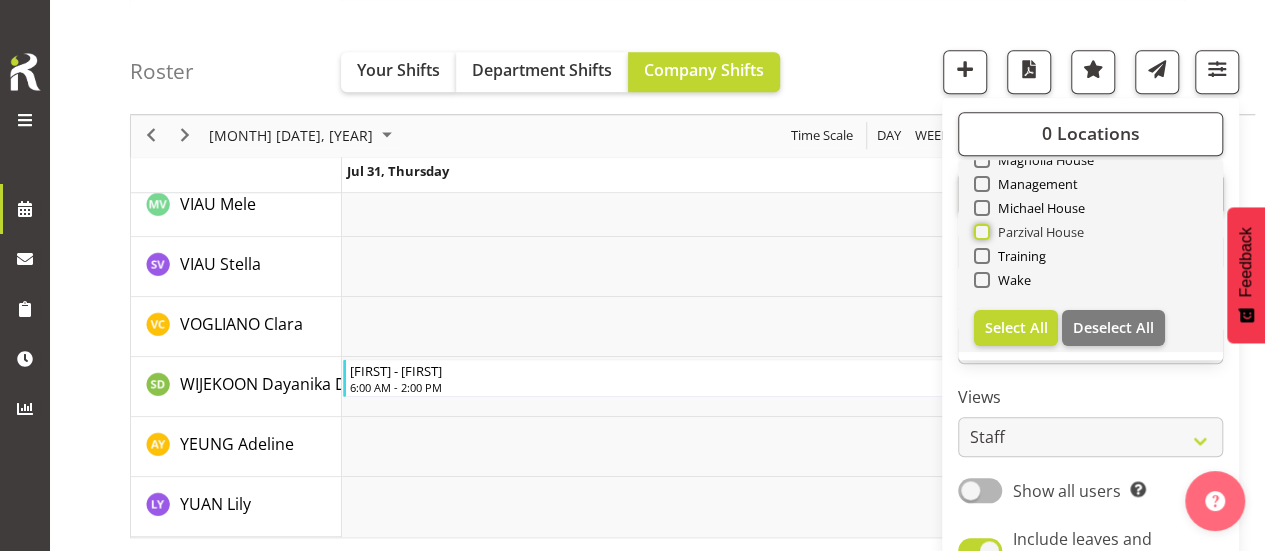 click on "Parzival House" at bounding box center (980, 232) 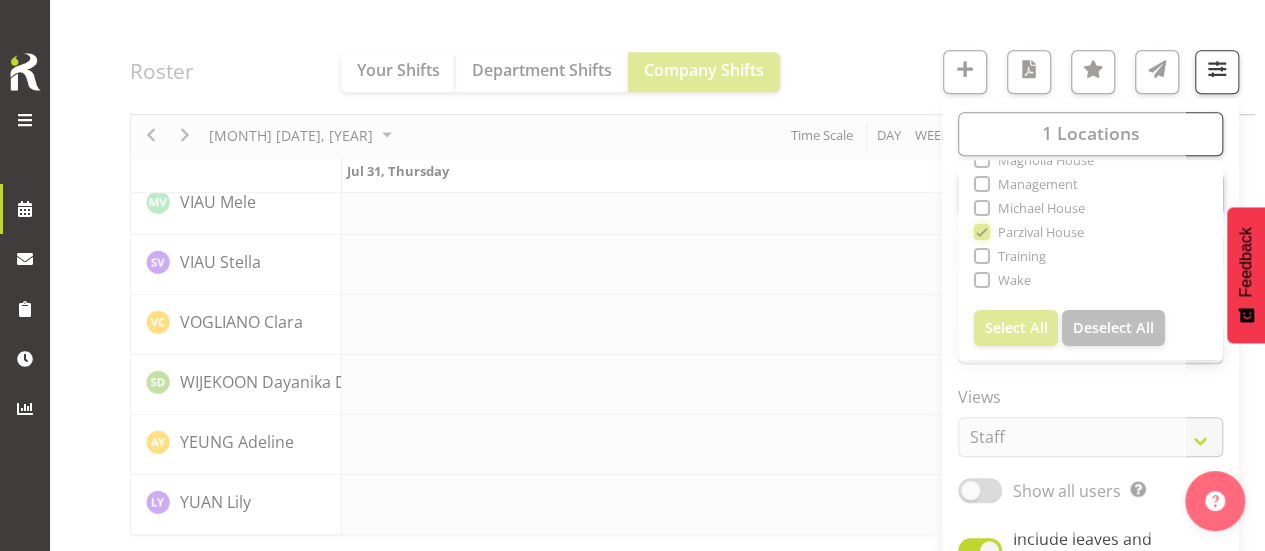 scroll, scrollTop: 4424, scrollLeft: 0, axis: vertical 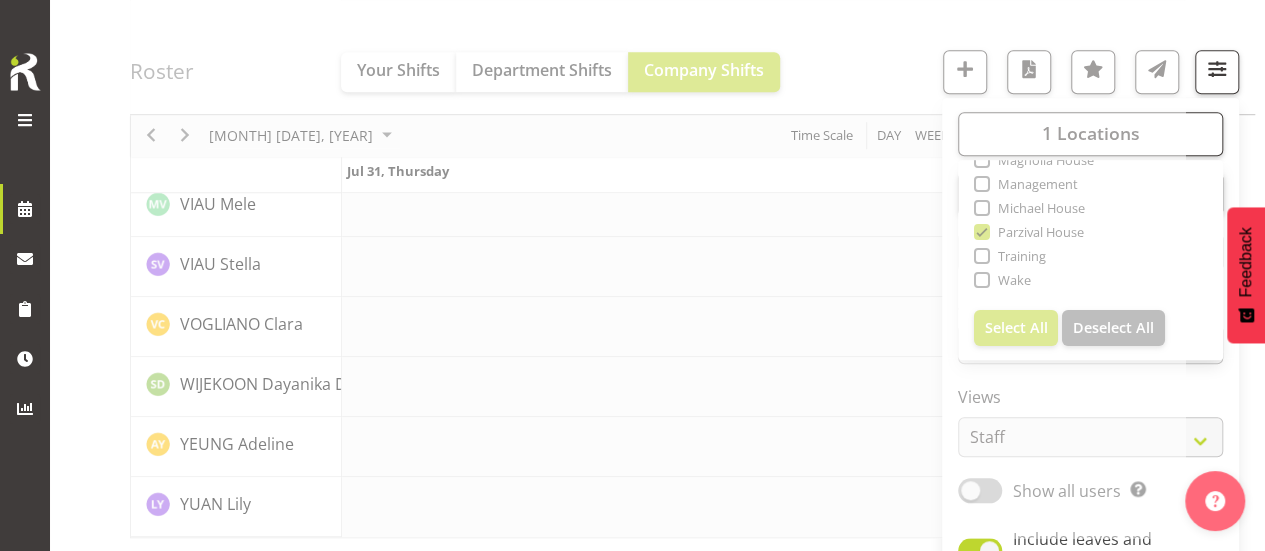 click at bounding box center (657, -1844) 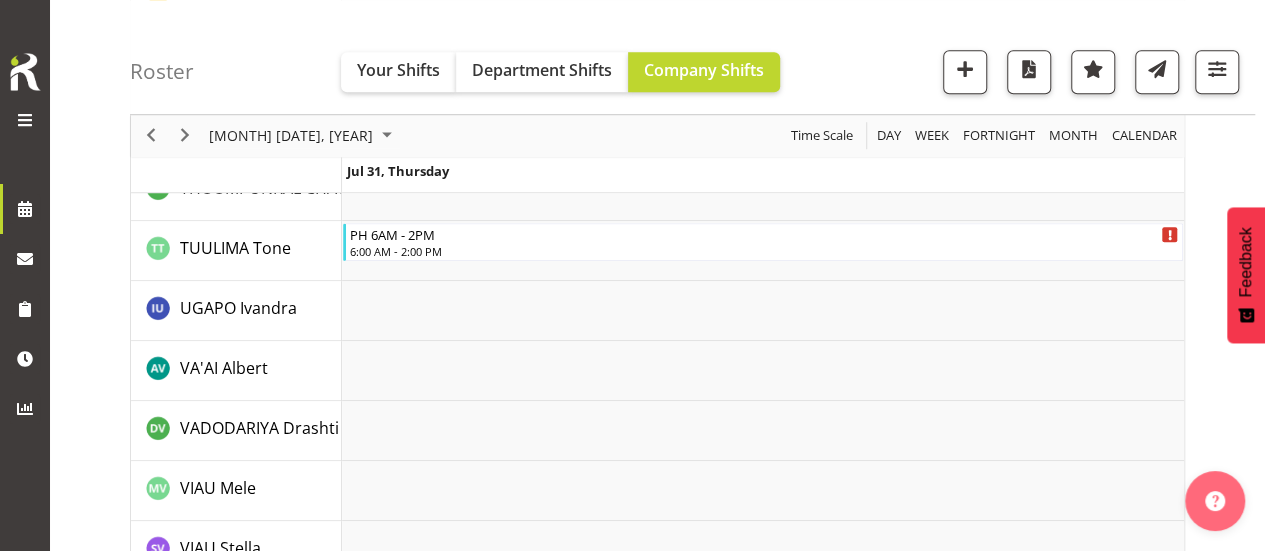 scroll, scrollTop: 4784, scrollLeft: 0, axis: vertical 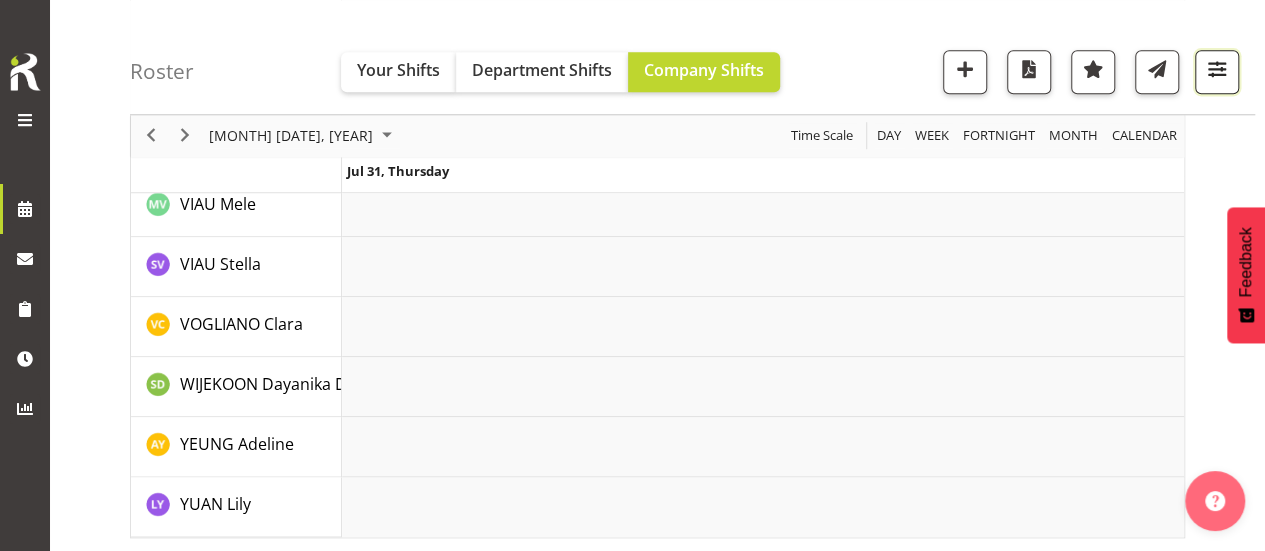 click at bounding box center [1217, 69] 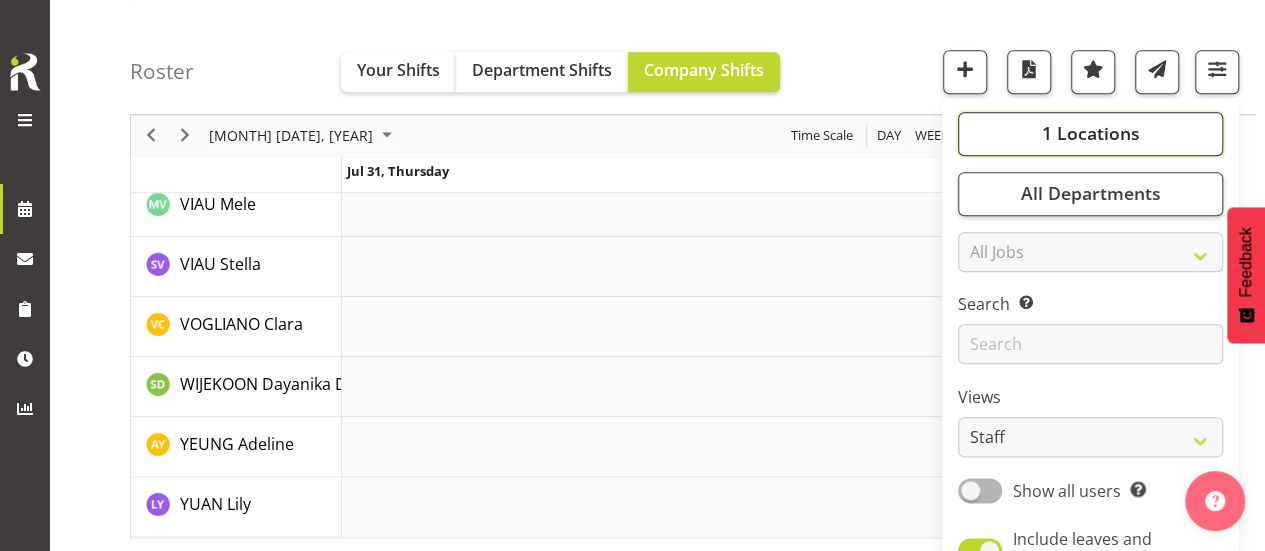 click on "1 Locations" at bounding box center (1090, 134) 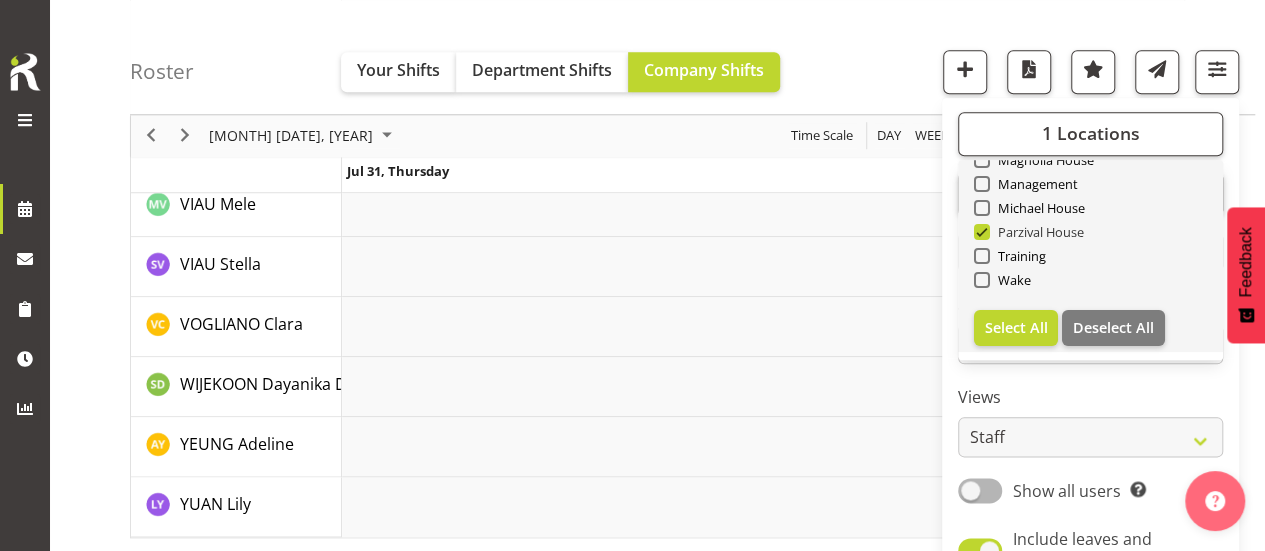 click at bounding box center (982, 232) 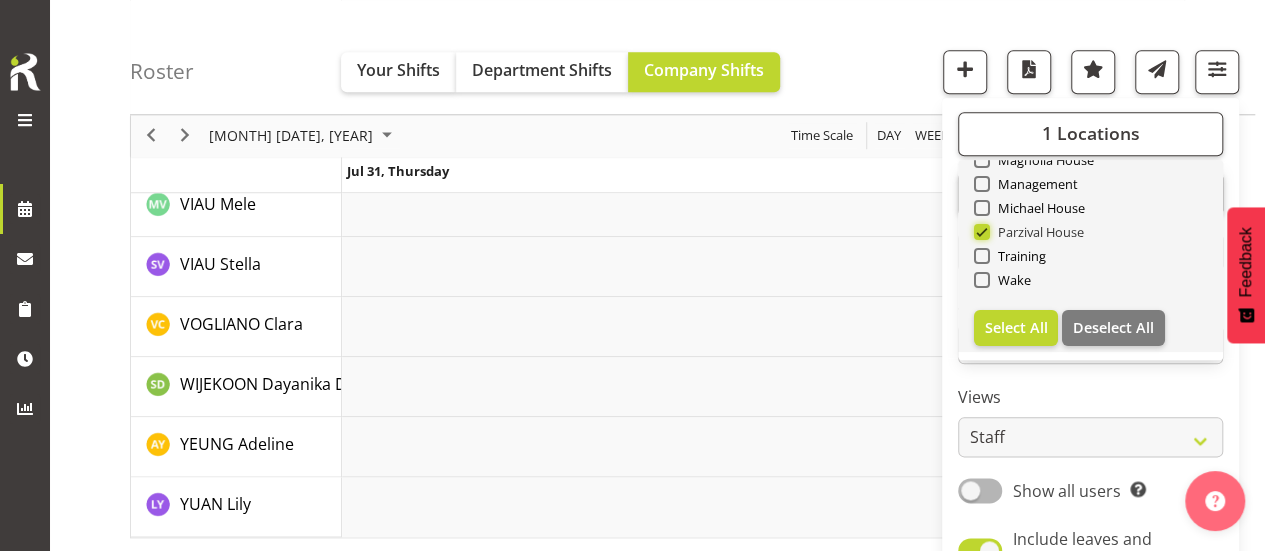 click on "Parzival House" at bounding box center [980, 232] 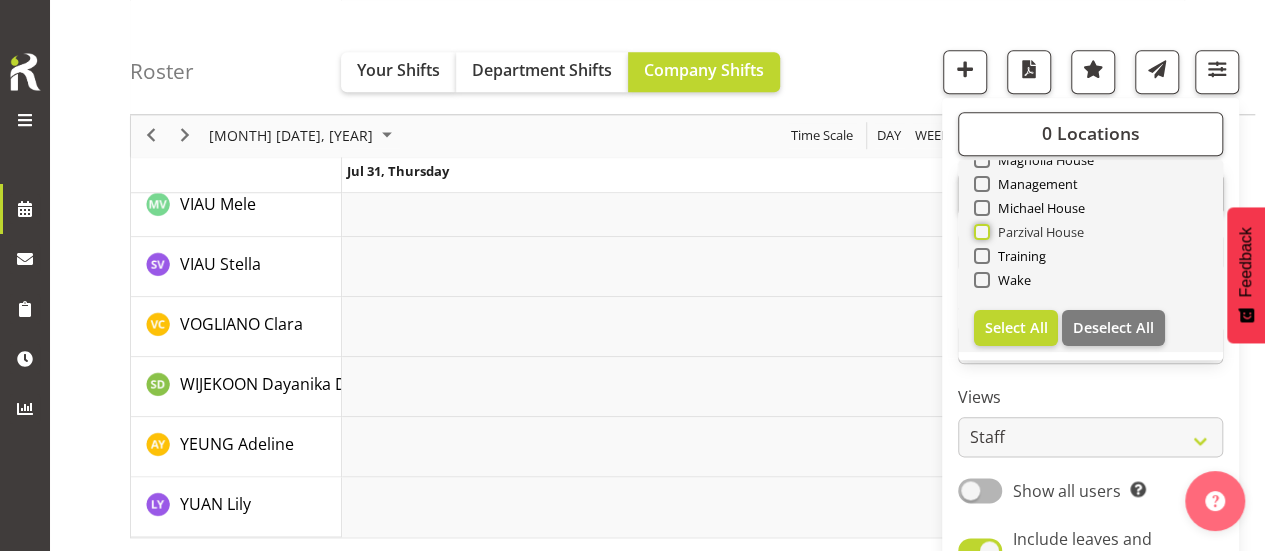 scroll, scrollTop: 0, scrollLeft: 0, axis: both 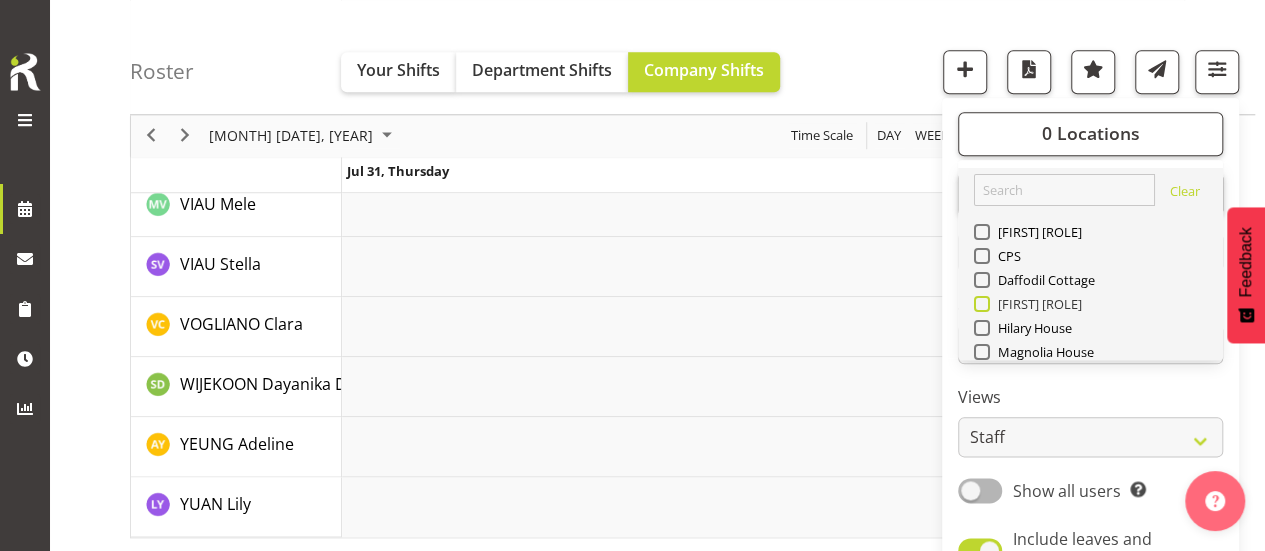 click at bounding box center [982, 304] 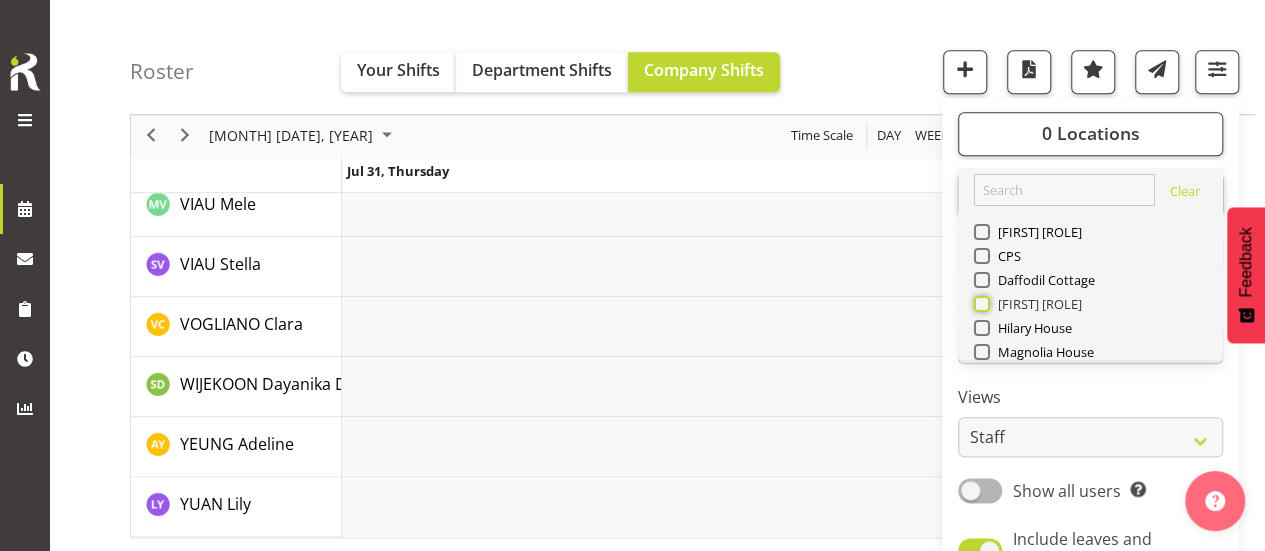 click on "[FIRST] [ROLE]" at bounding box center [980, 304] 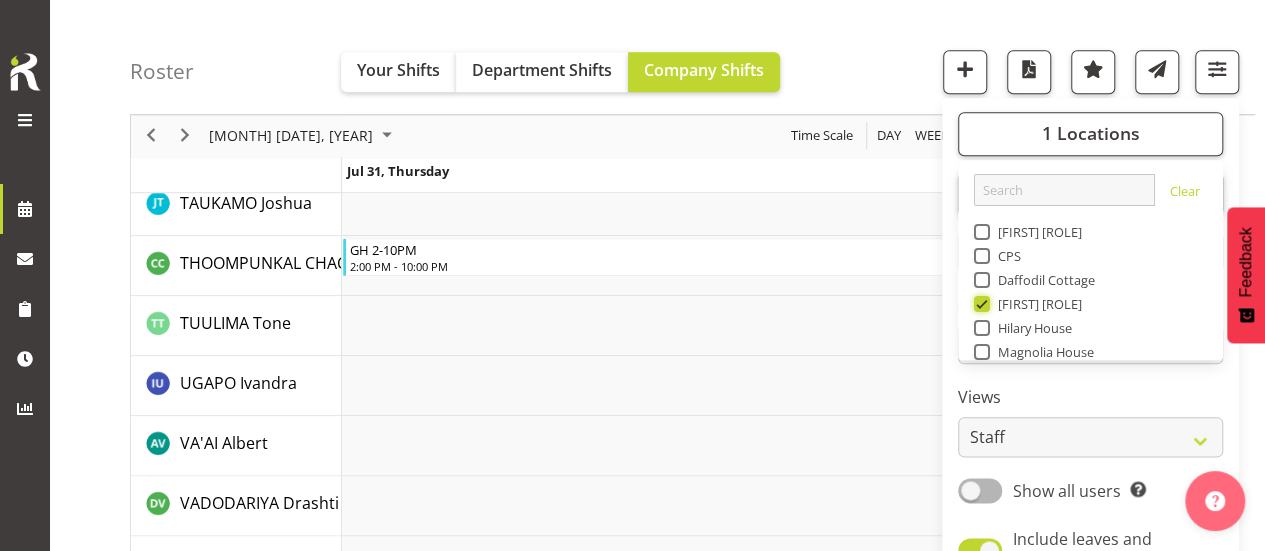 scroll, scrollTop: 4722, scrollLeft: 0, axis: vertical 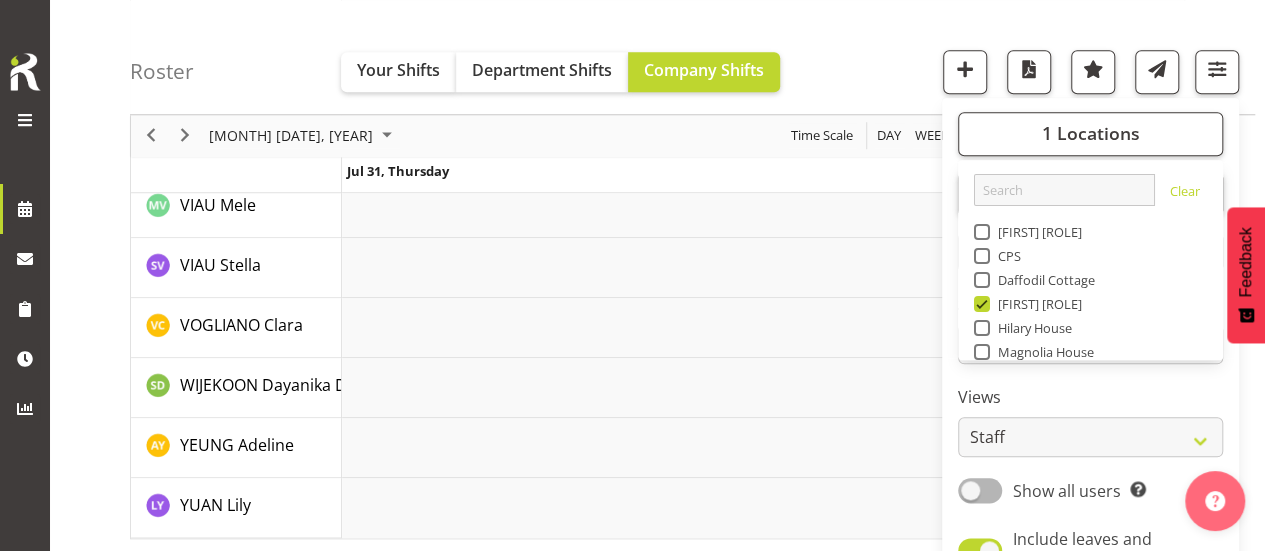 click on "Roster   Your Shifts
Department Shifts
Company Shifts
1 Locations
Clear
[LOCATION]
CPS
[LOCATION]
[LOCATION]
[LOCATION]
[LOCATION]
Management
Clear          All Jobs  All Jobs" at bounding box center [692, 57] 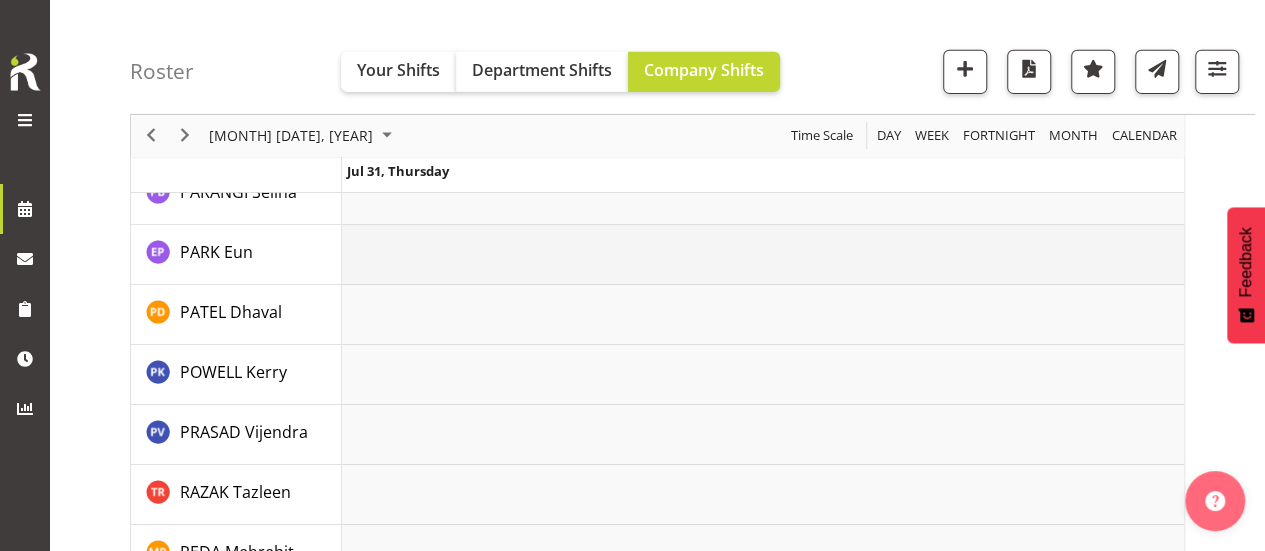 scroll, scrollTop: 3222, scrollLeft: 0, axis: vertical 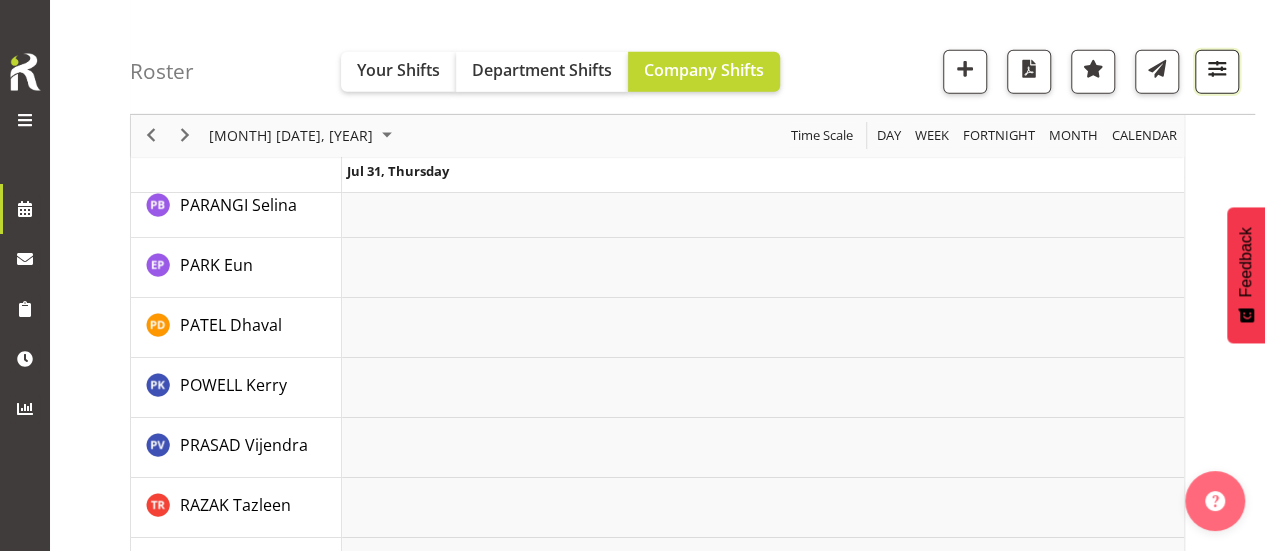 click at bounding box center [1217, 69] 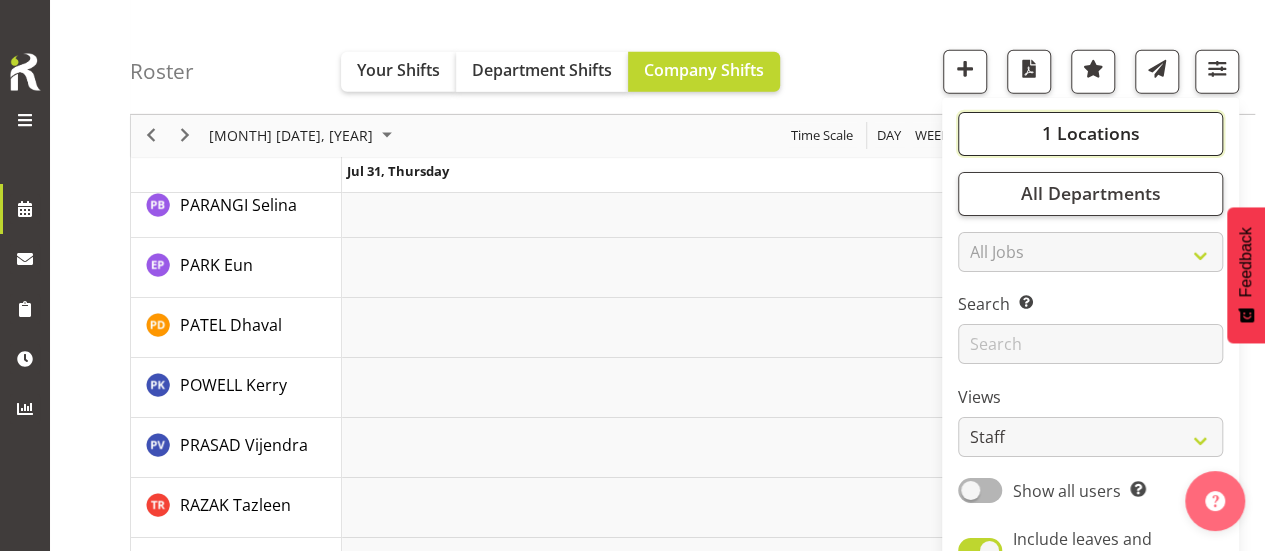 click on "1 Locations" at bounding box center (1090, 134) 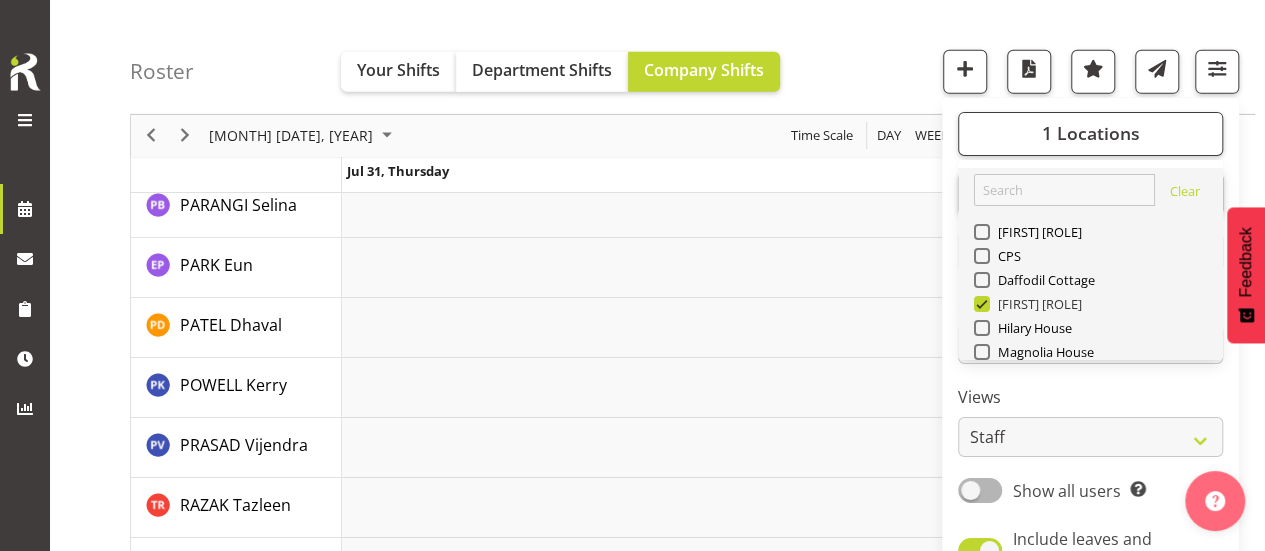click at bounding box center (982, 304) 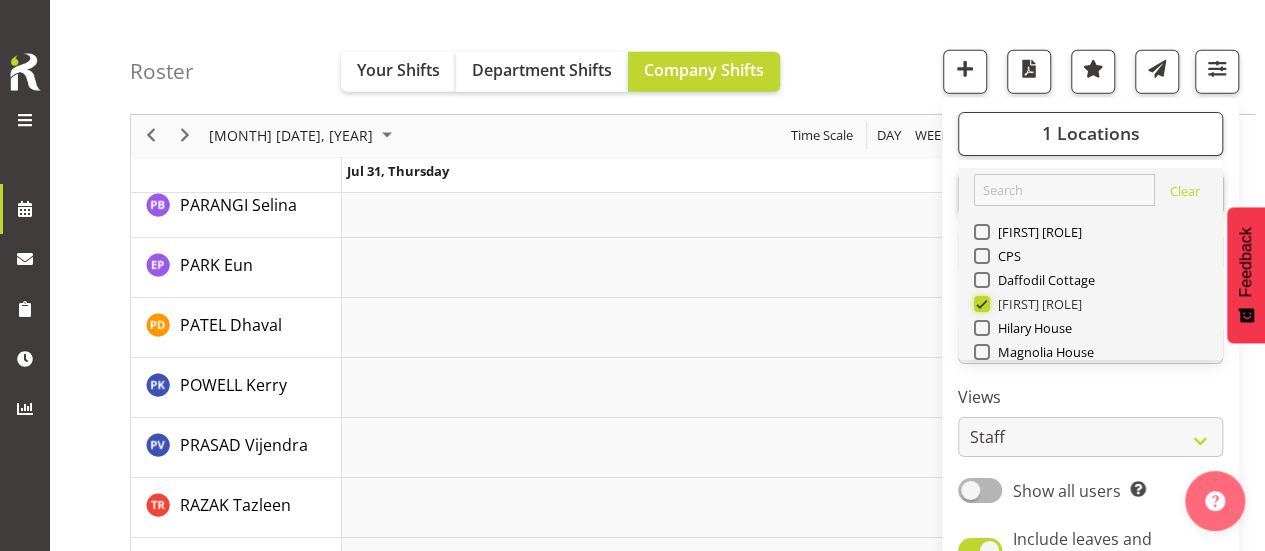 click on "[FIRST] [ROLE]" at bounding box center [980, 304] 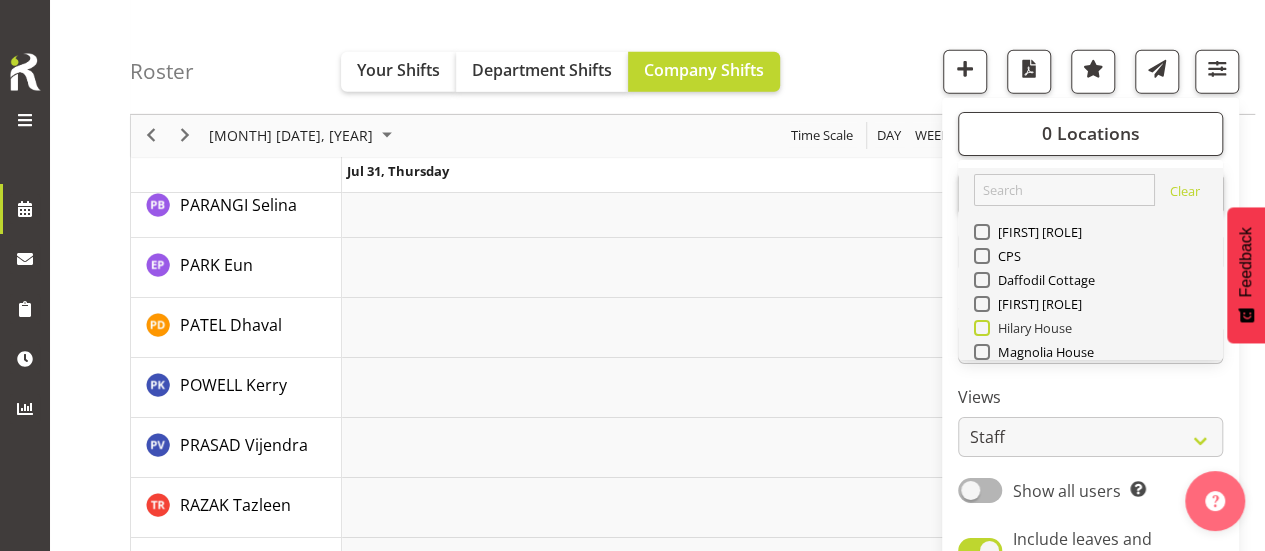 click at bounding box center (982, 328) 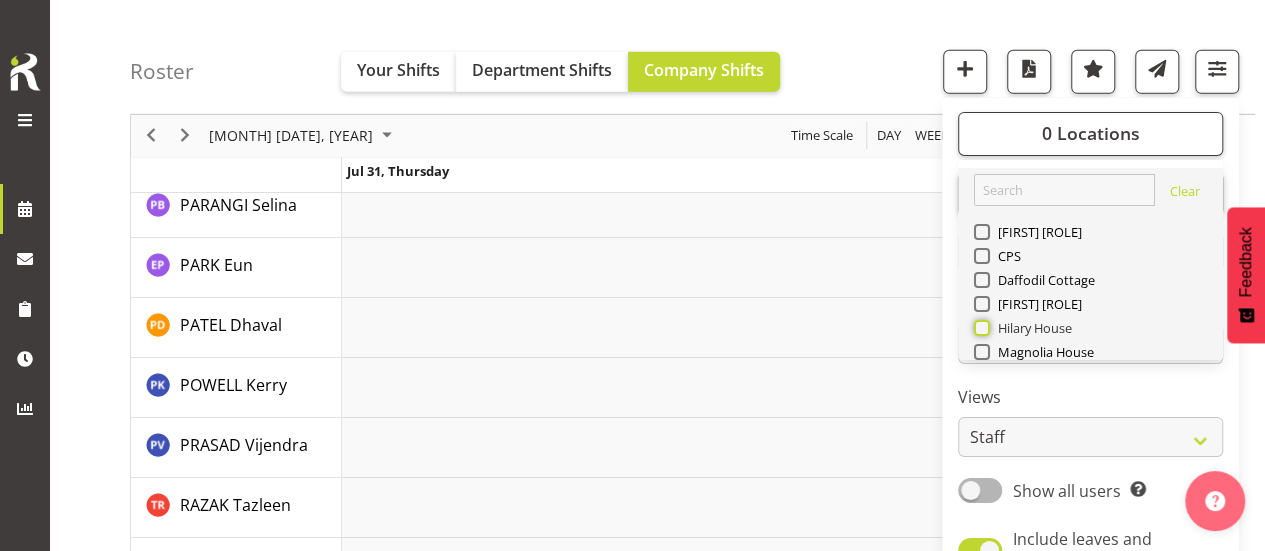 click on "Hilary House" at bounding box center [980, 328] 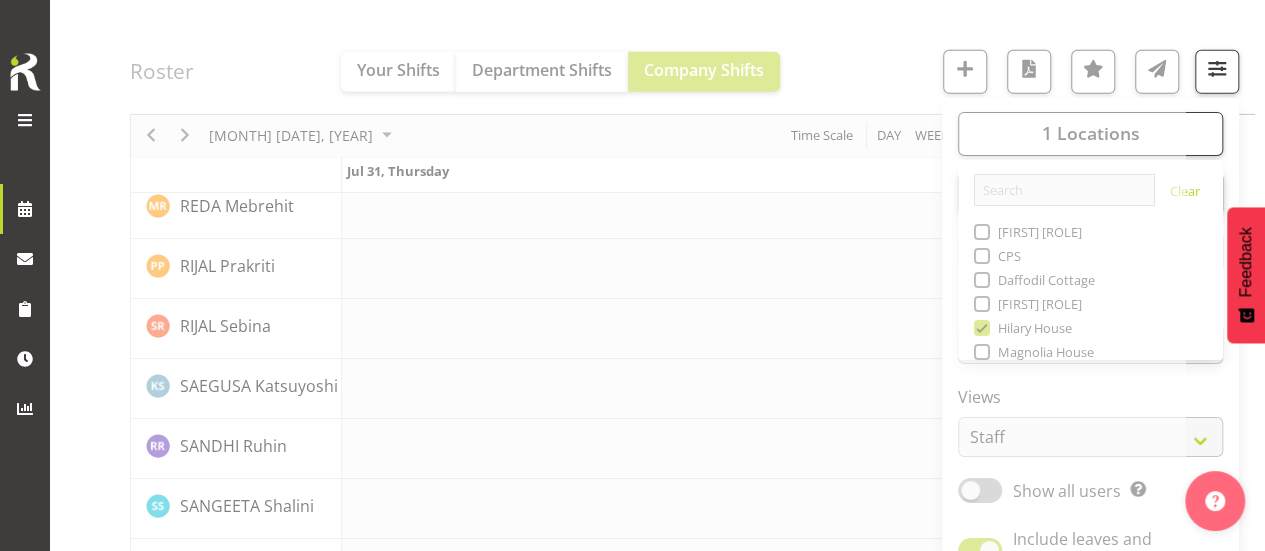 drag, startPoint x: 902, startPoint y: 57, endPoint x: 1070, endPoint y: 116, distance: 178.05898 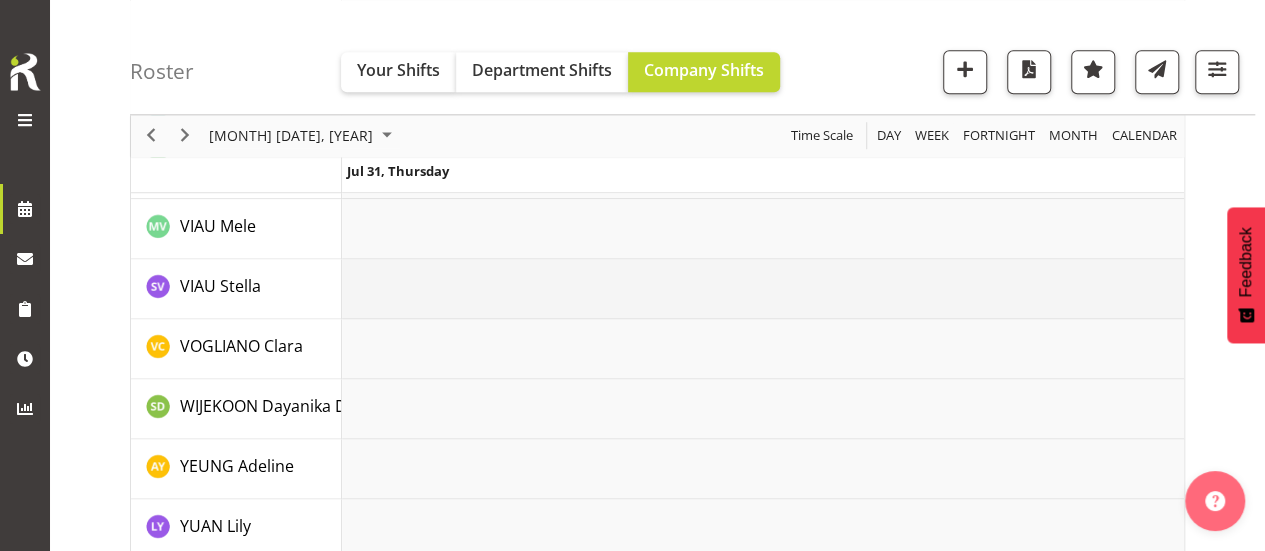 scroll, scrollTop: 4982, scrollLeft: 0, axis: vertical 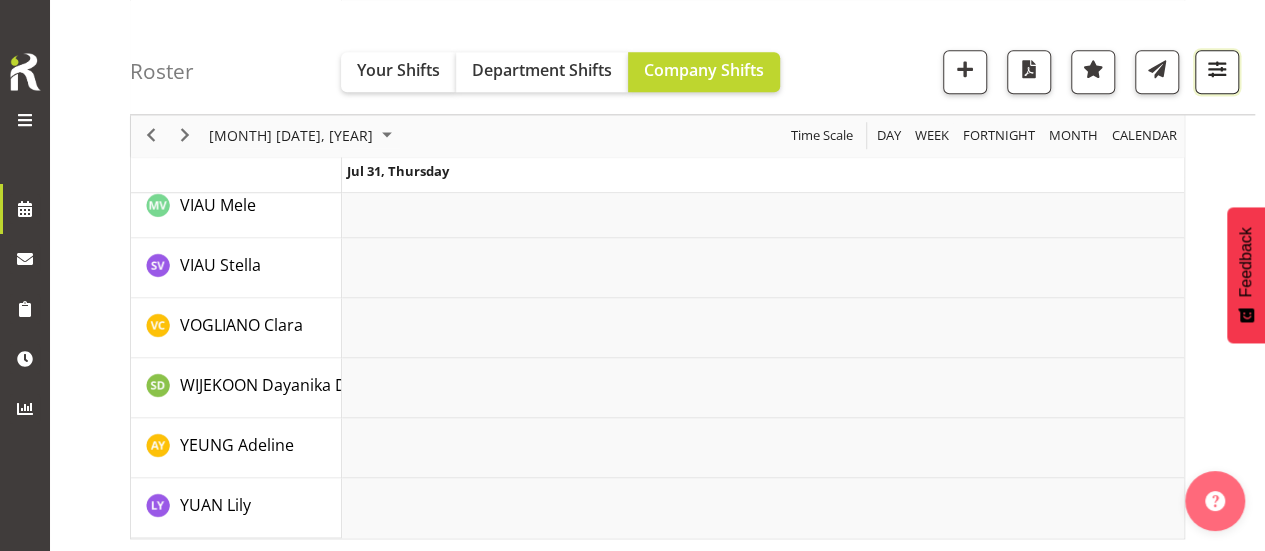 click at bounding box center [1217, 69] 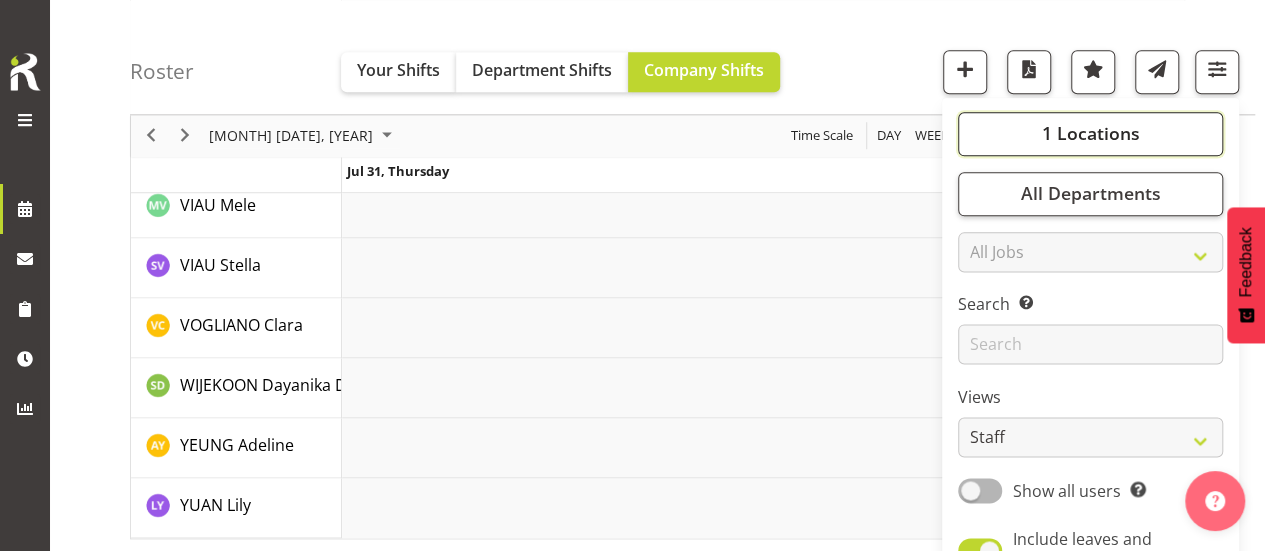 click on "1 Locations" at bounding box center [1090, 134] 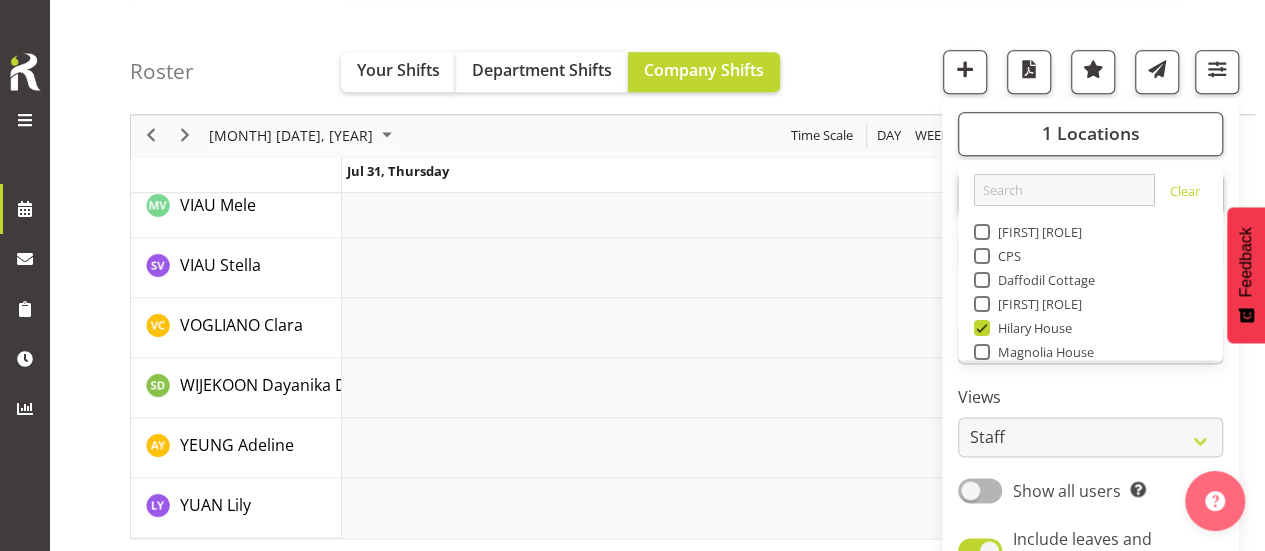 click on "Roster   Your Shifts
Department Shifts
Company Shifts
1 Locations
Clear
[LOCATION]
CPS
[LOCATION]
[LOCATION]
[LOCATION]
[LOCATION]
Management
Clear          All Jobs  All Jobs" at bounding box center (692, 57) 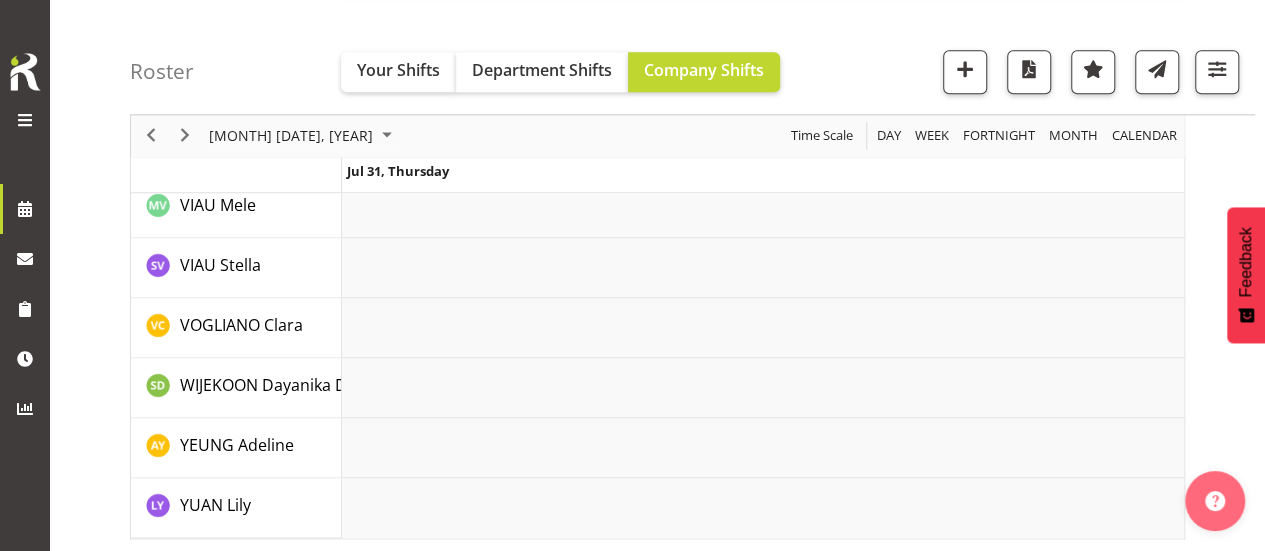 click on "Roster   Your Shifts
Department Shifts
Company Shifts
1 Locations
Clear
[LOCATION]
CPS
[LOCATION]
[LOCATION]
[LOCATION]
[LOCATION]
Management
Clear          All Jobs  All Jobs" at bounding box center (692, 57) 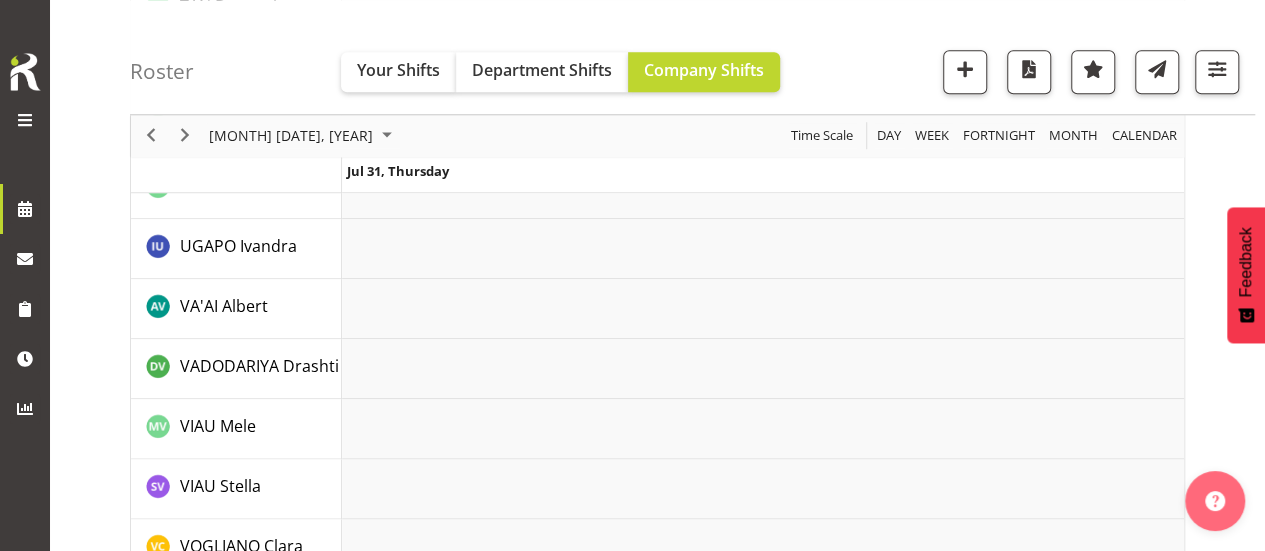 scroll, scrollTop: 4982, scrollLeft: 0, axis: vertical 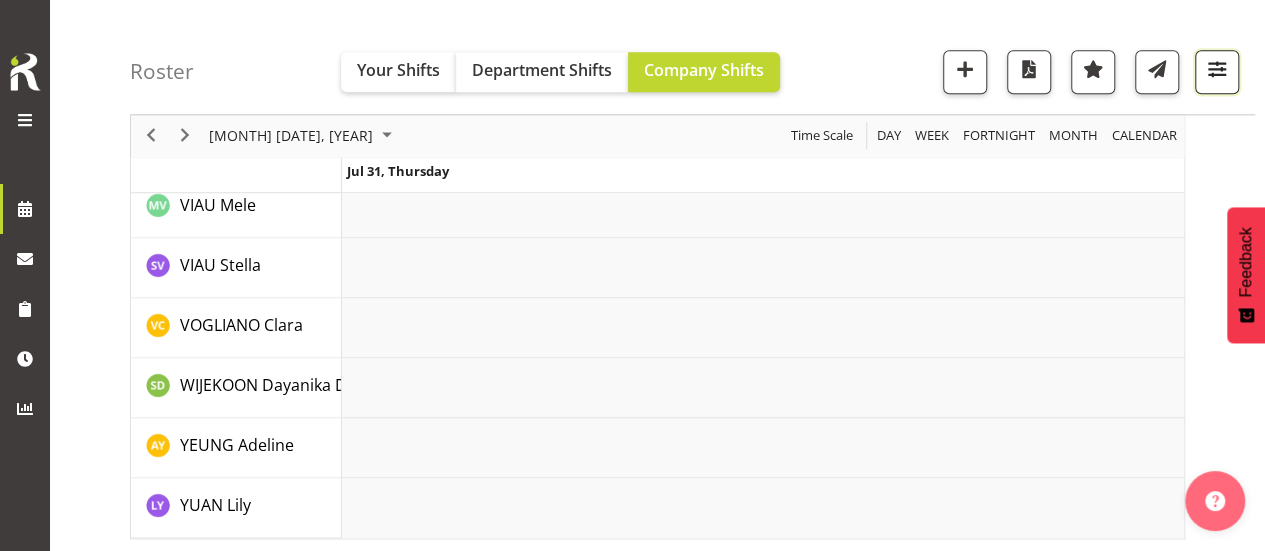 click at bounding box center [1217, 69] 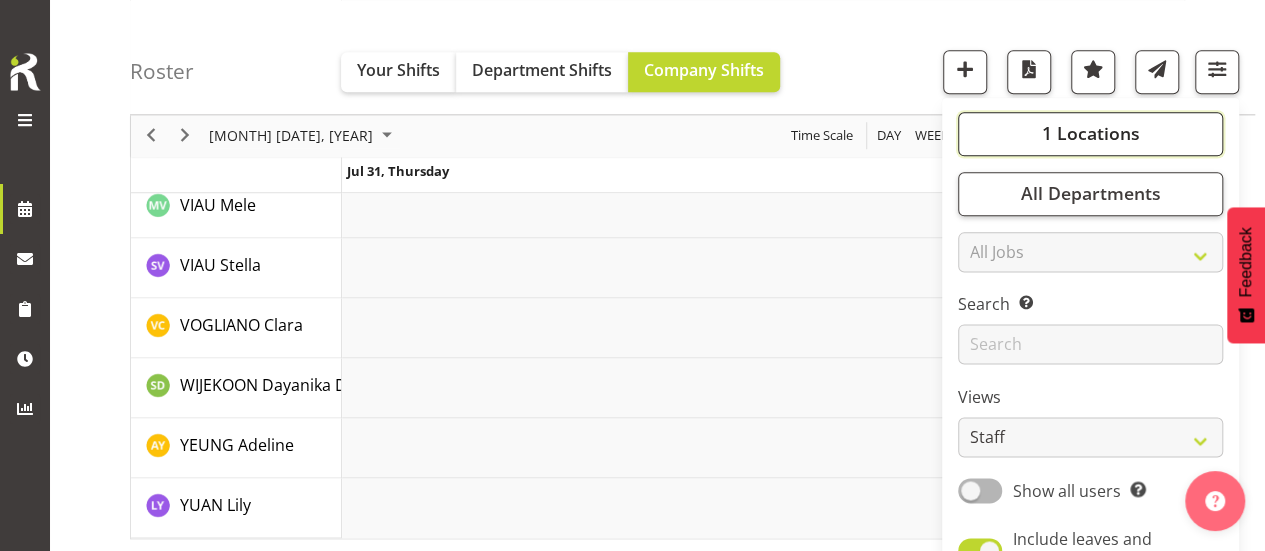 click on "1 Locations" at bounding box center [1090, 134] 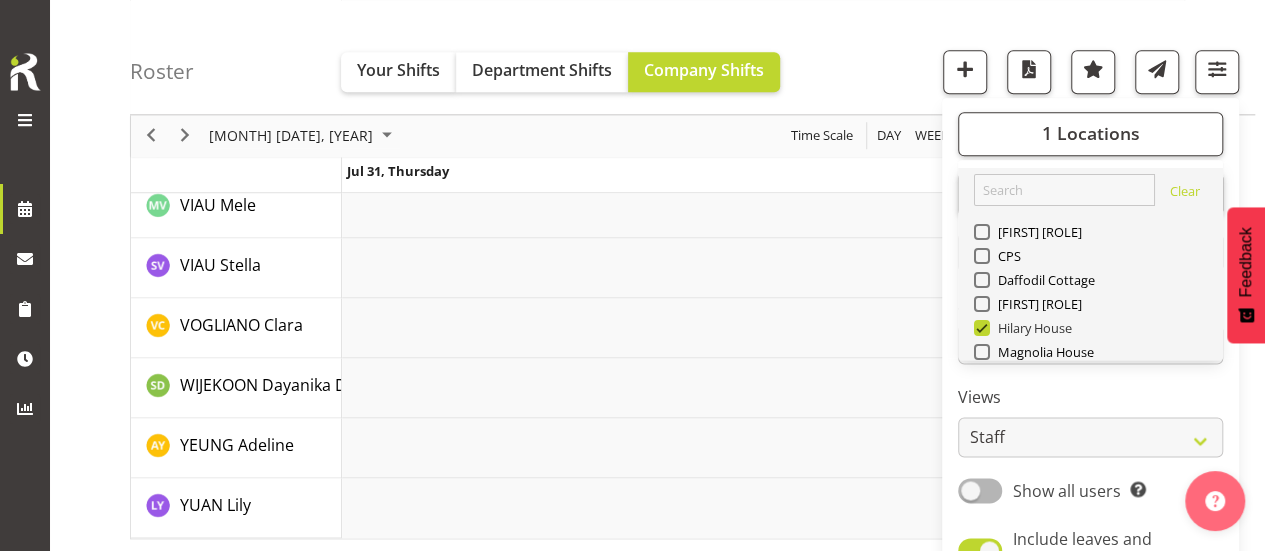 click at bounding box center (982, 328) 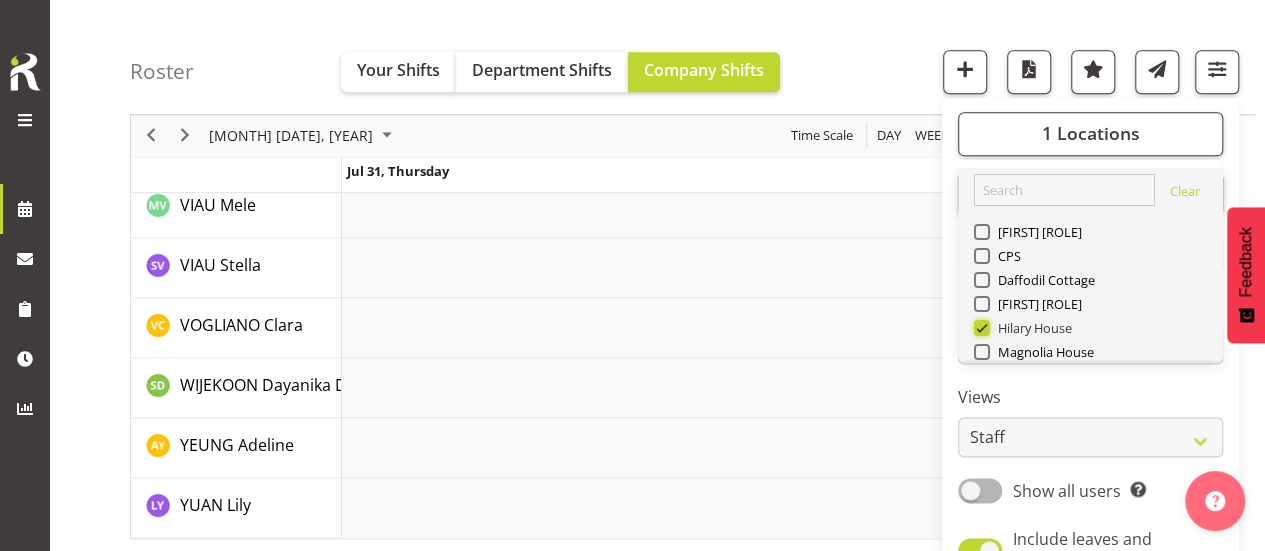 click on "Hilary House" at bounding box center (980, 328) 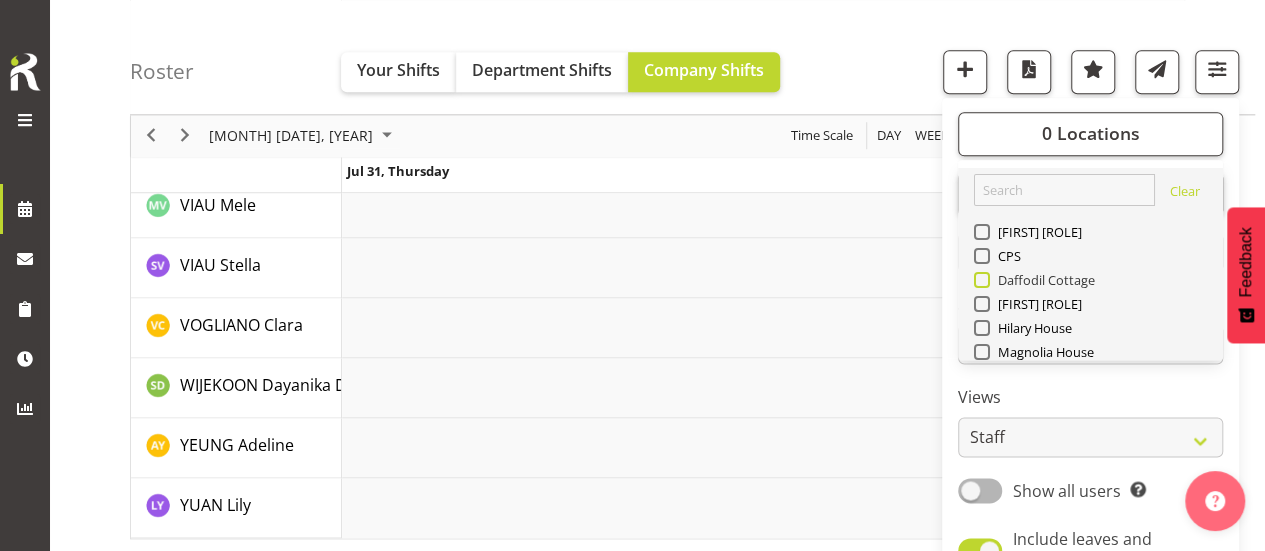 click on "Daffodil Cottage" at bounding box center [1043, 280] 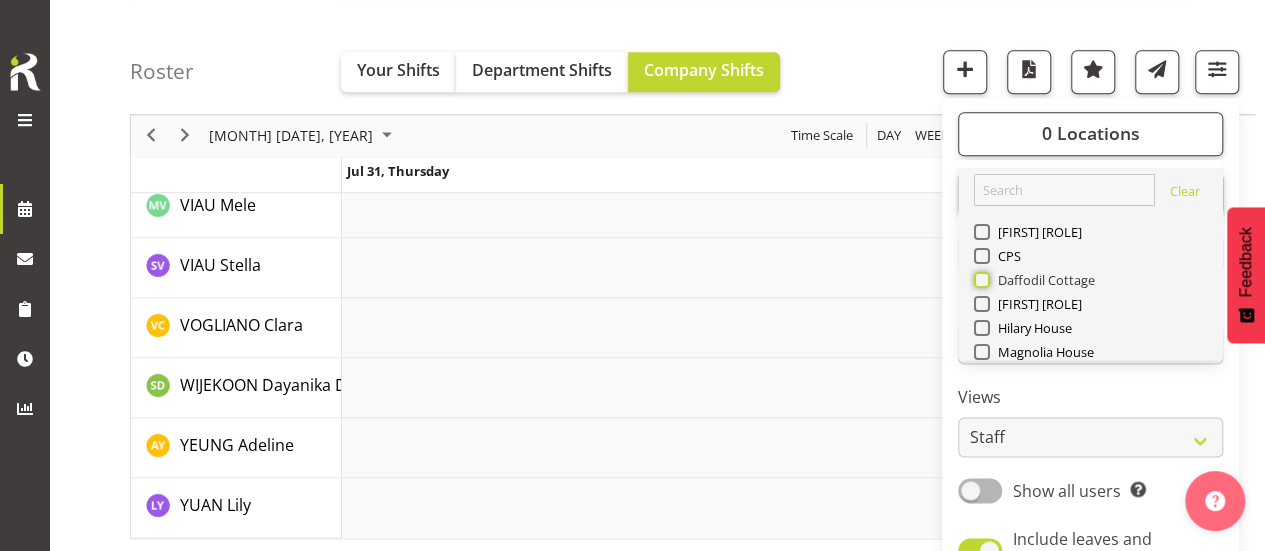 click on "Daffodil Cottage" at bounding box center (980, 280) 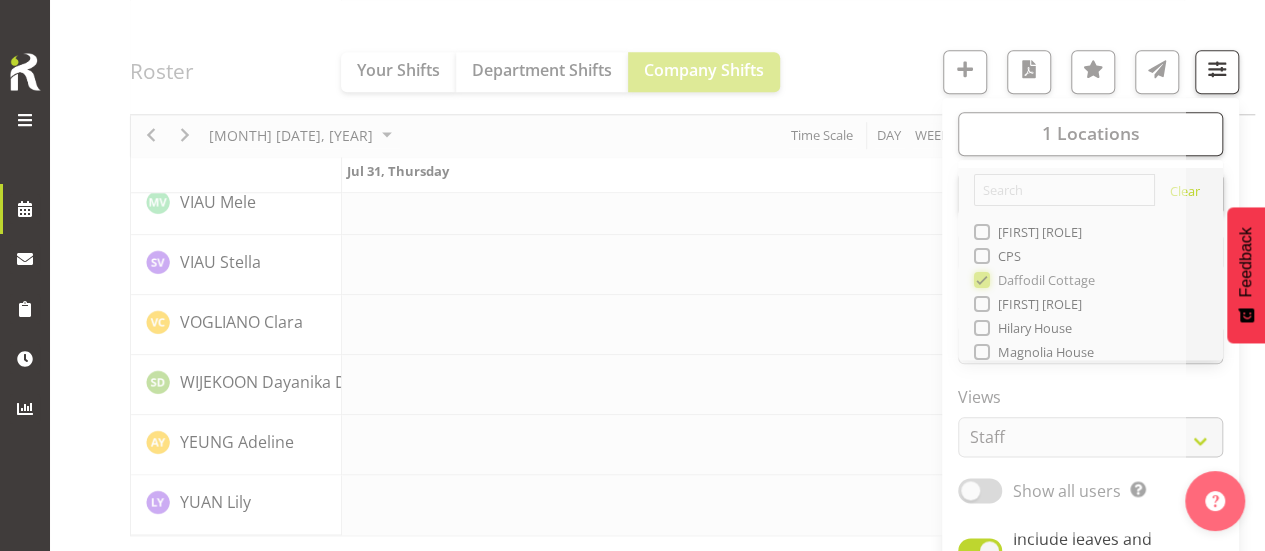 scroll, scrollTop: 4784, scrollLeft: 0, axis: vertical 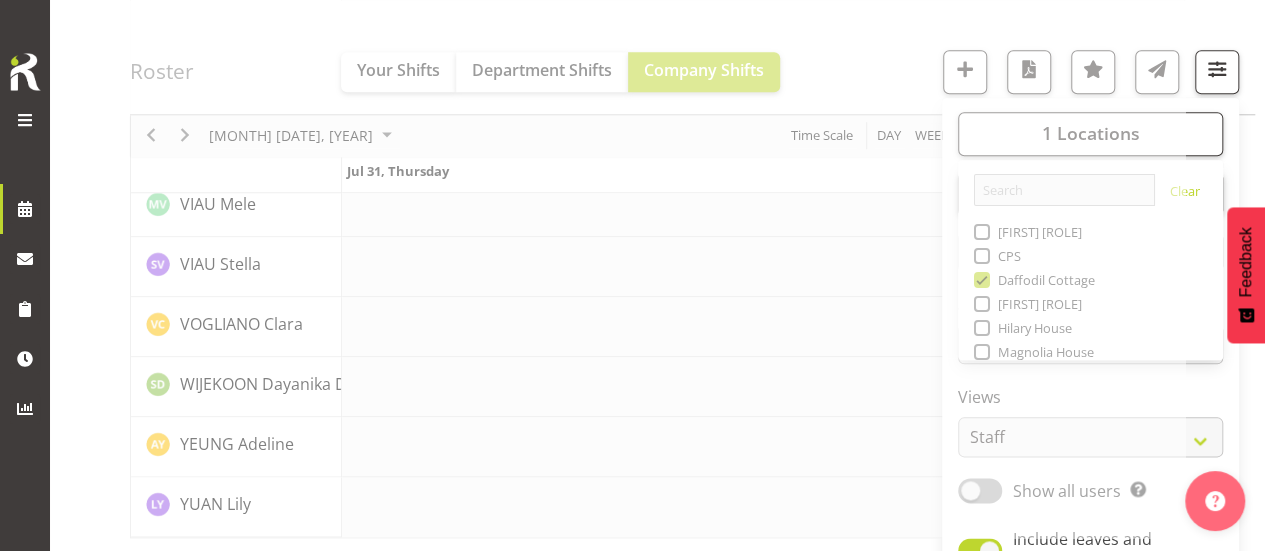 click at bounding box center [657, -2024] 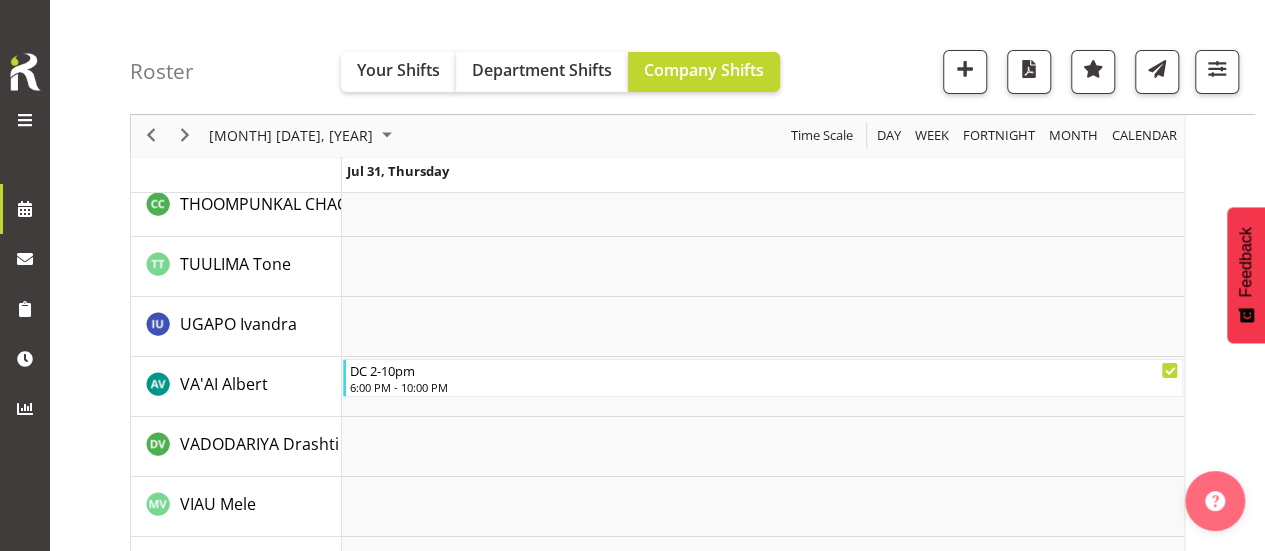 scroll, scrollTop: 3884, scrollLeft: 0, axis: vertical 